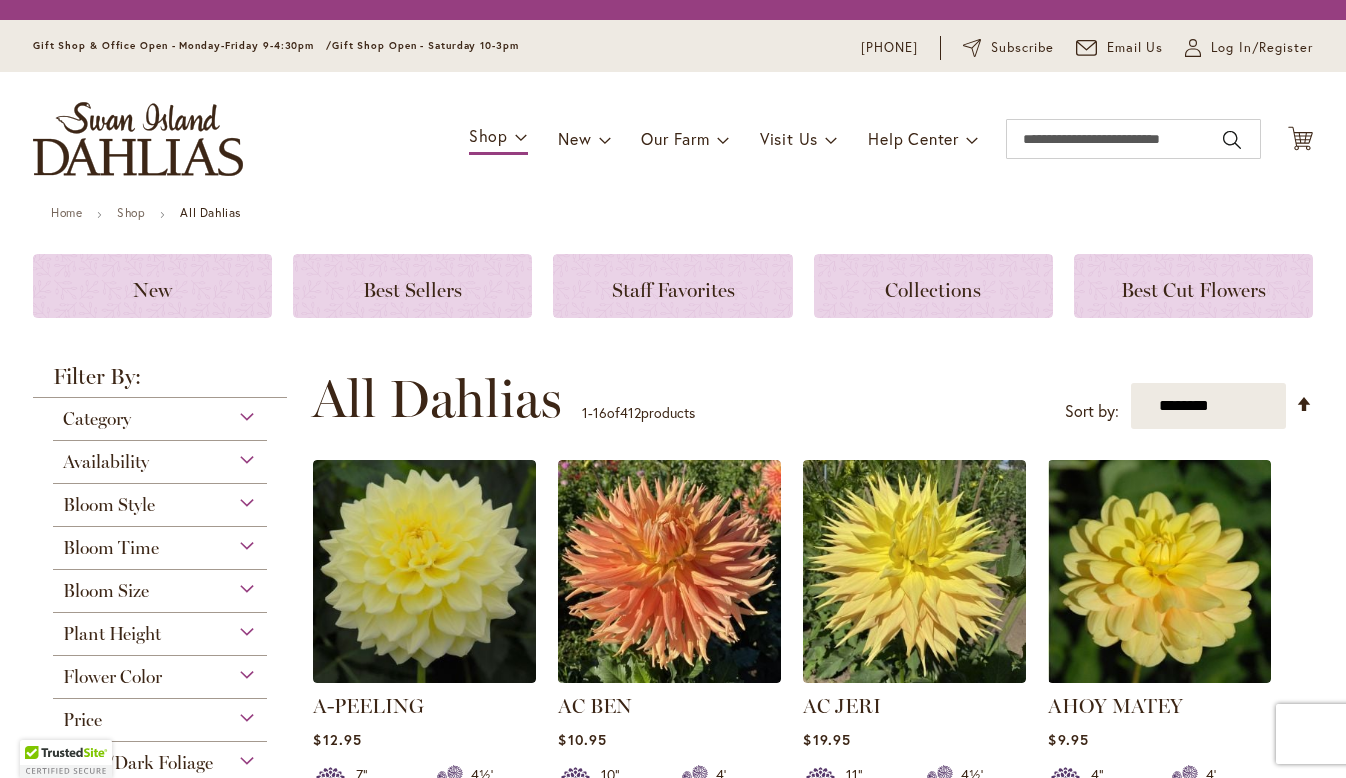 scroll, scrollTop: 0, scrollLeft: 0, axis: both 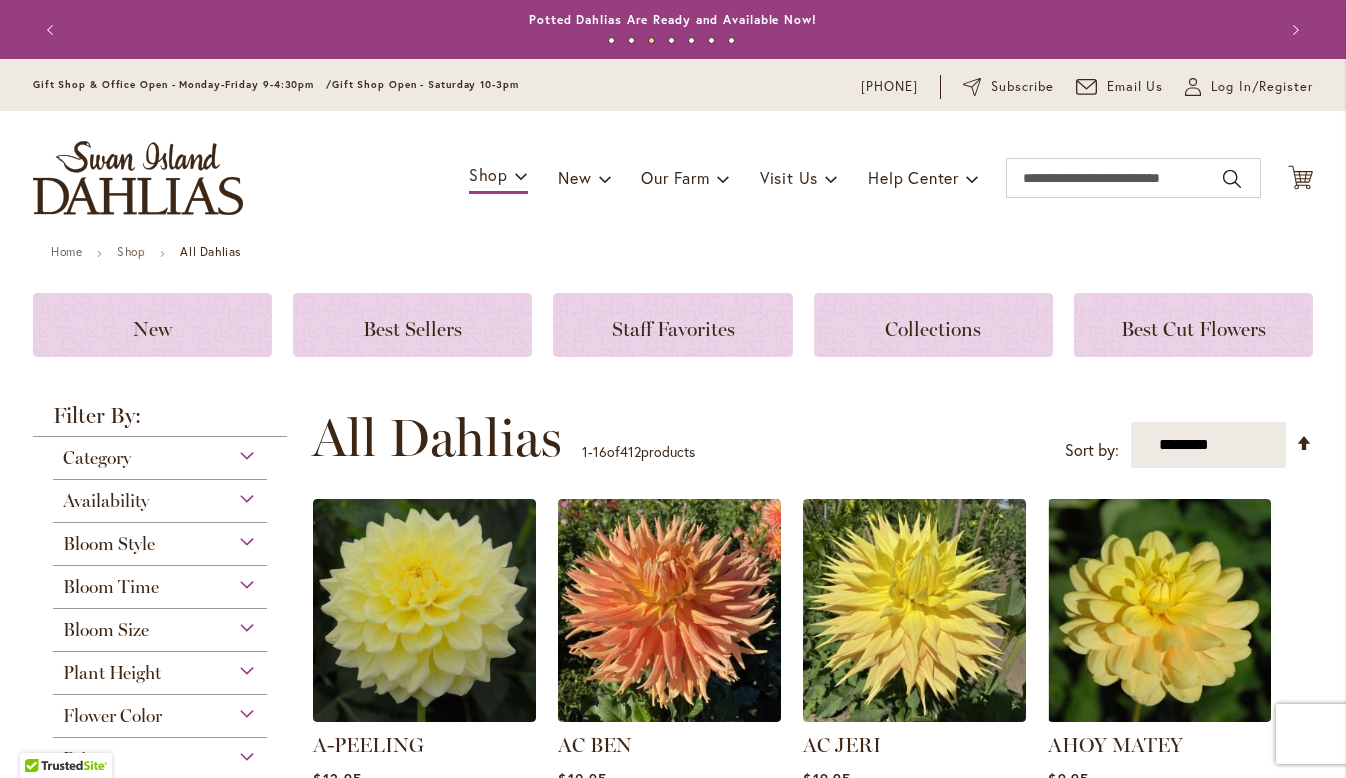 type on "**********" 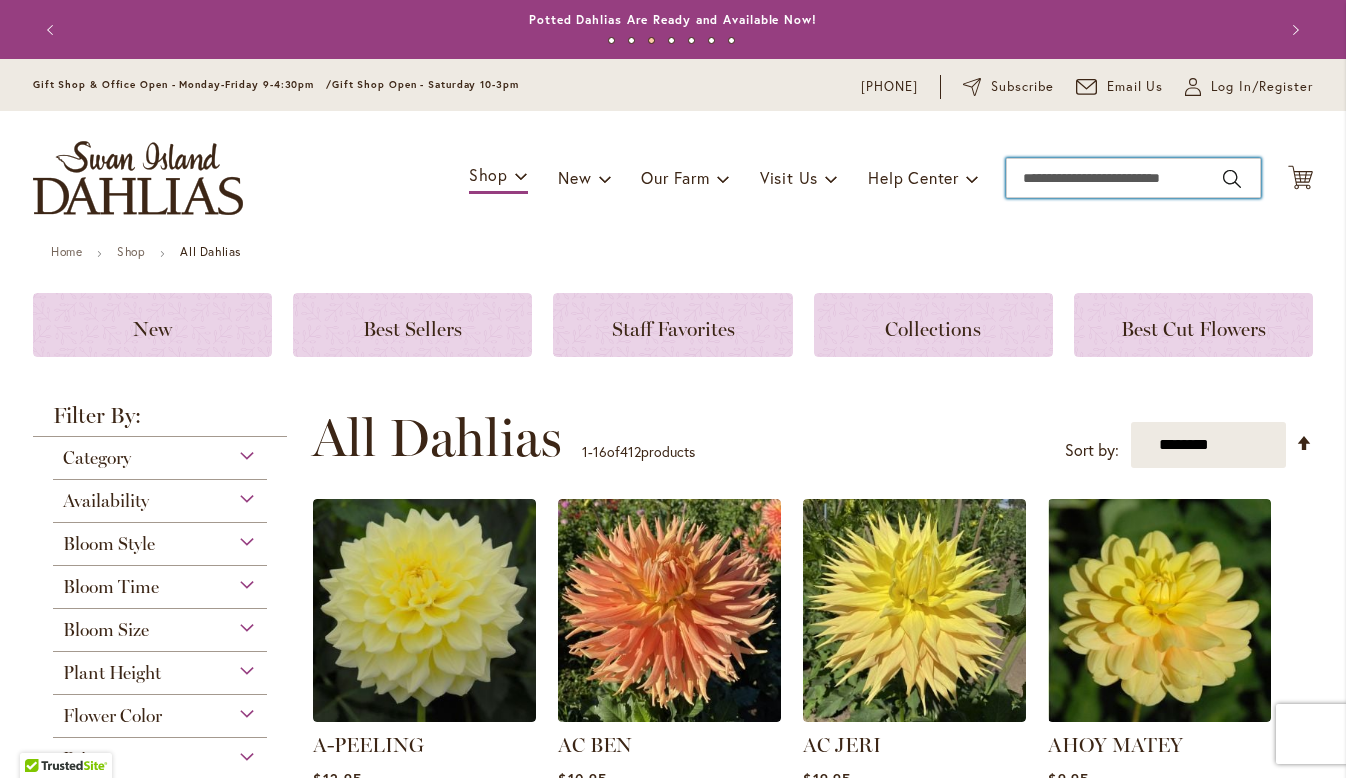 click on "Search" at bounding box center [1133, 178] 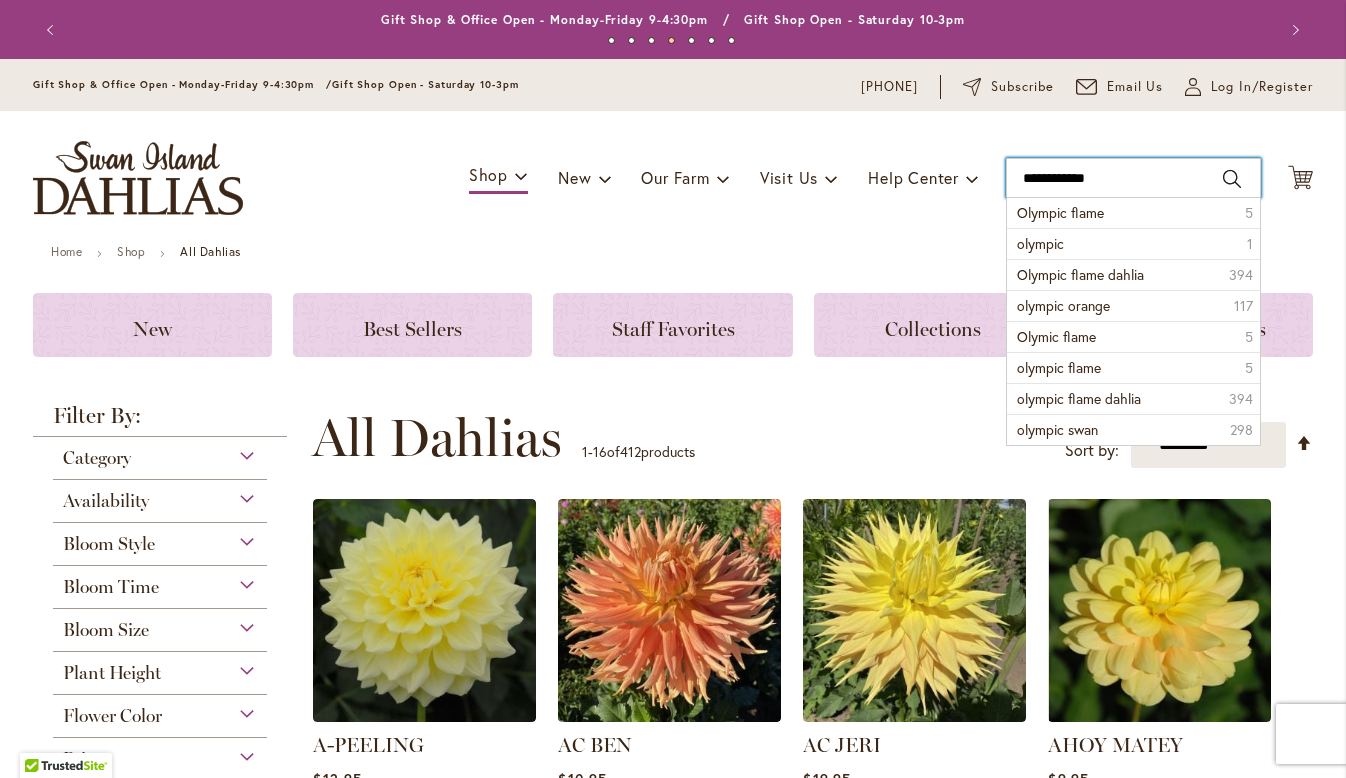 type on "**********" 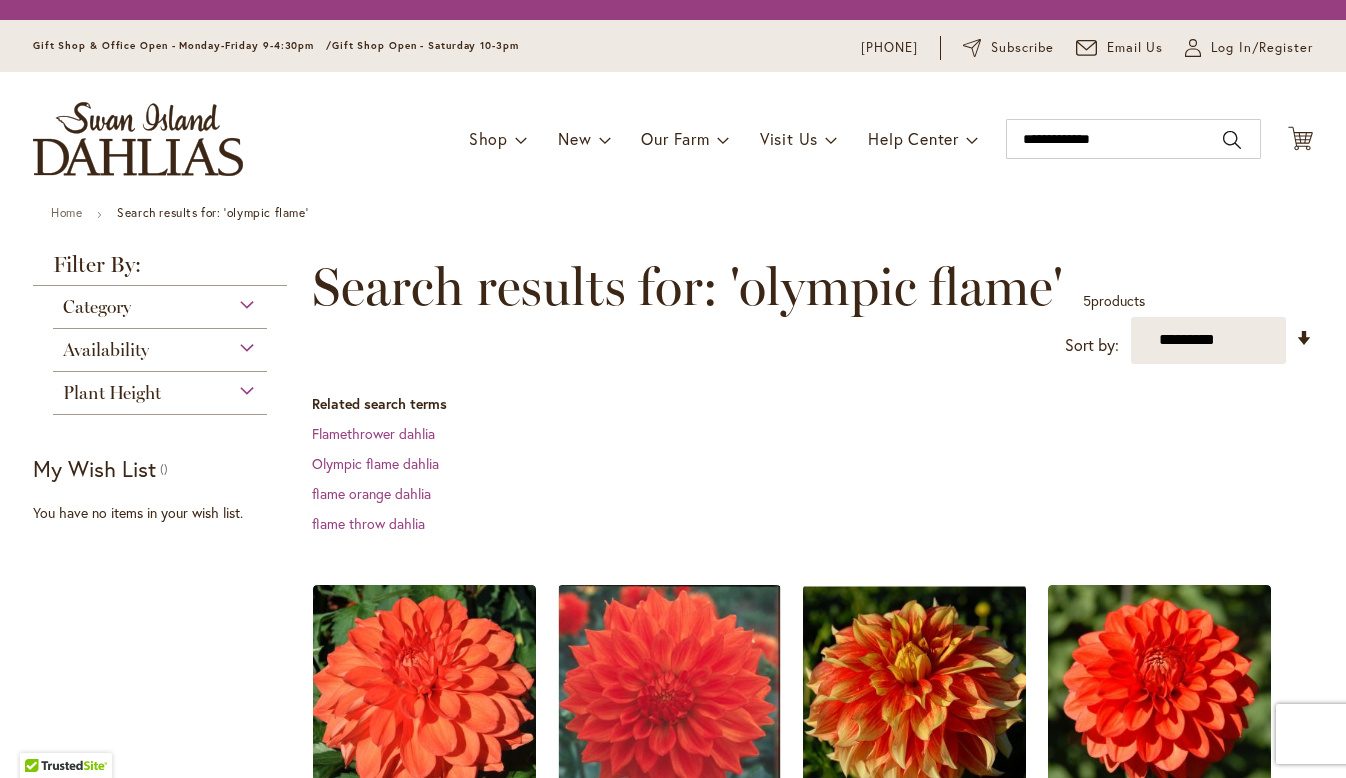 scroll, scrollTop: 0, scrollLeft: 0, axis: both 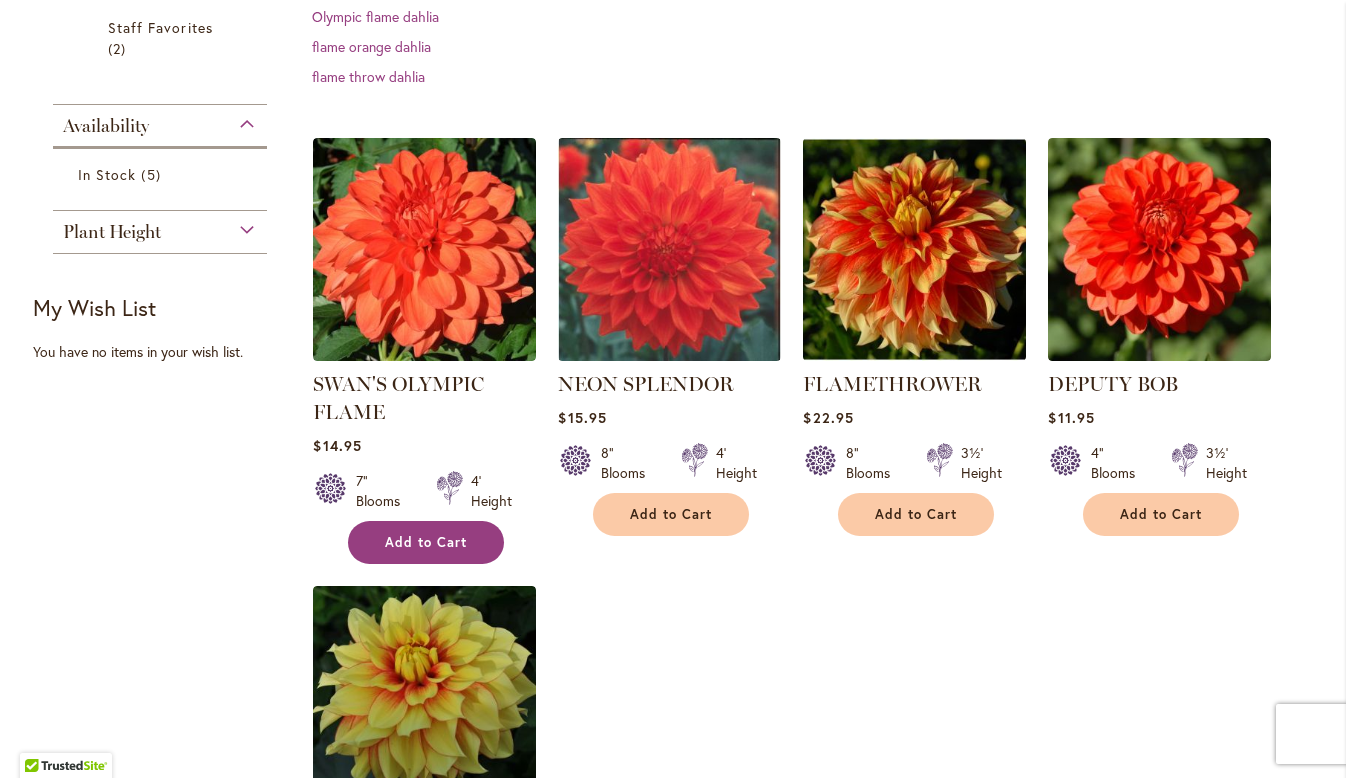 type on "**********" 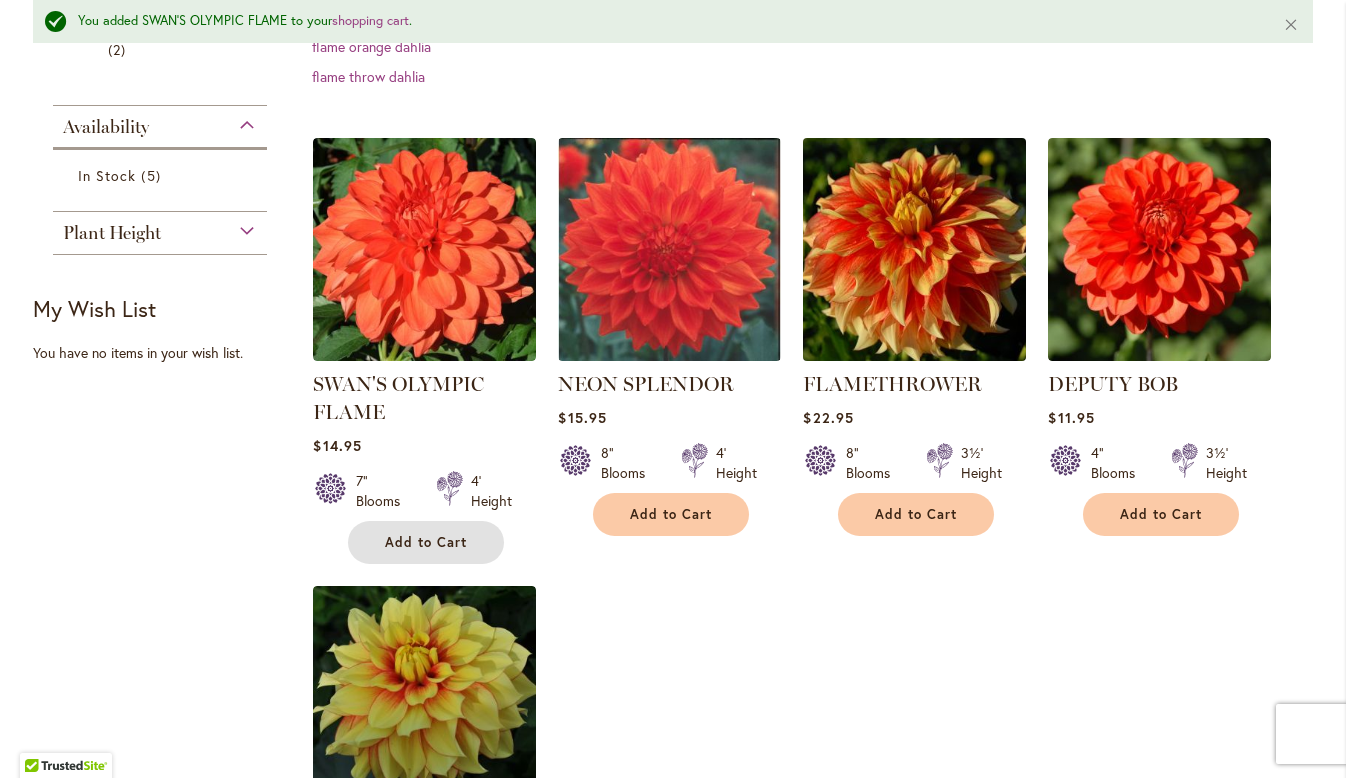 scroll, scrollTop: 0, scrollLeft: 0, axis: both 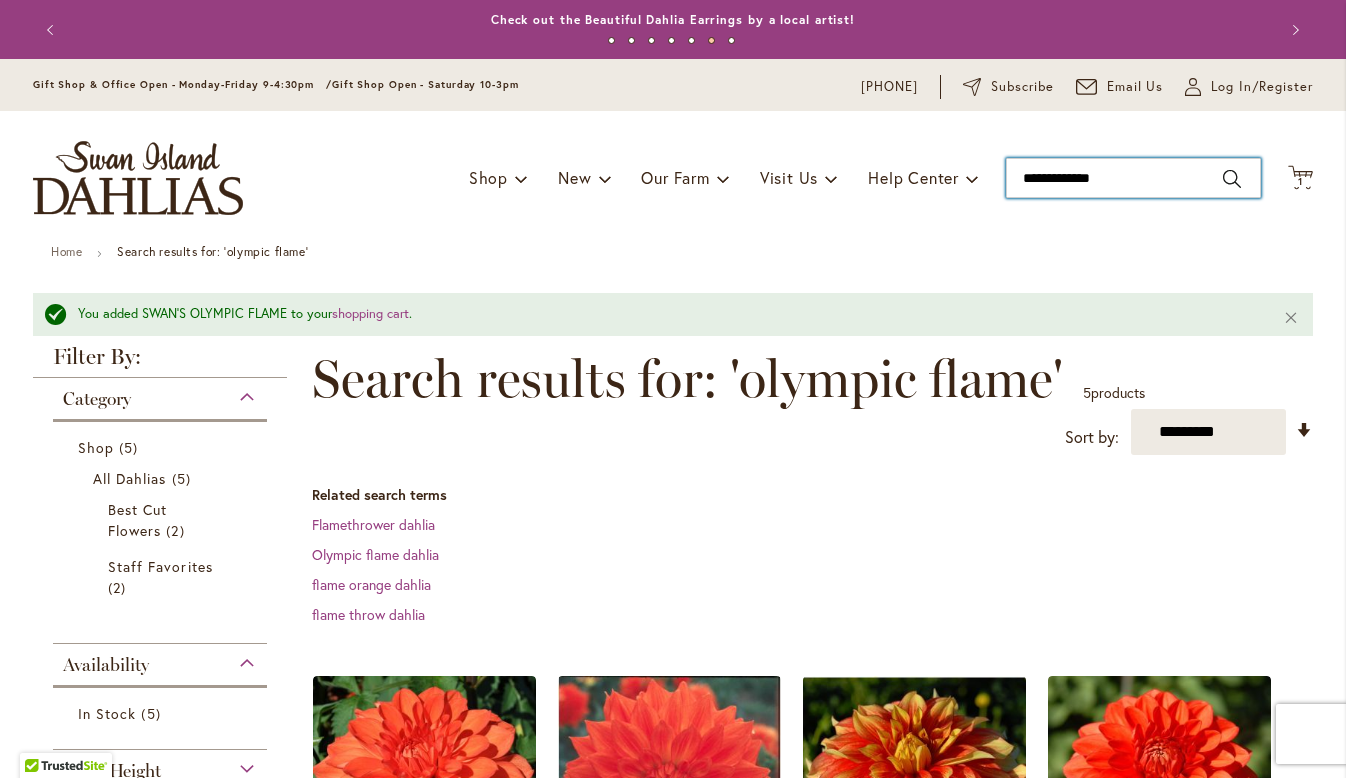 drag, startPoint x: 1125, startPoint y: 181, endPoint x: 1004, endPoint y: 157, distance: 123.35721 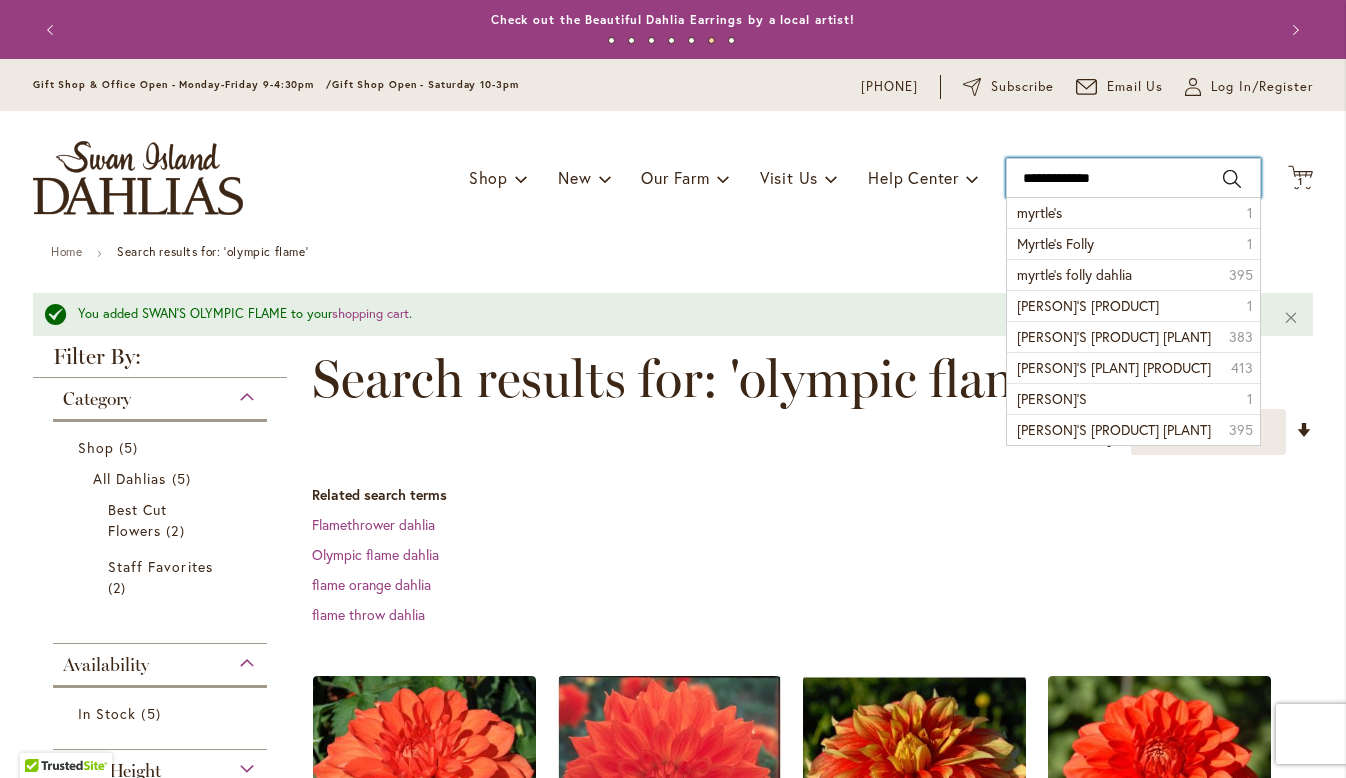 type on "**********" 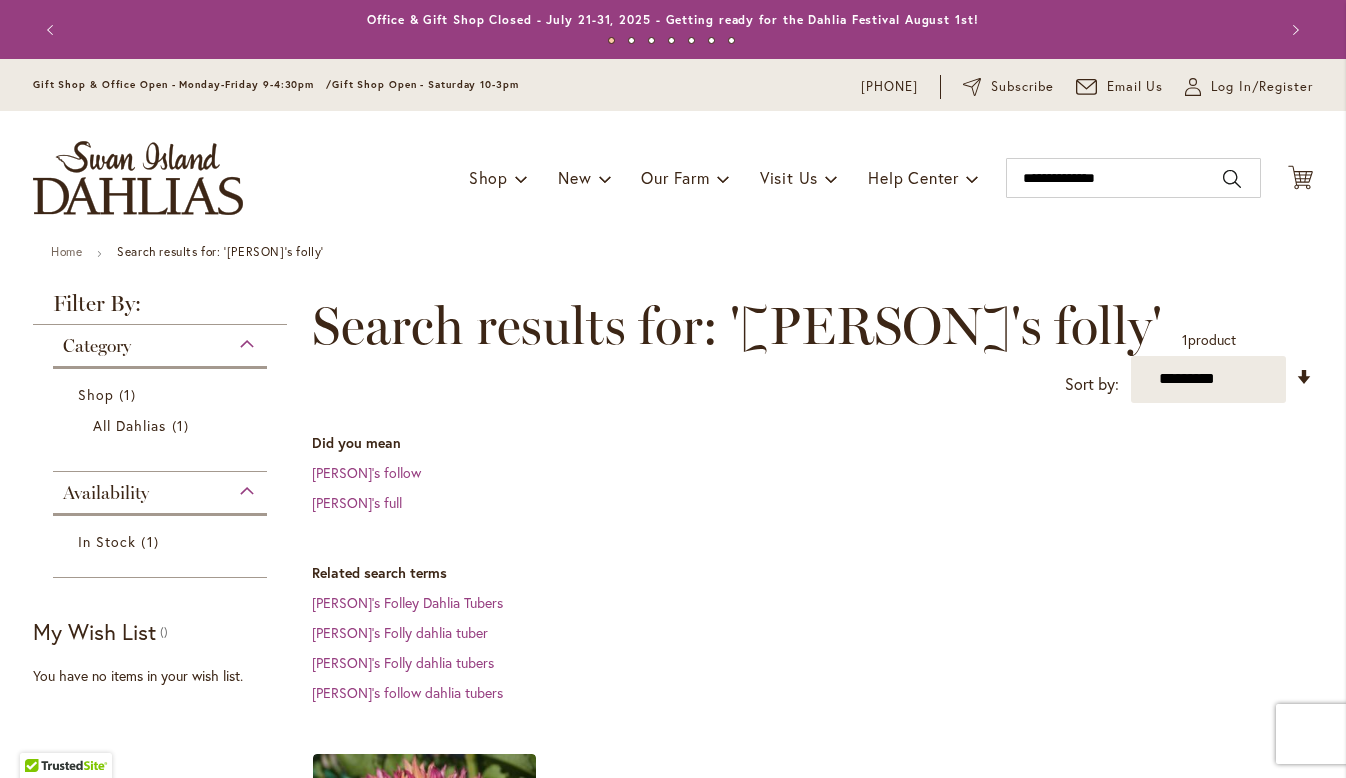 scroll, scrollTop: 0, scrollLeft: 0, axis: both 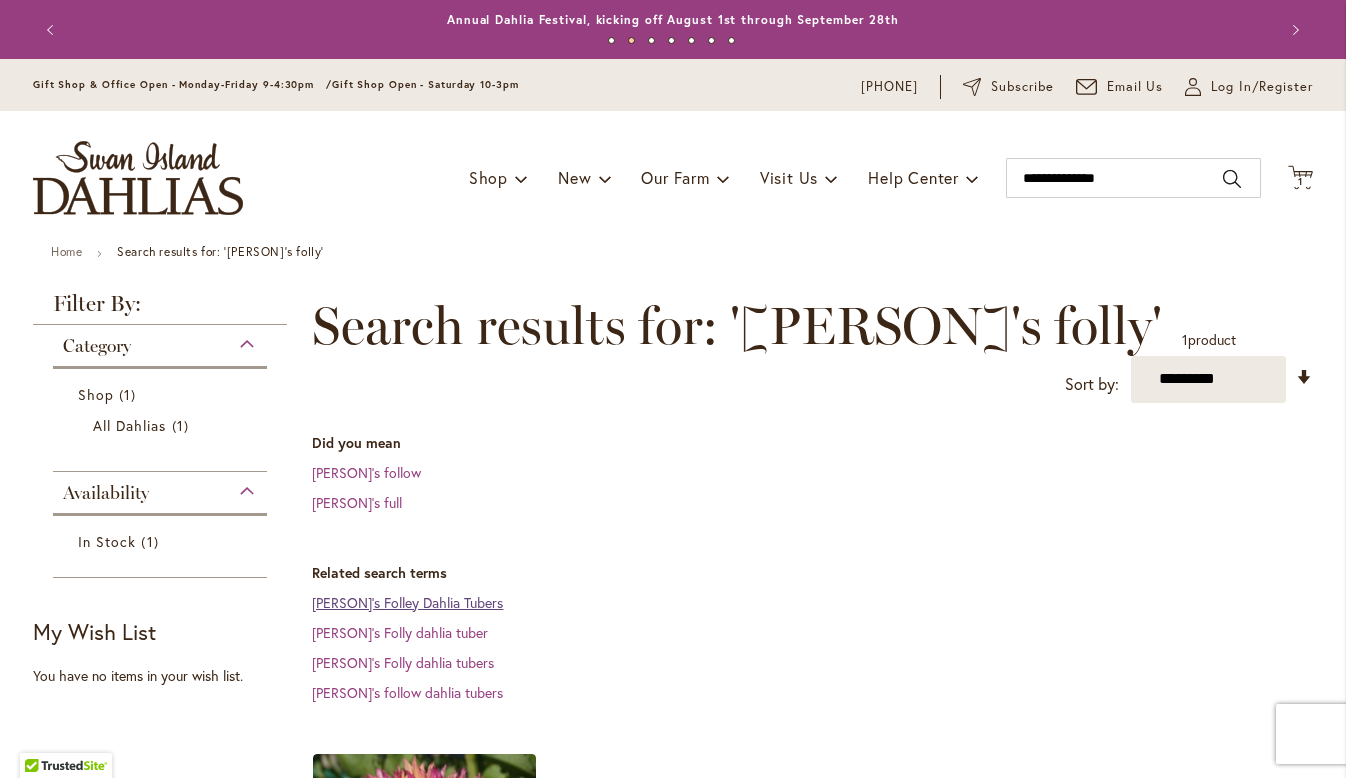 type on "**********" 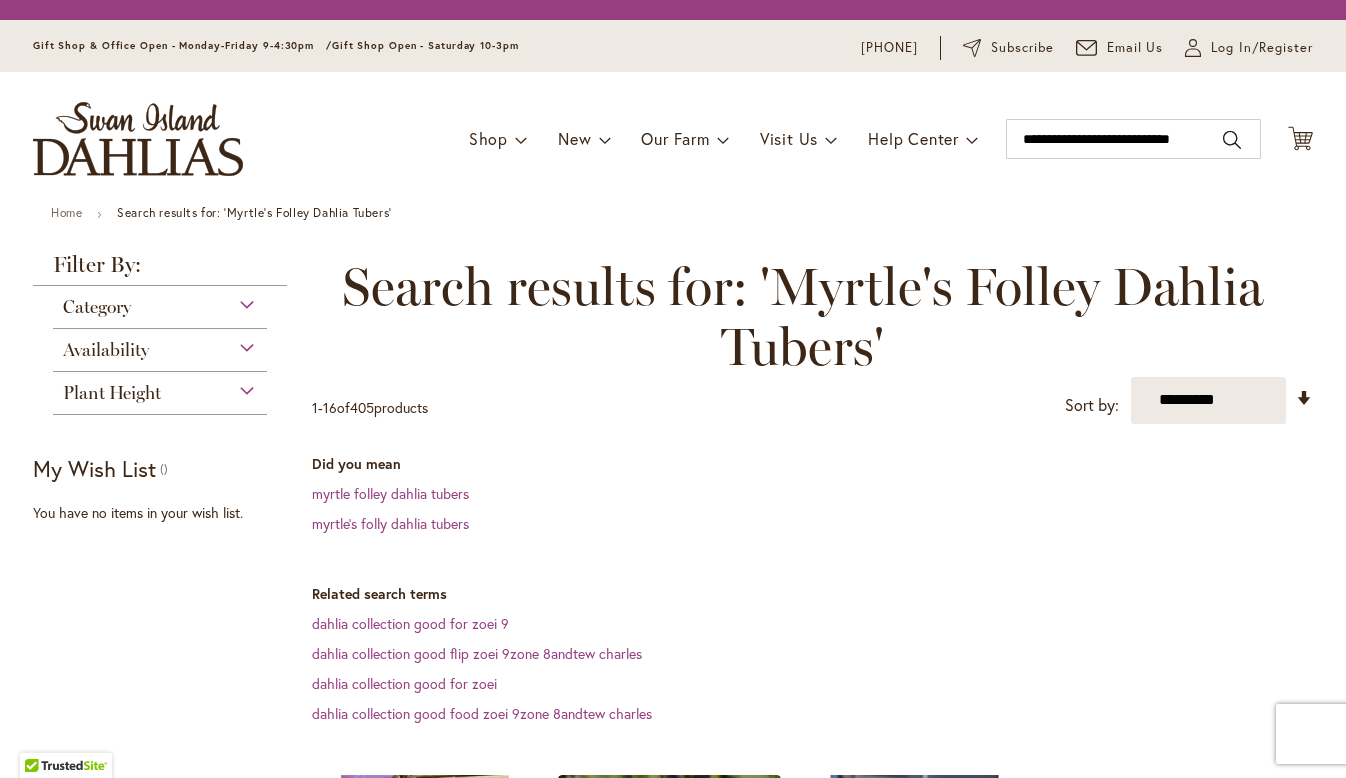 scroll, scrollTop: 0, scrollLeft: 0, axis: both 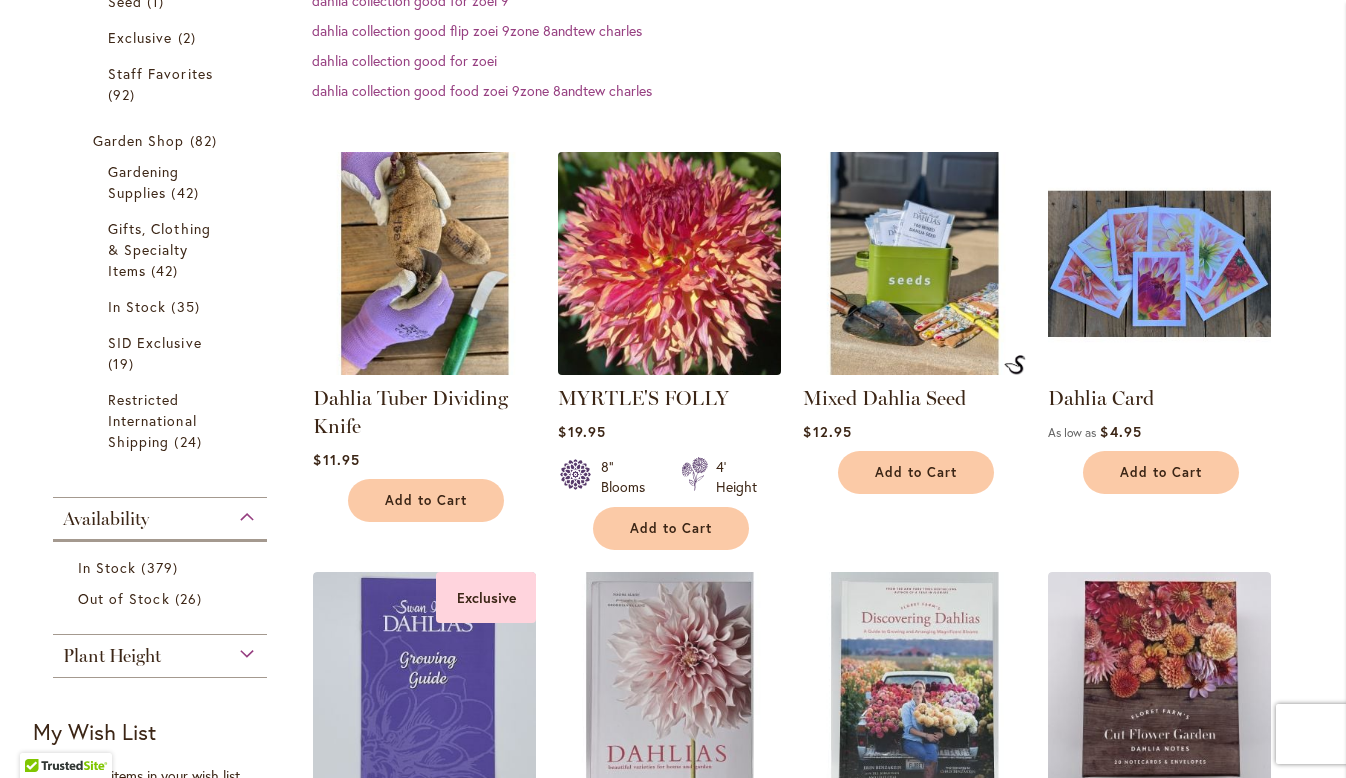 type on "**********" 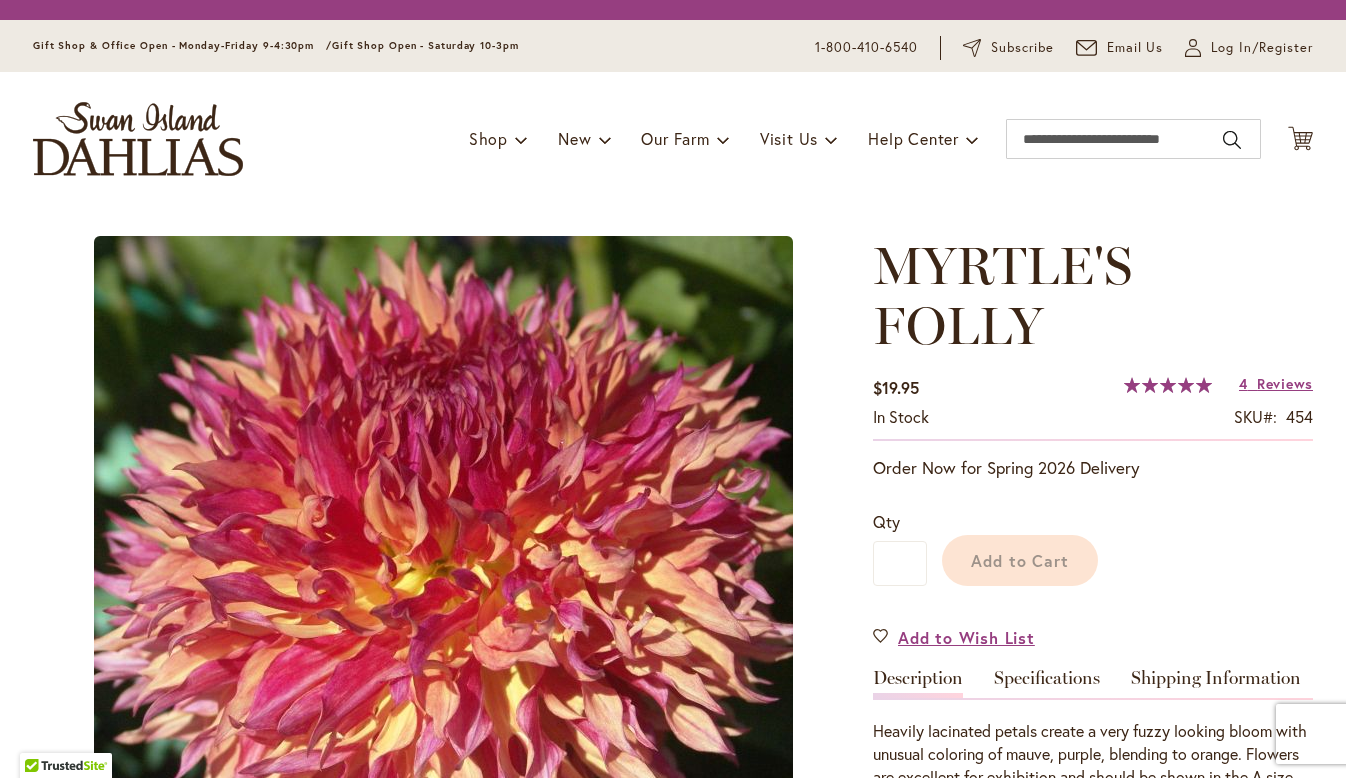scroll, scrollTop: 0, scrollLeft: 0, axis: both 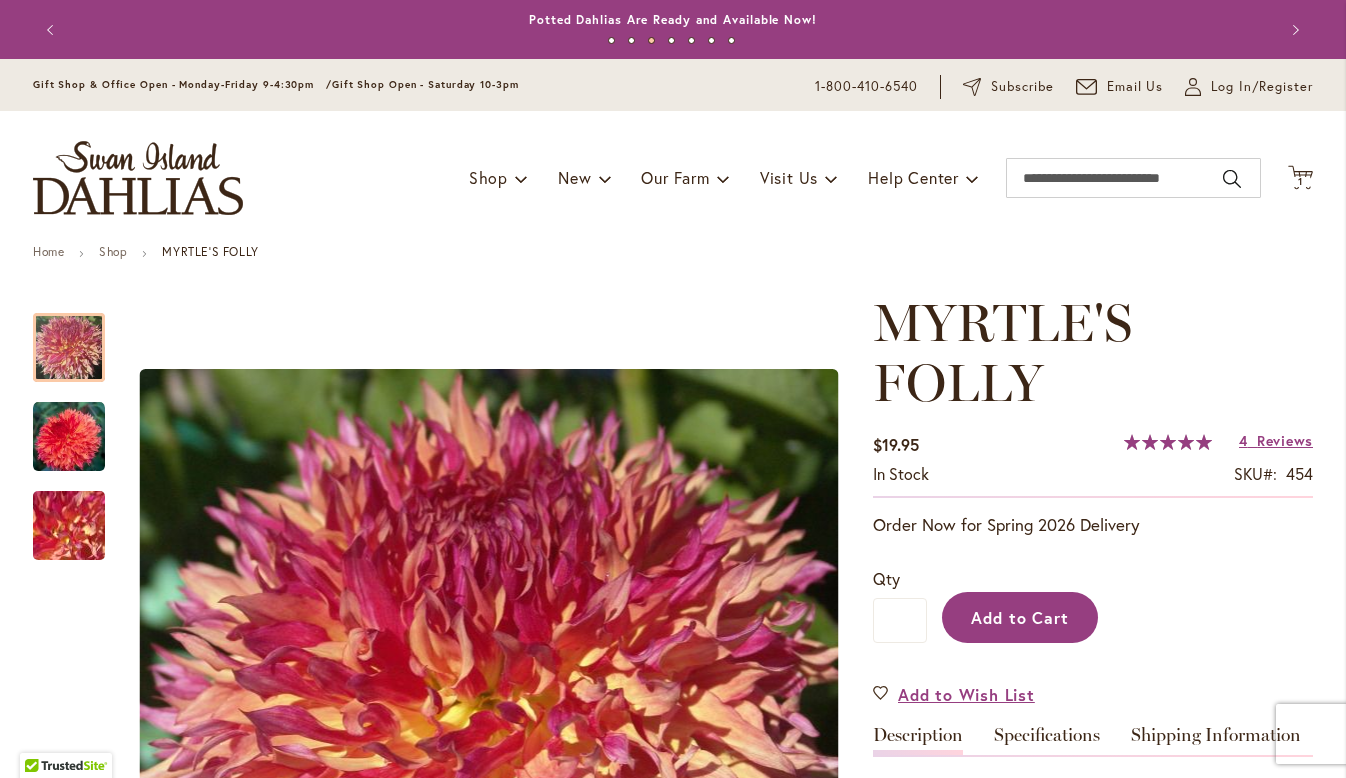 type on "**********" 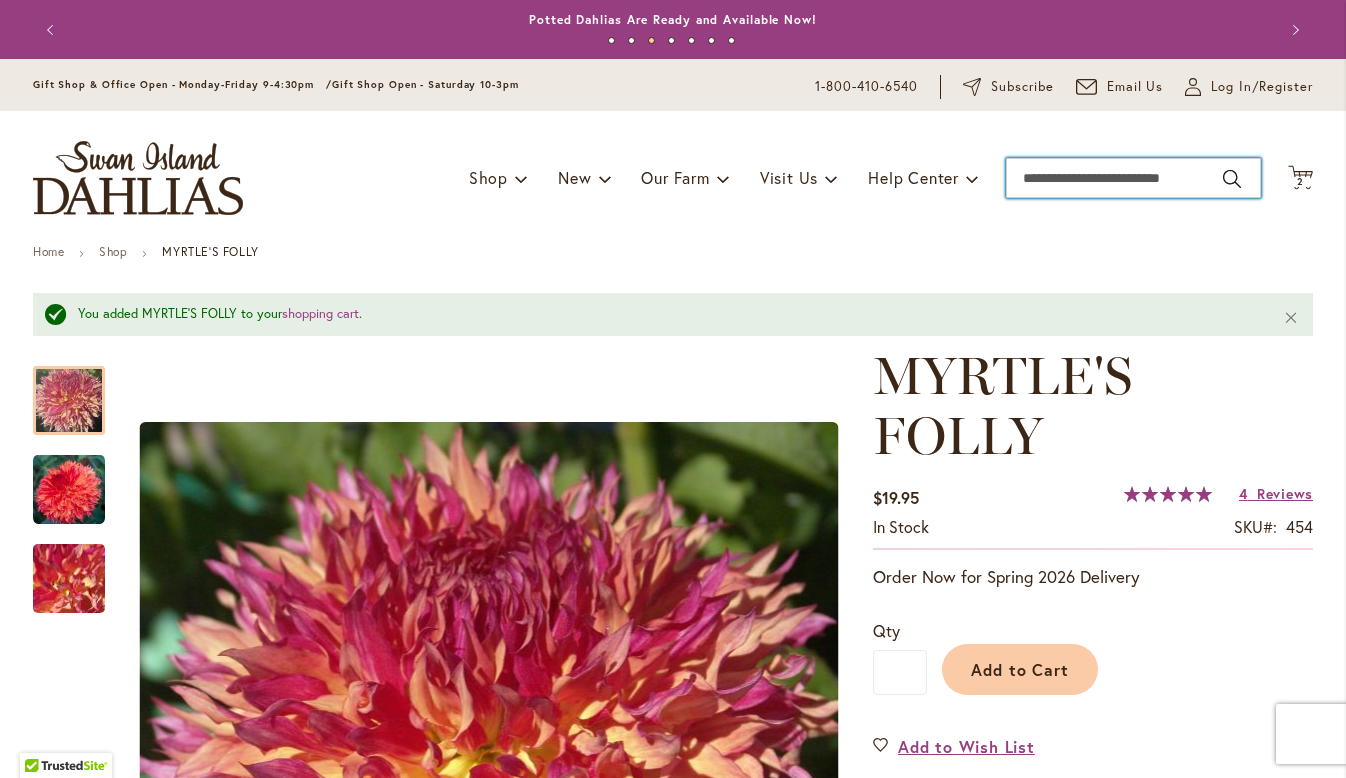 click on "Search" at bounding box center [1133, 178] 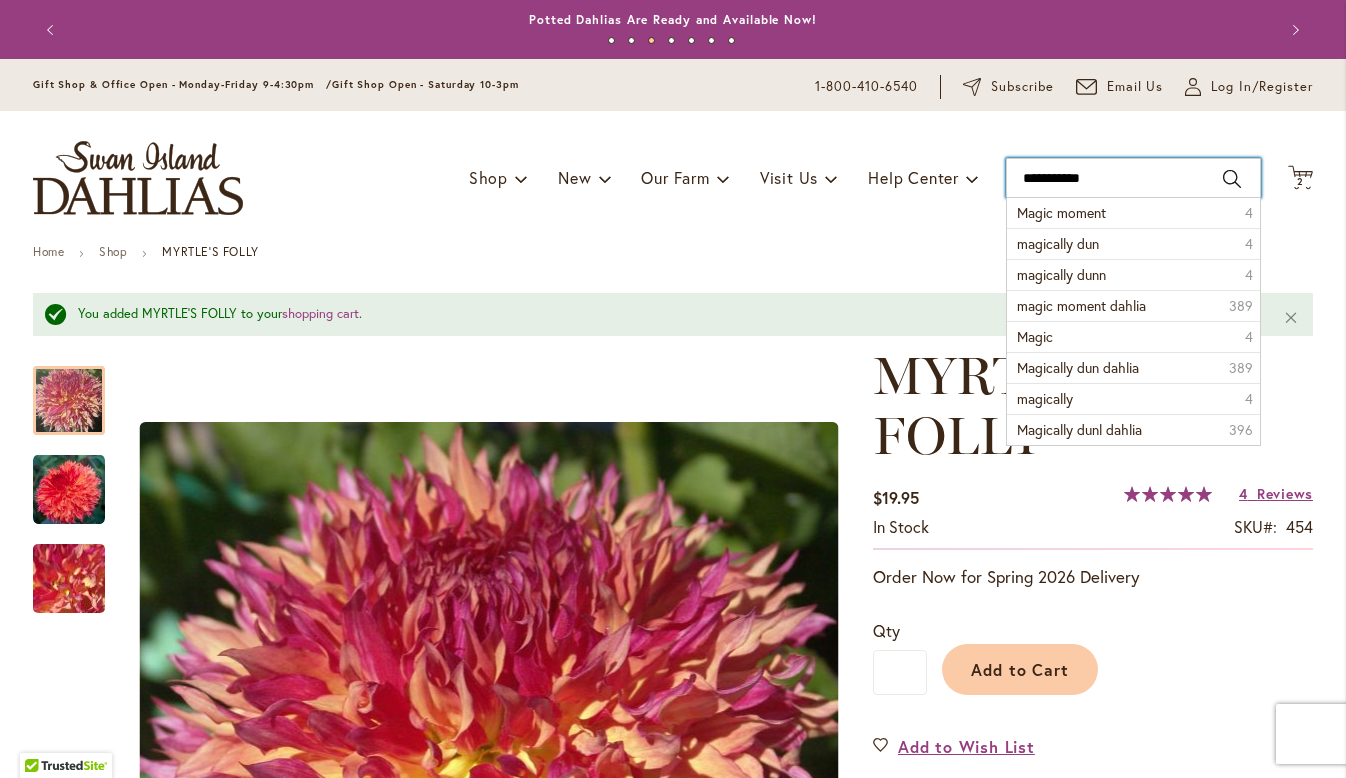 type on "**********" 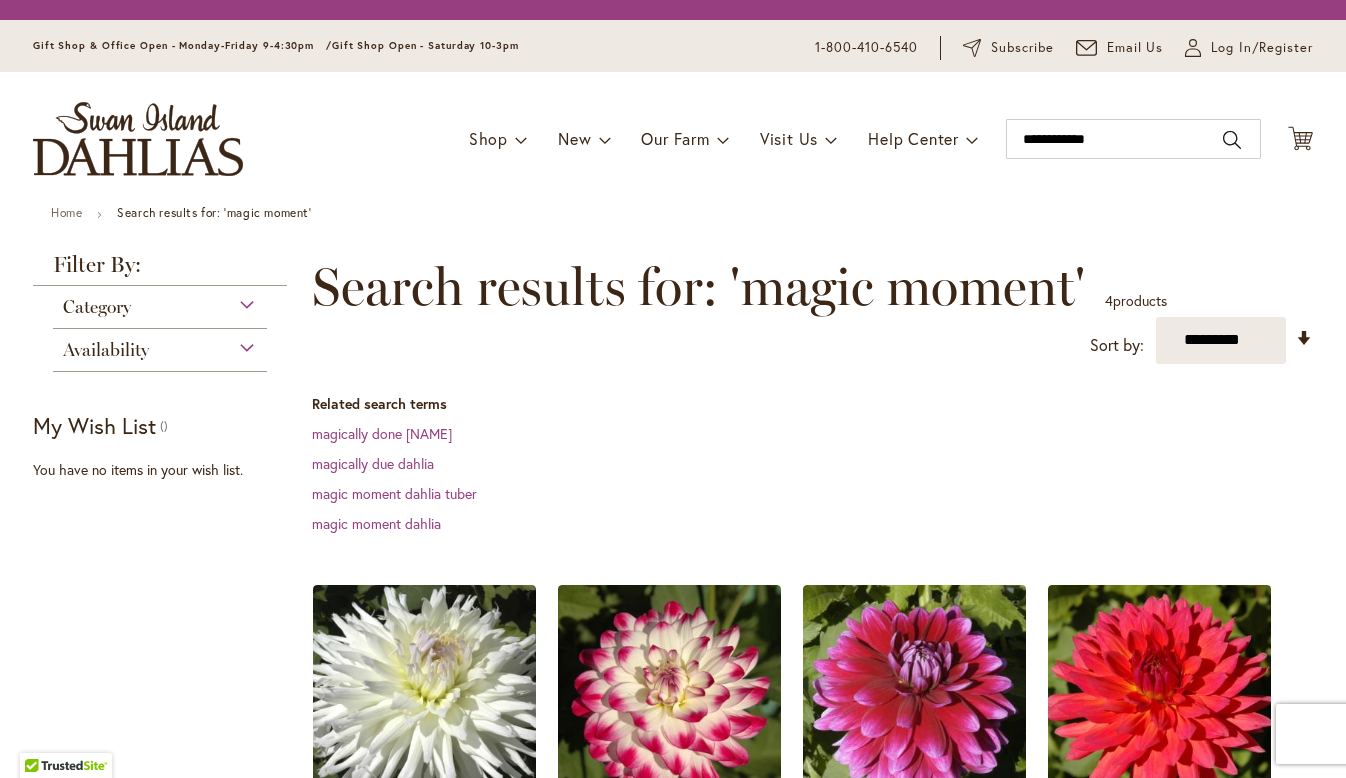 scroll, scrollTop: 0, scrollLeft: 0, axis: both 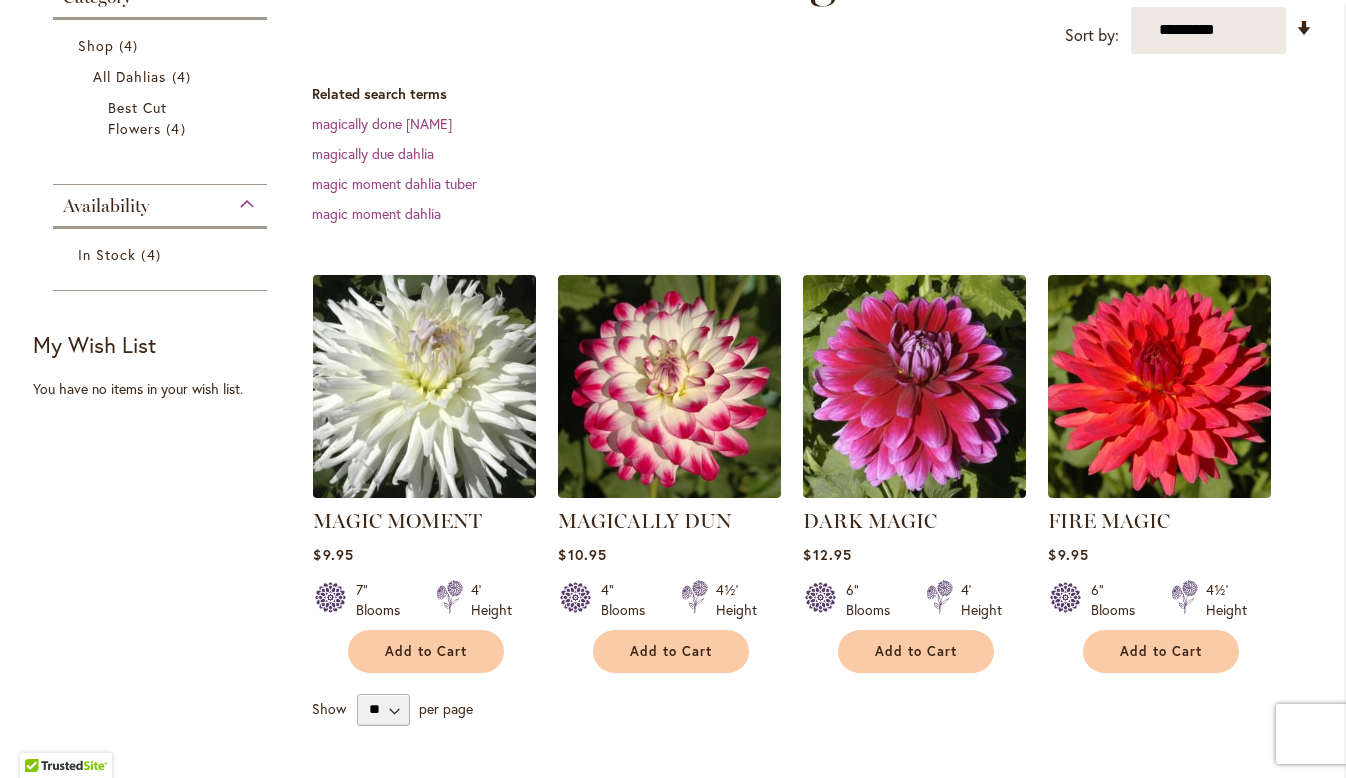 type on "**********" 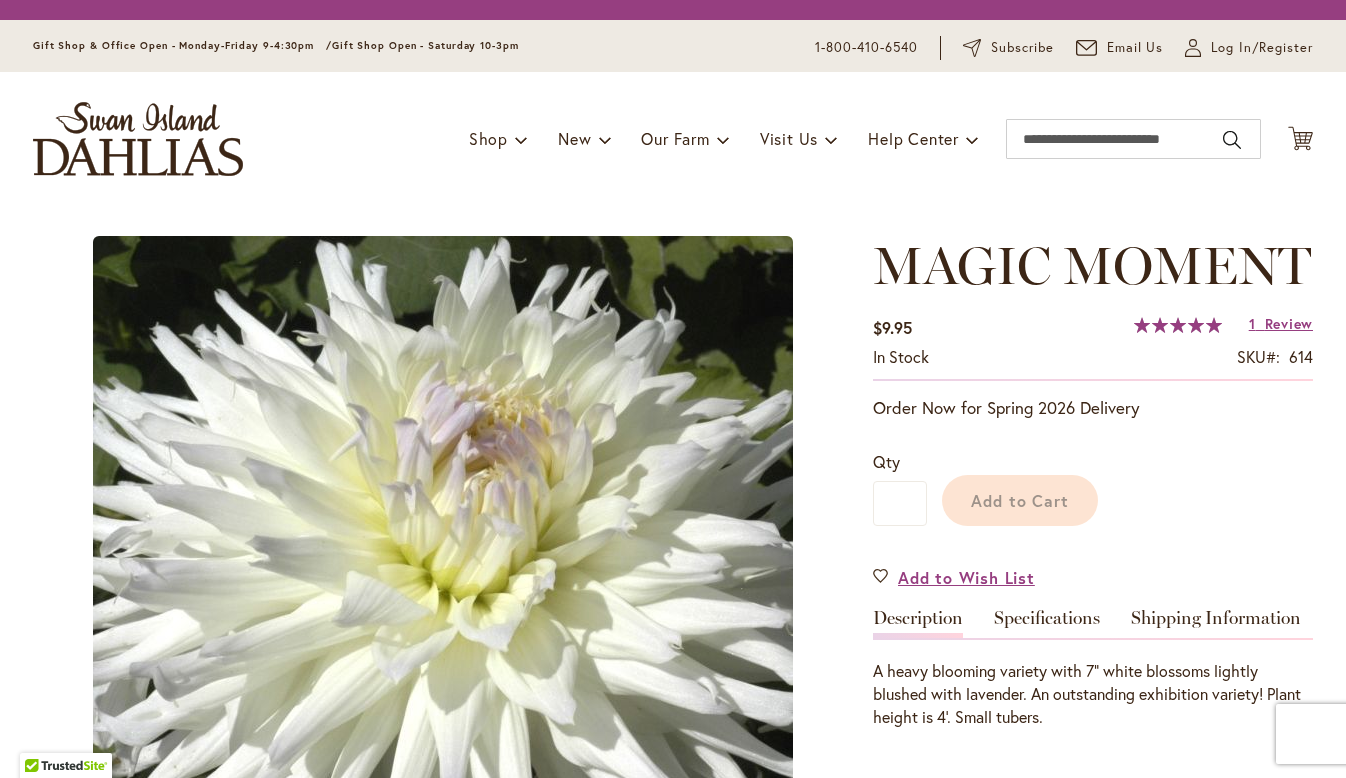 scroll, scrollTop: 0, scrollLeft: 0, axis: both 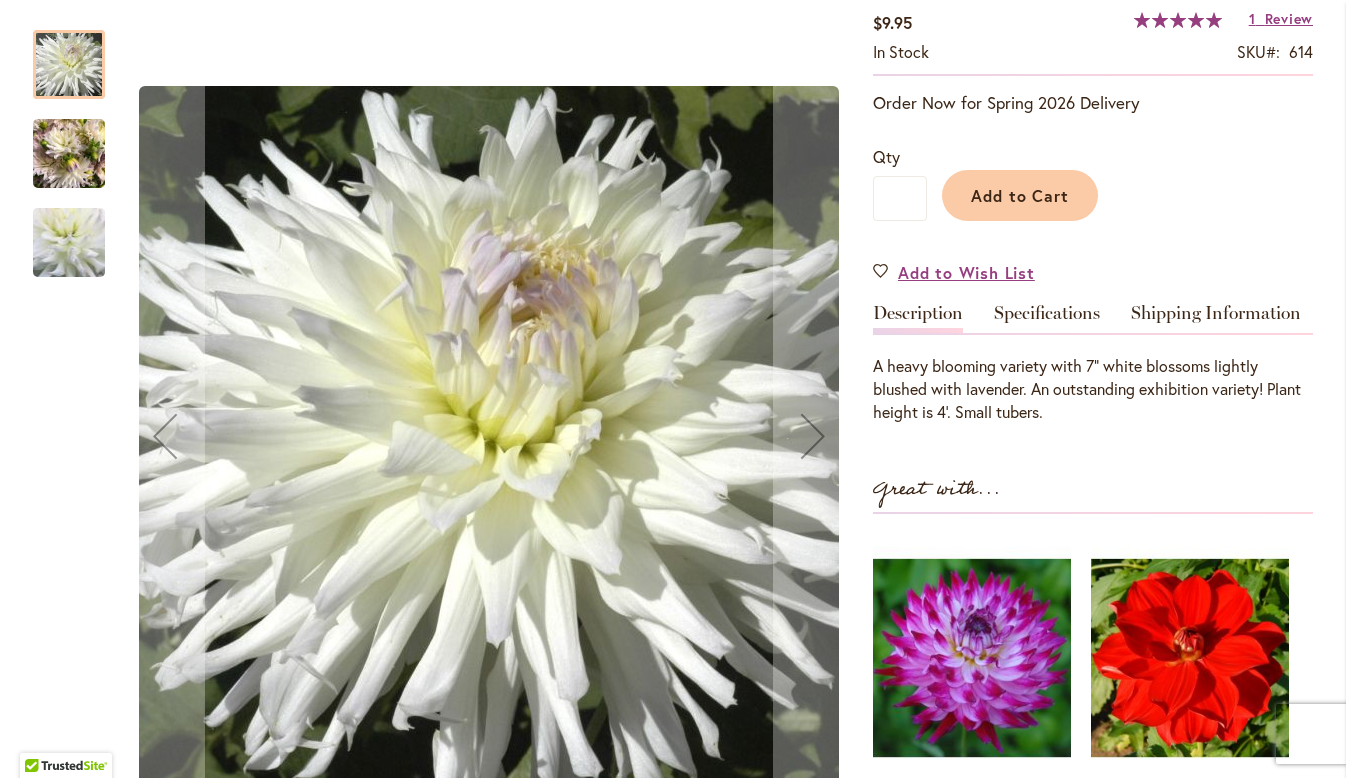 type on "**********" 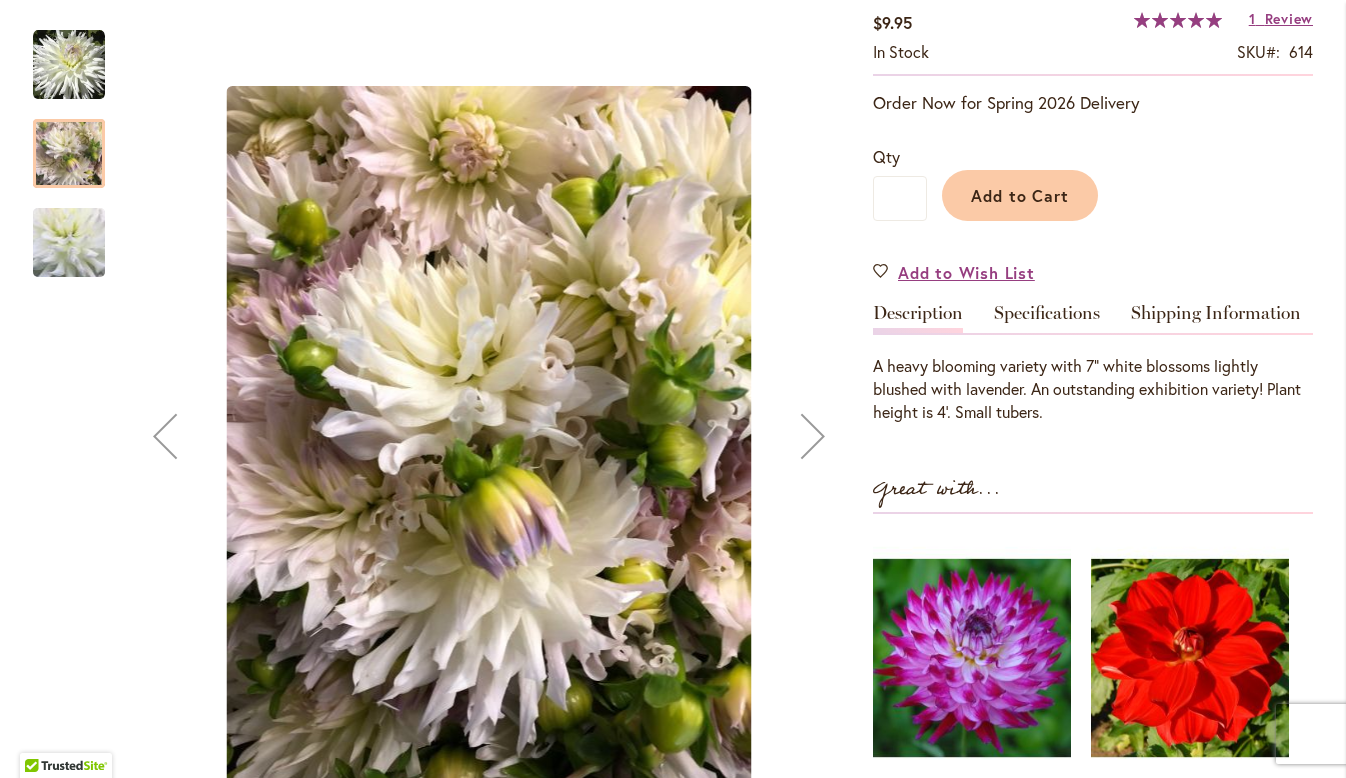 click at bounding box center (69, 243) 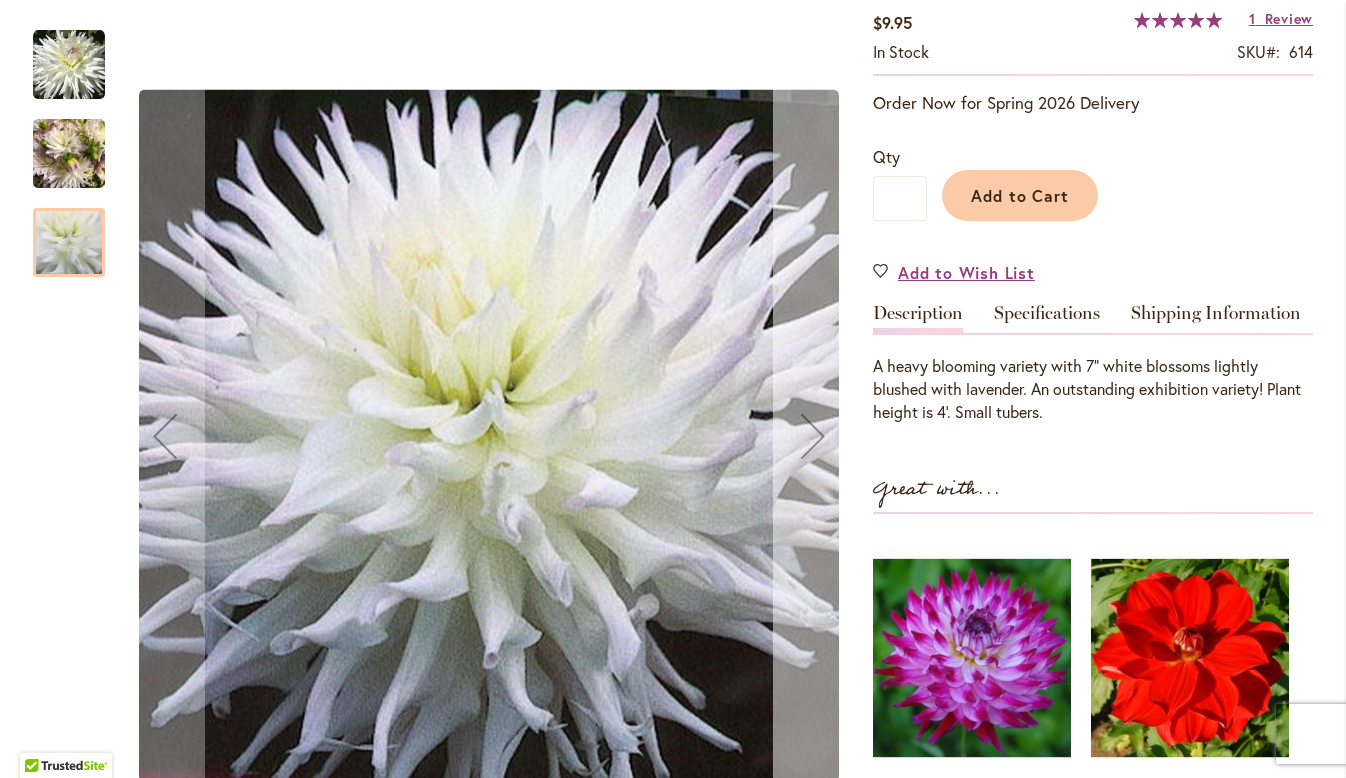 click at bounding box center [813, 436] 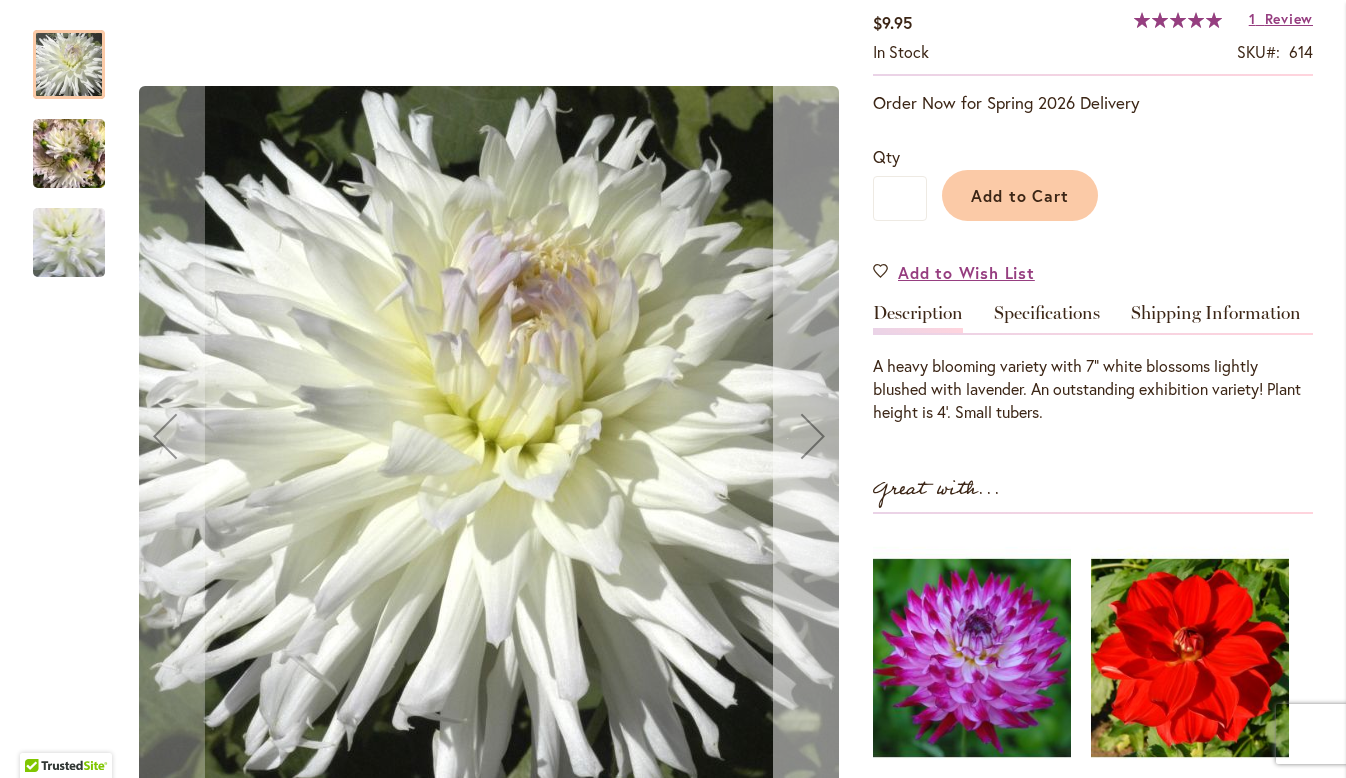 click at bounding box center [813, 436] 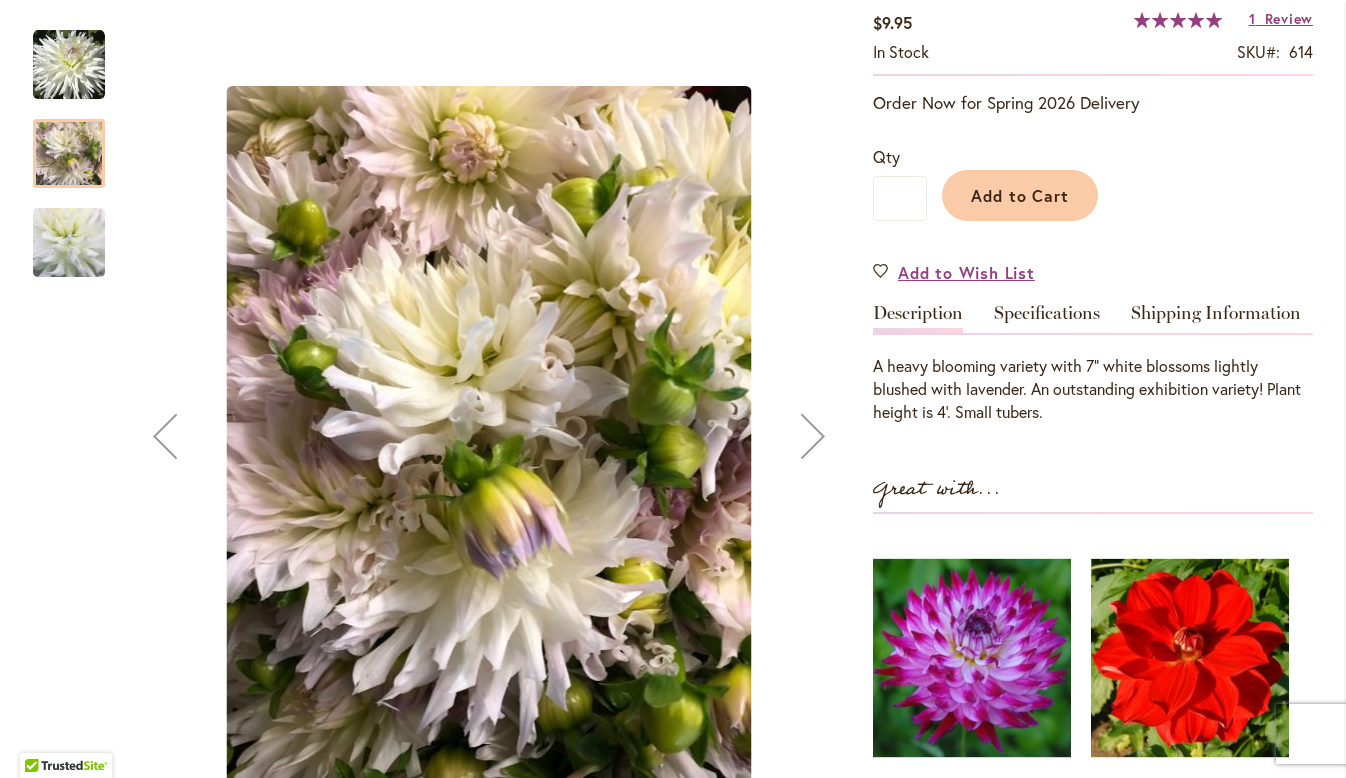 click at bounding box center [813, 436] 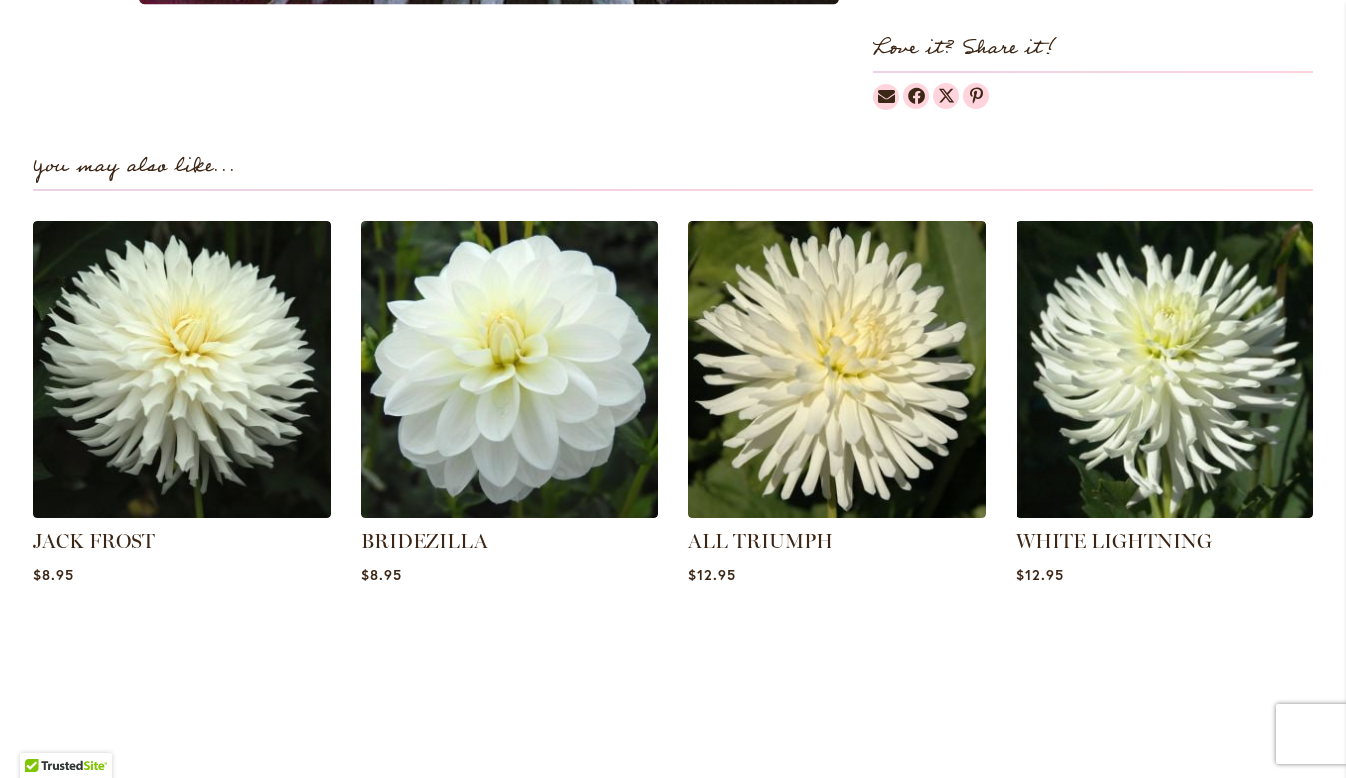 scroll, scrollTop: 1418, scrollLeft: 0, axis: vertical 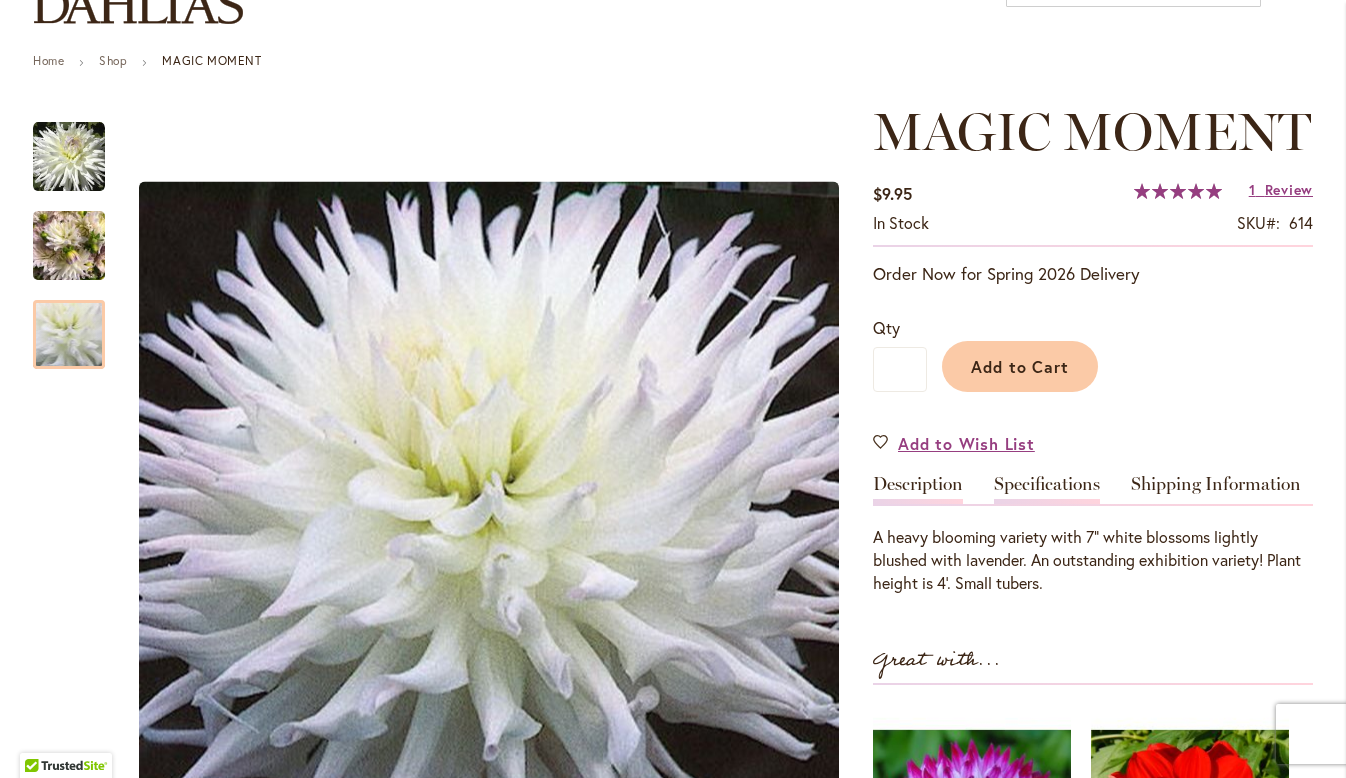 click on "Specifications" at bounding box center [1047, 489] 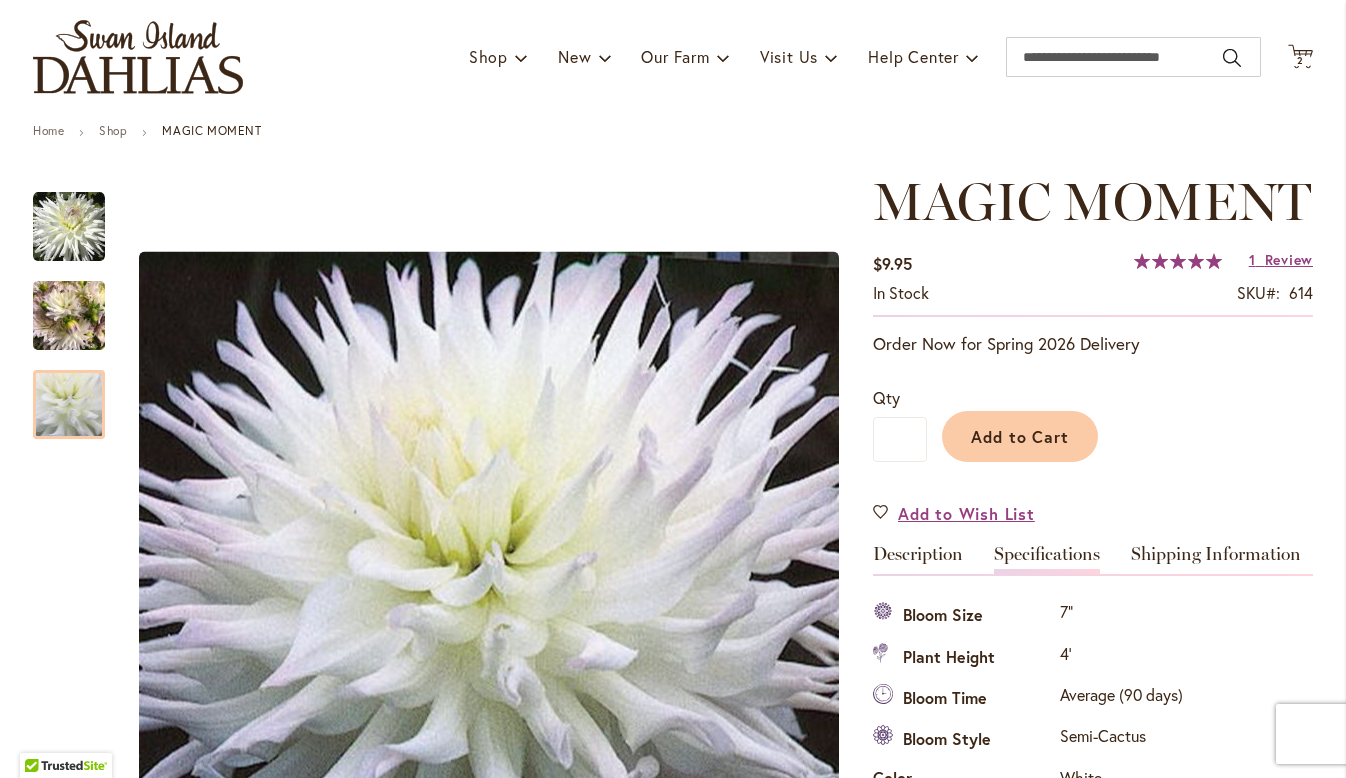 scroll, scrollTop: 117, scrollLeft: 0, axis: vertical 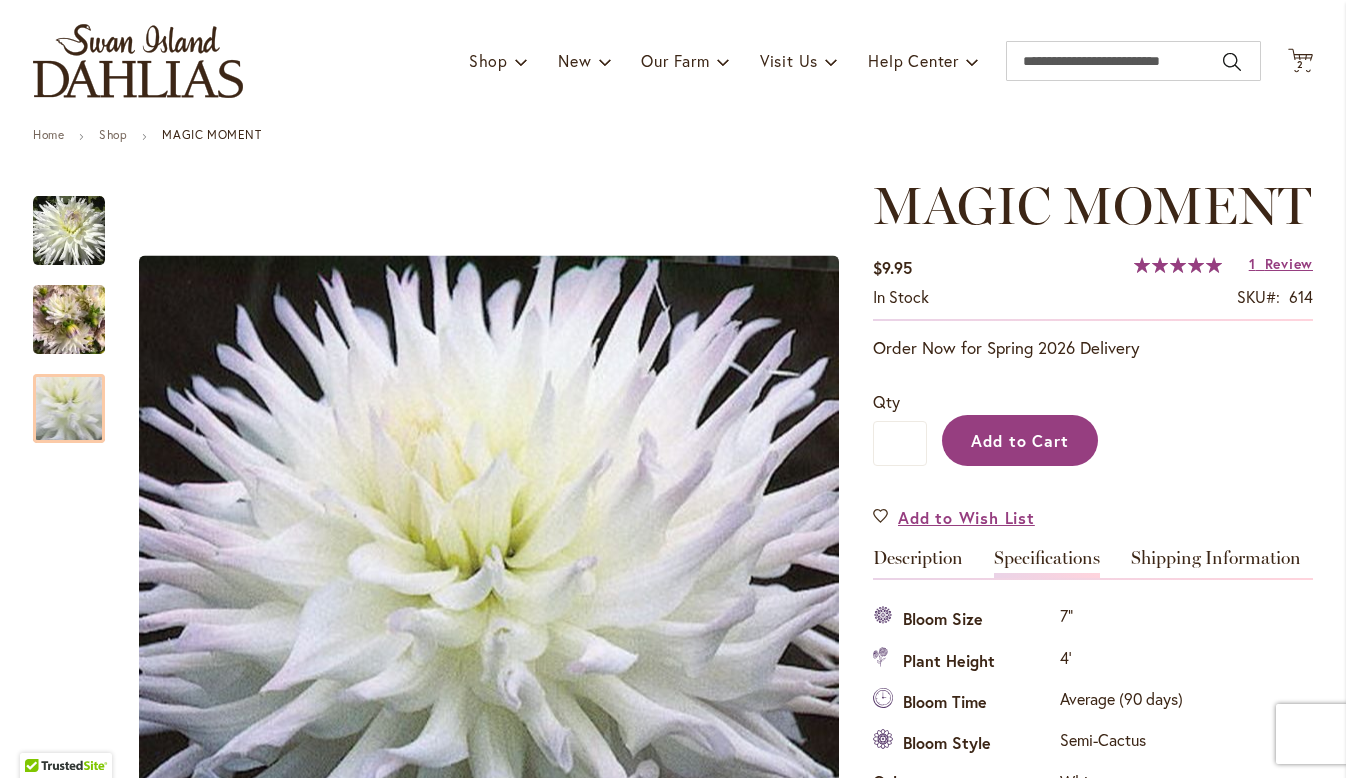 click on "Add to Cart" at bounding box center (1020, 440) 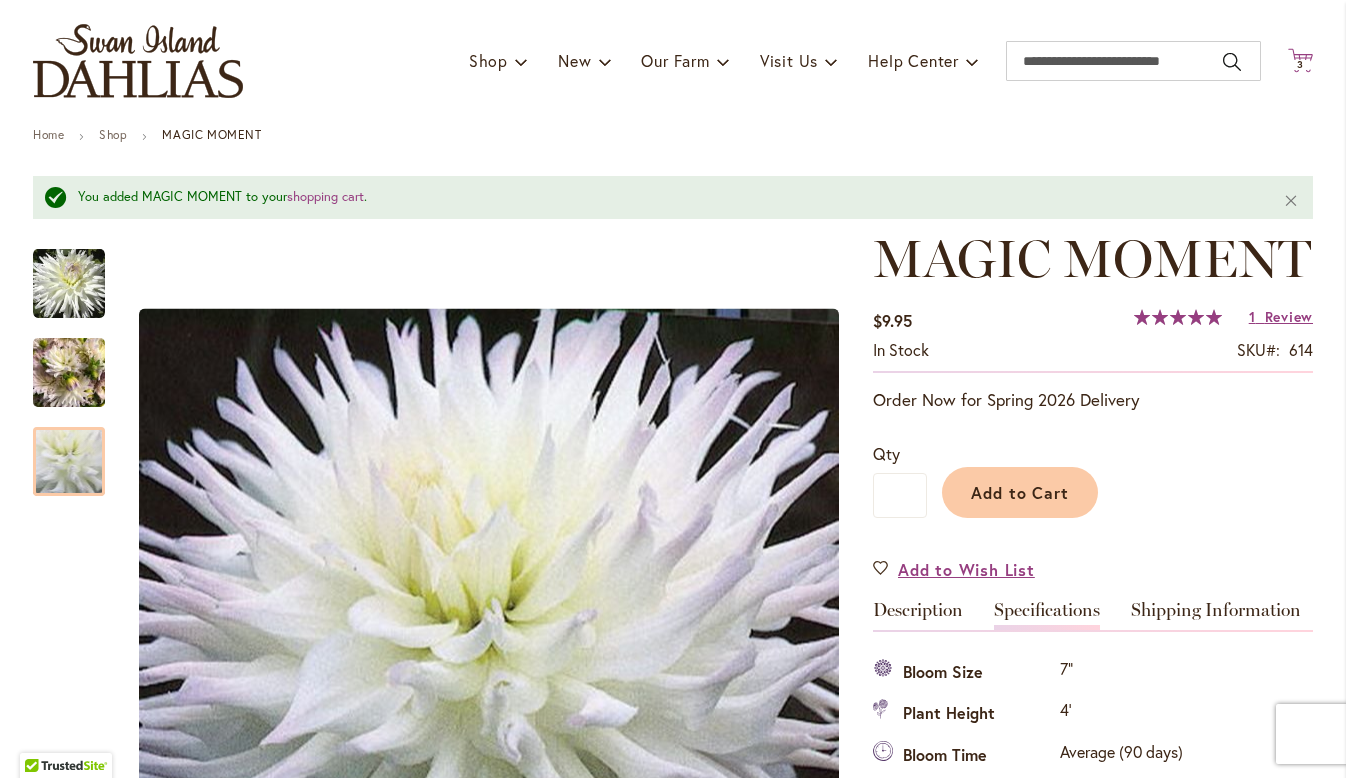 click on "Cart
.cls-1 {
fill: #231f20;
}" 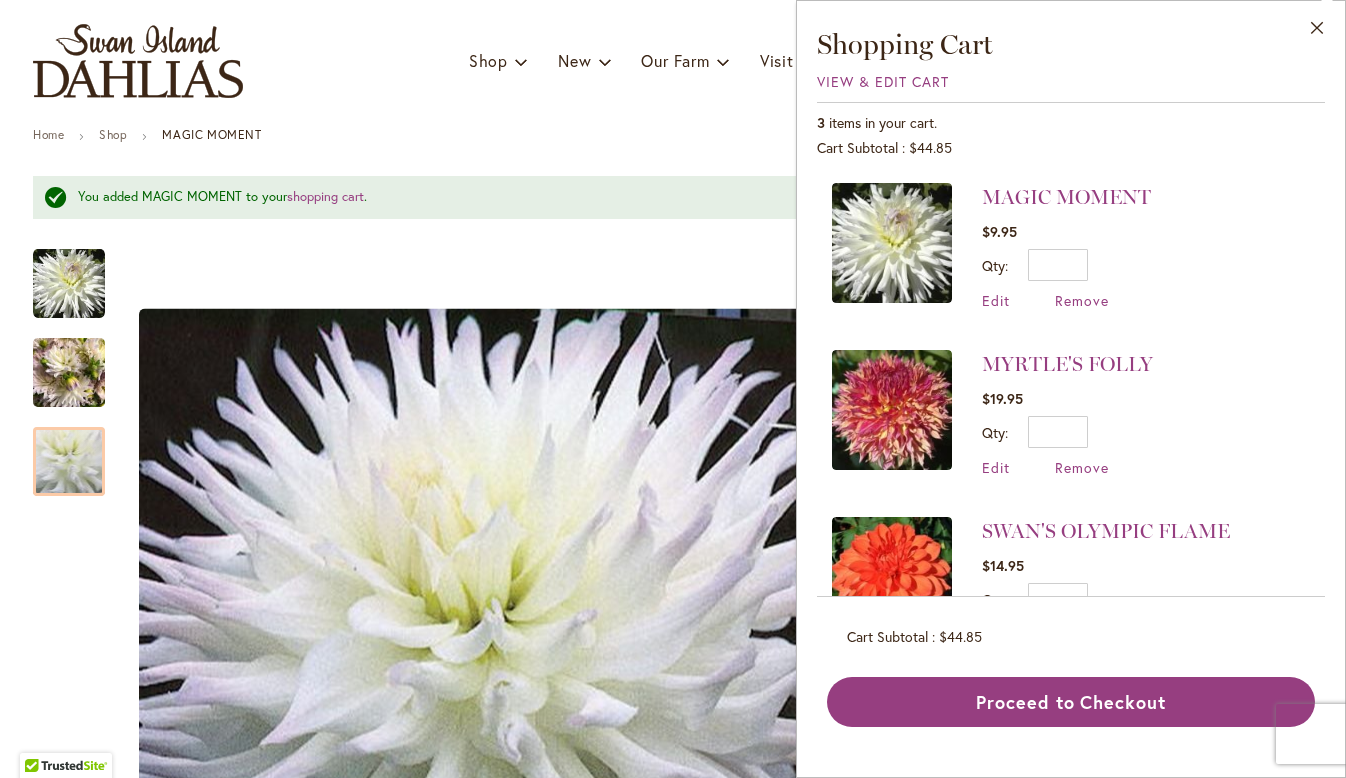 click at bounding box center (892, 410) 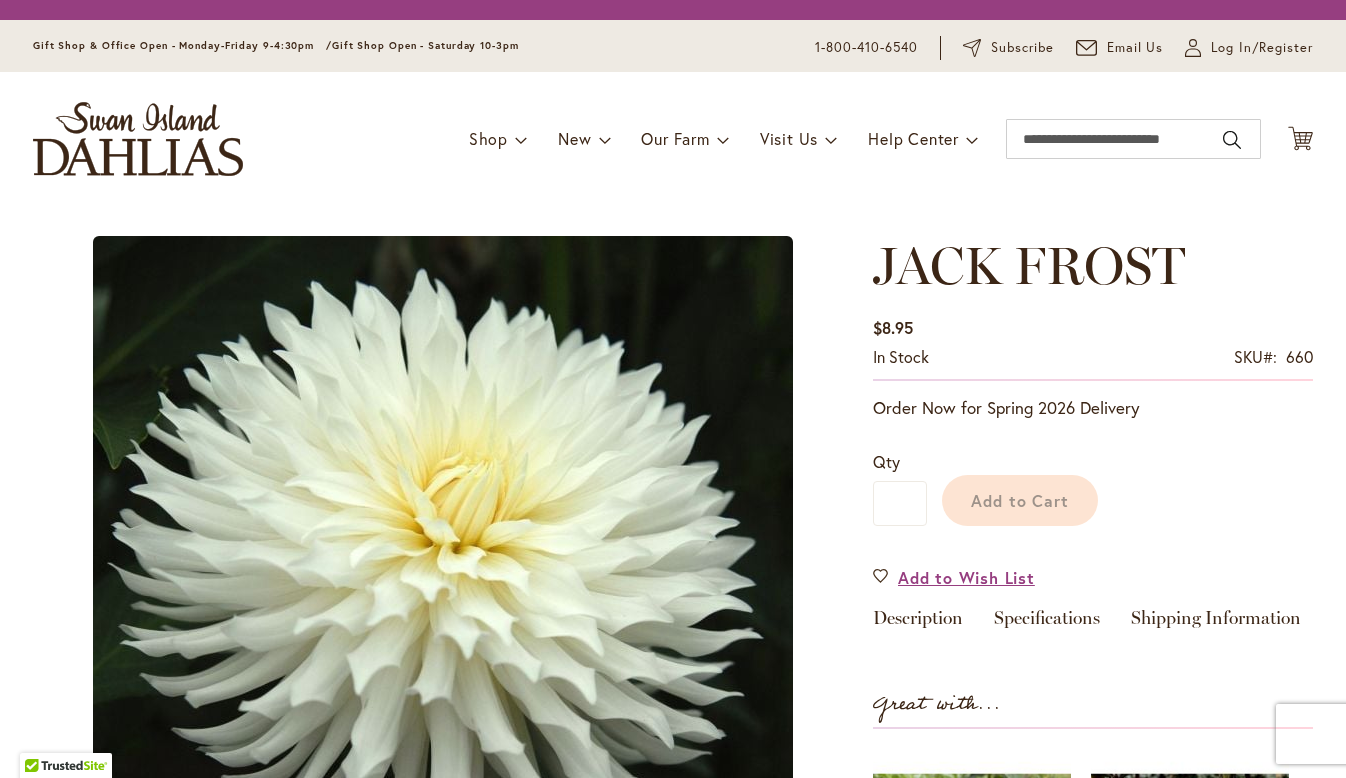 scroll, scrollTop: 0, scrollLeft: 0, axis: both 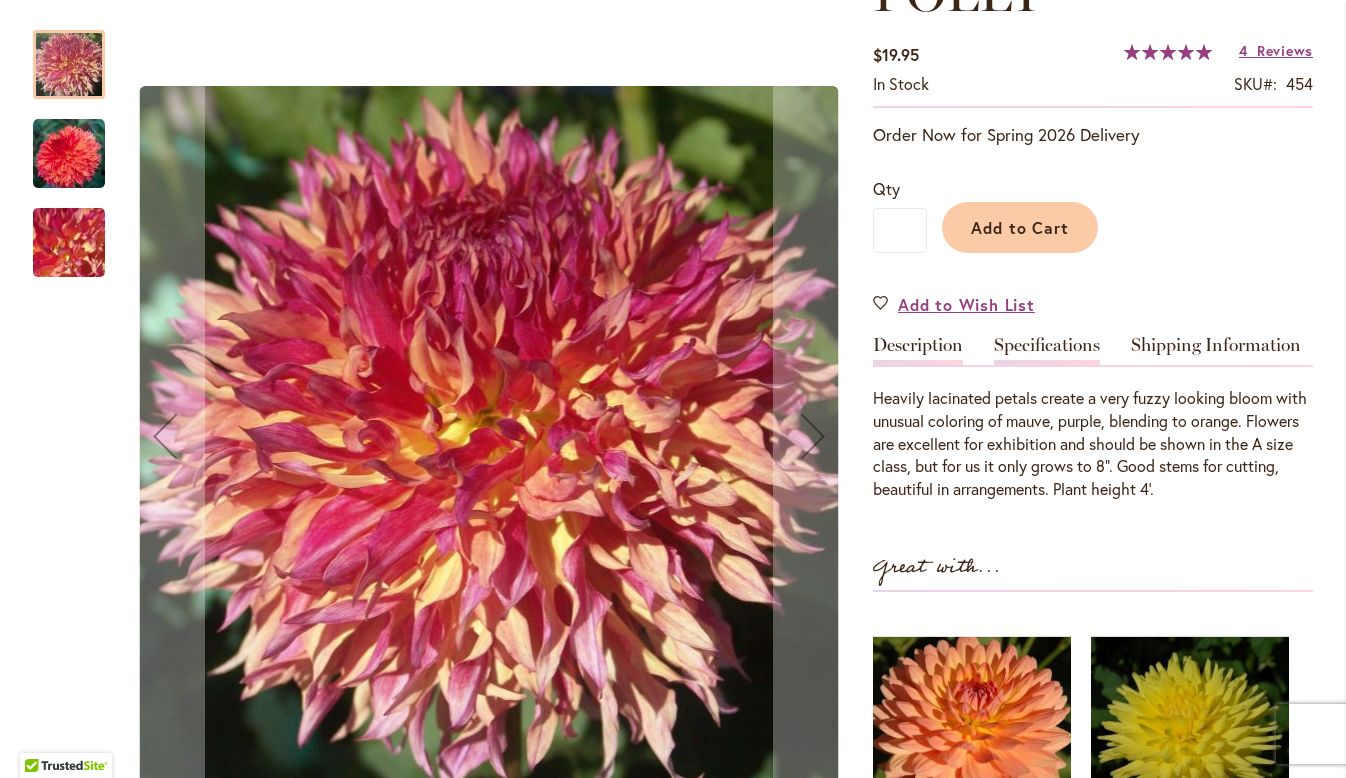 type on "**********" 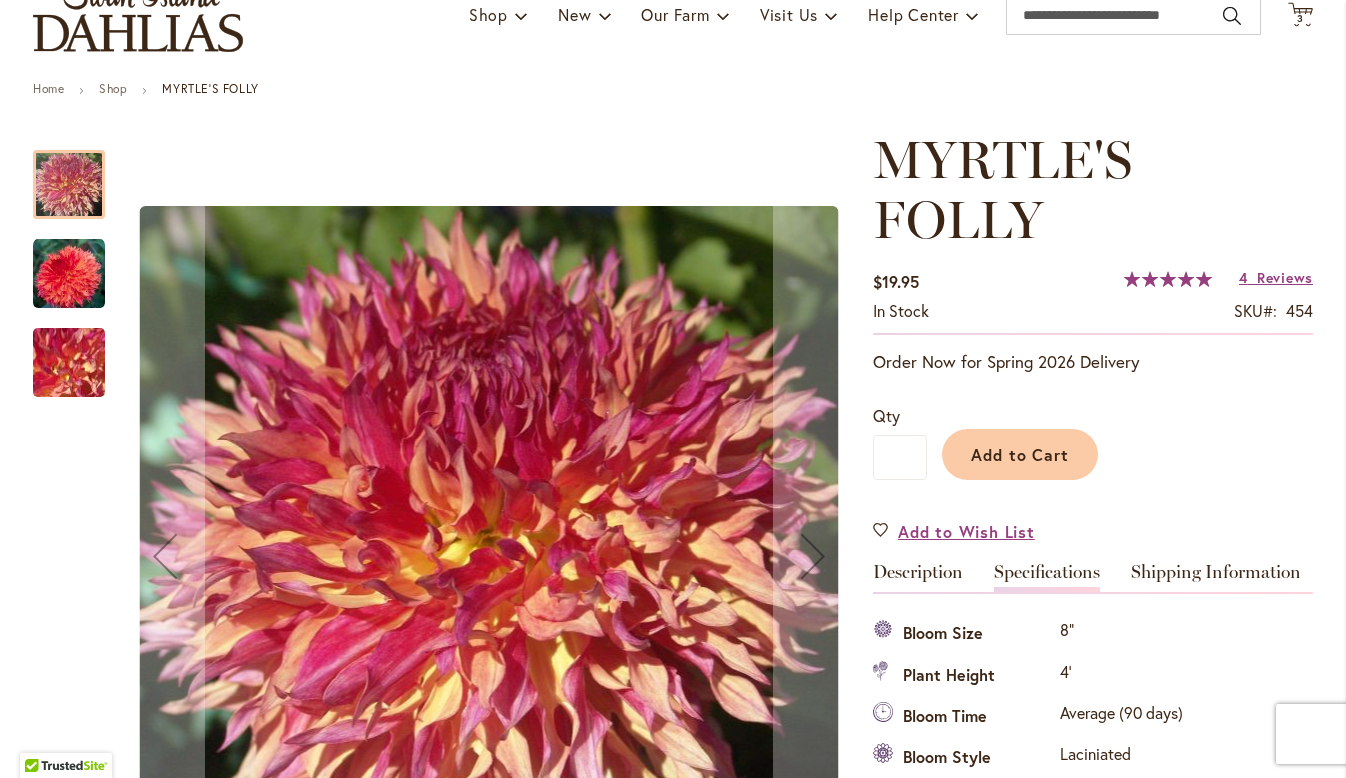 scroll, scrollTop: 0, scrollLeft: 0, axis: both 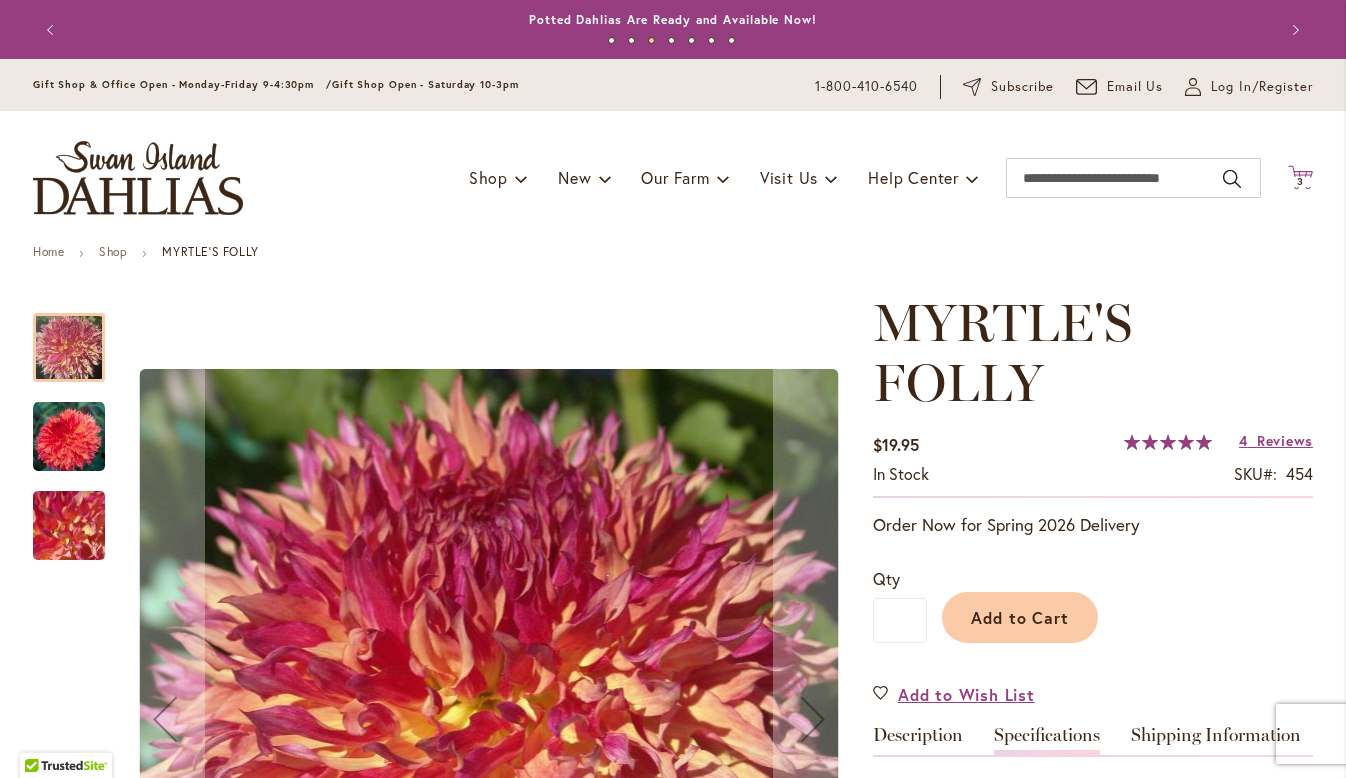click 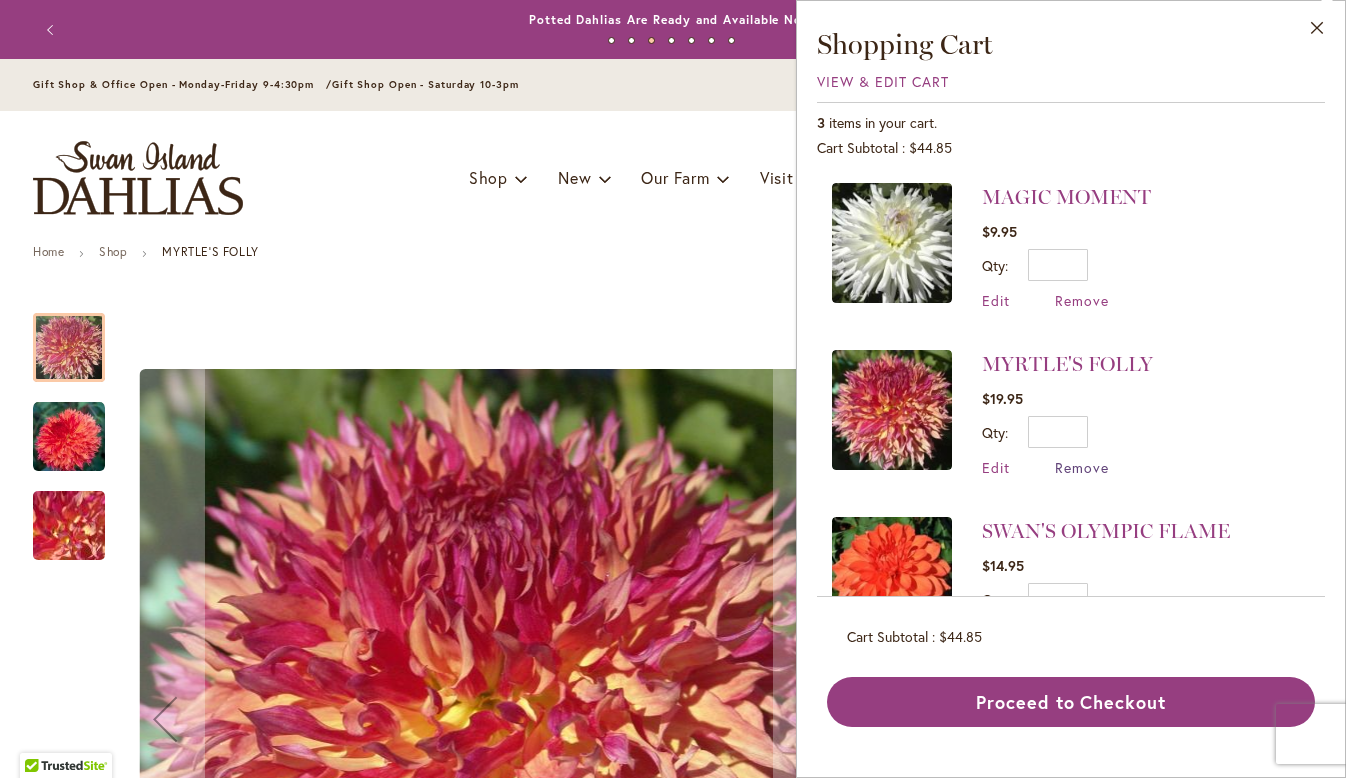 click on "Remove" at bounding box center [1082, 467] 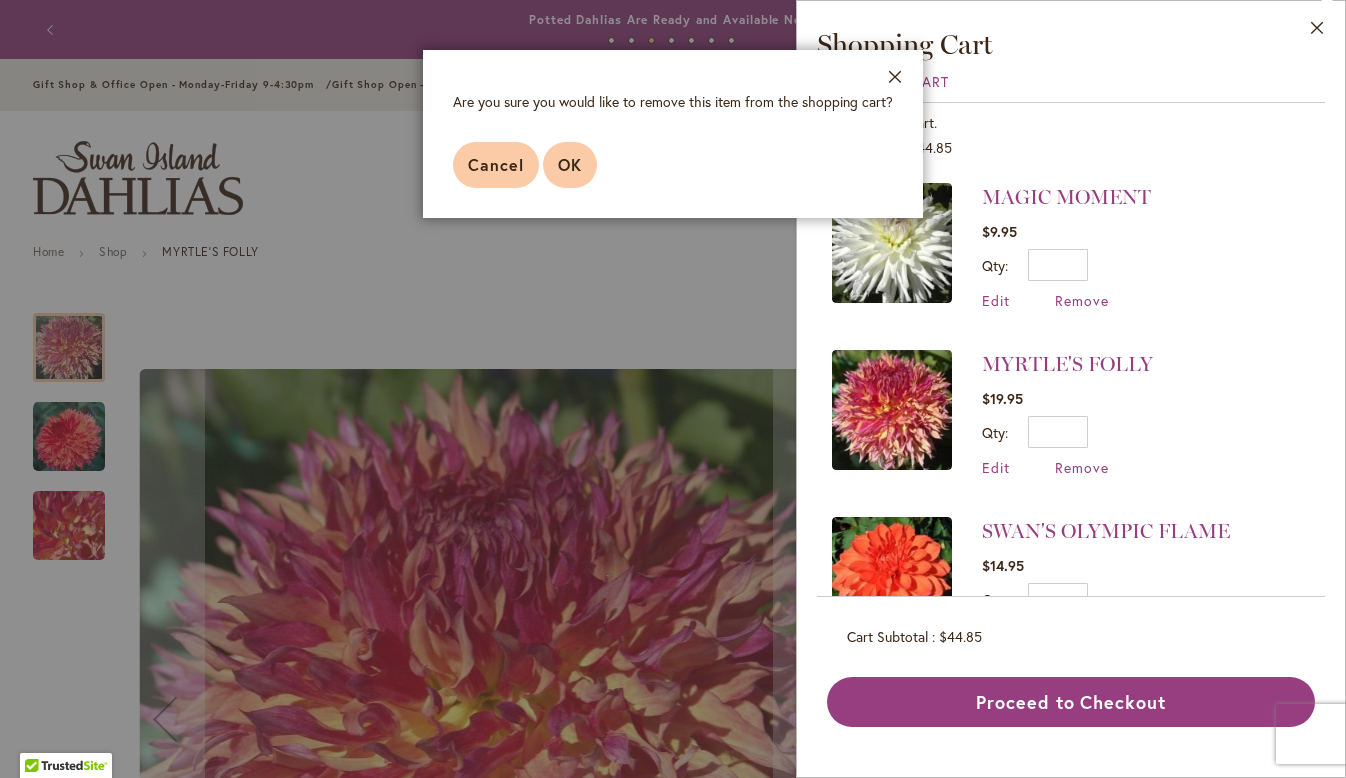 click on "OK" at bounding box center (570, 164) 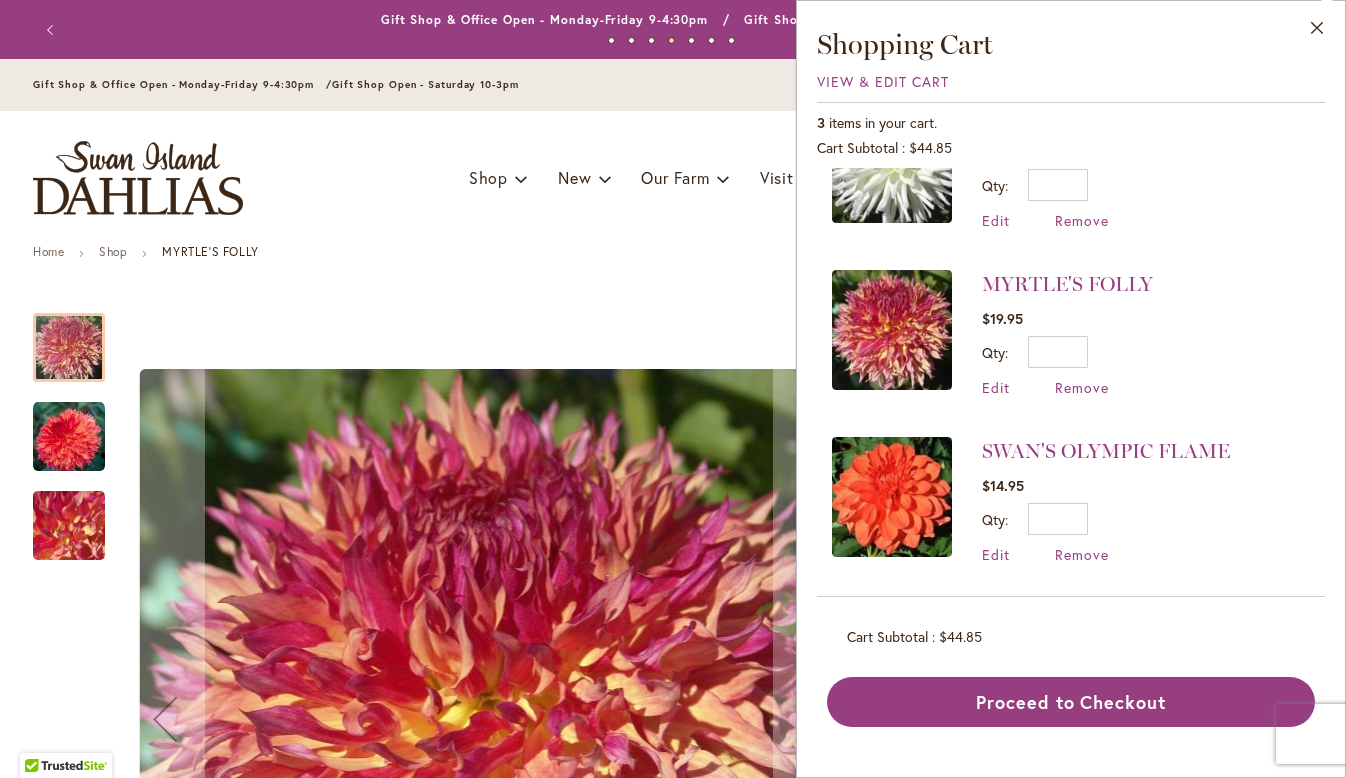 scroll, scrollTop: 0, scrollLeft: 0, axis: both 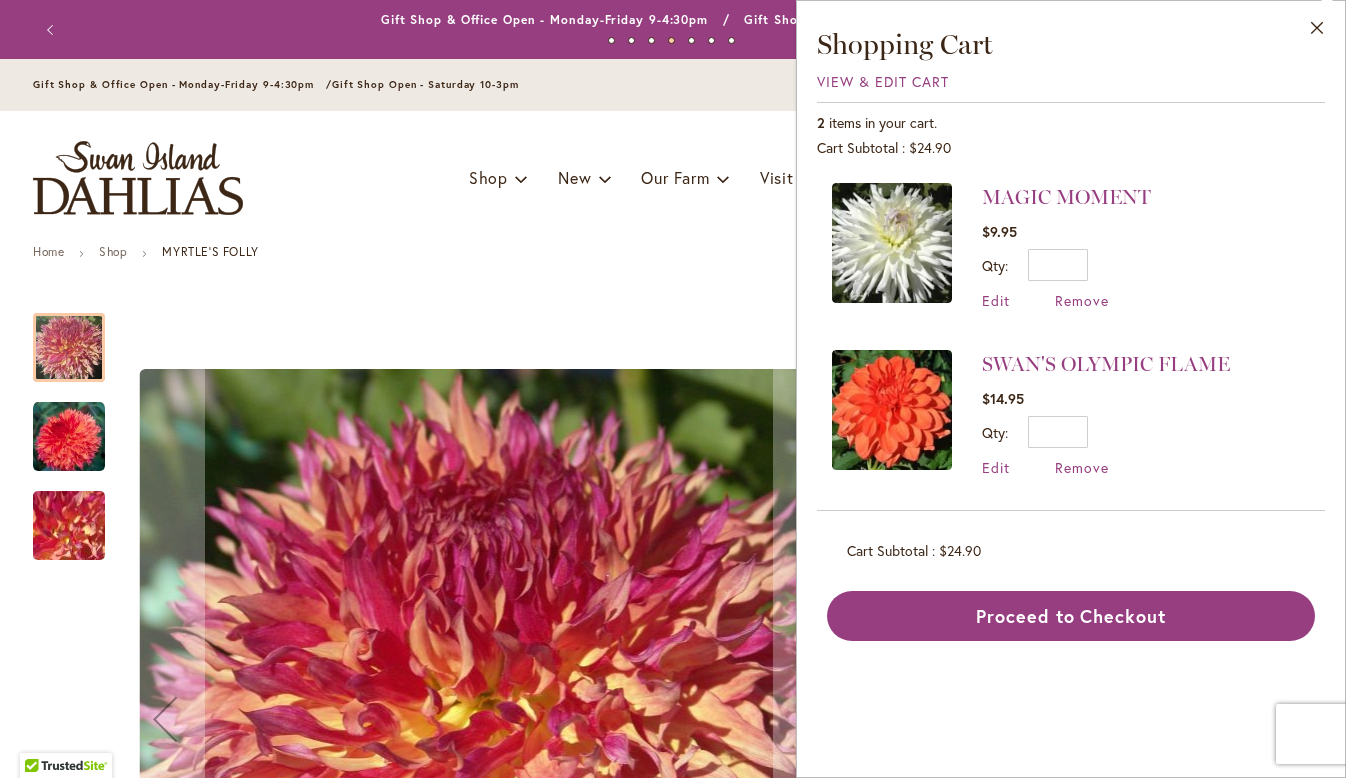 click at bounding box center [892, 410] 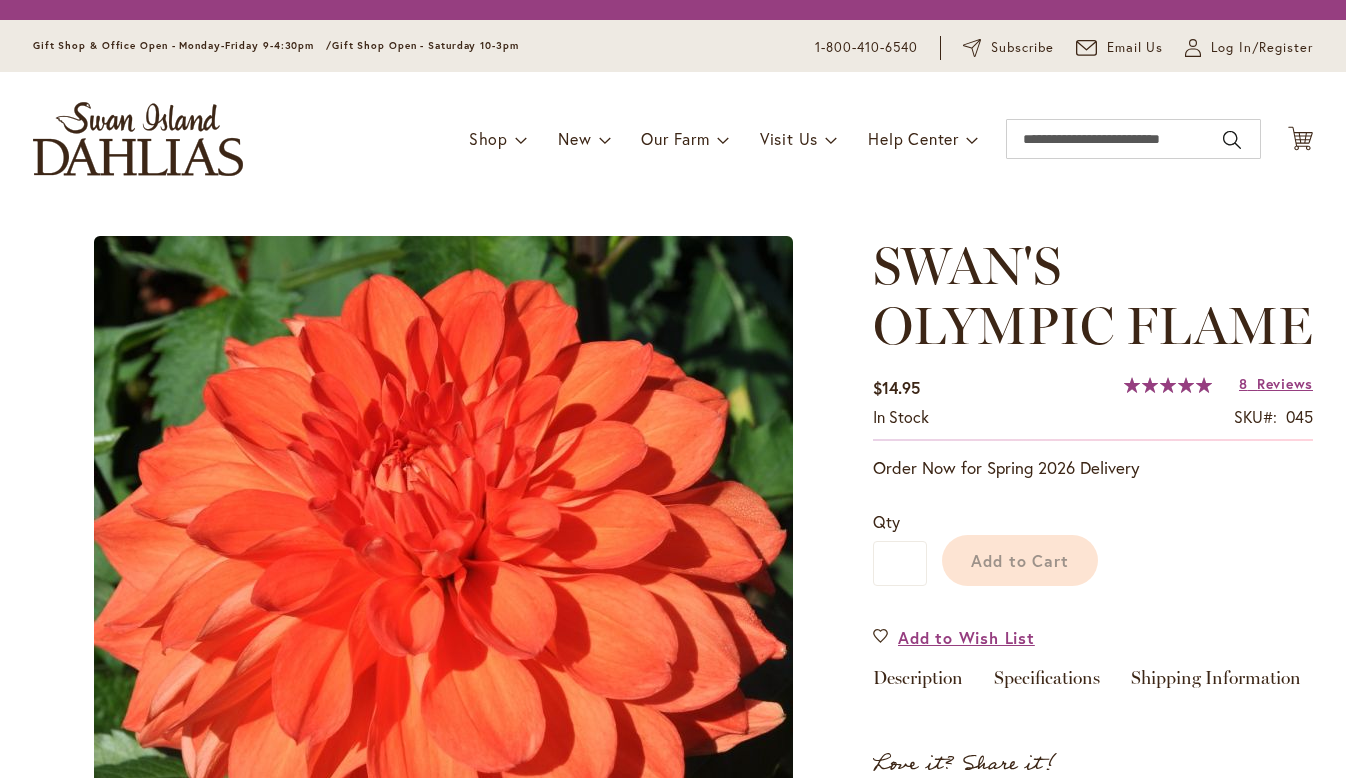 scroll, scrollTop: 0, scrollLeft: 0, axis: both 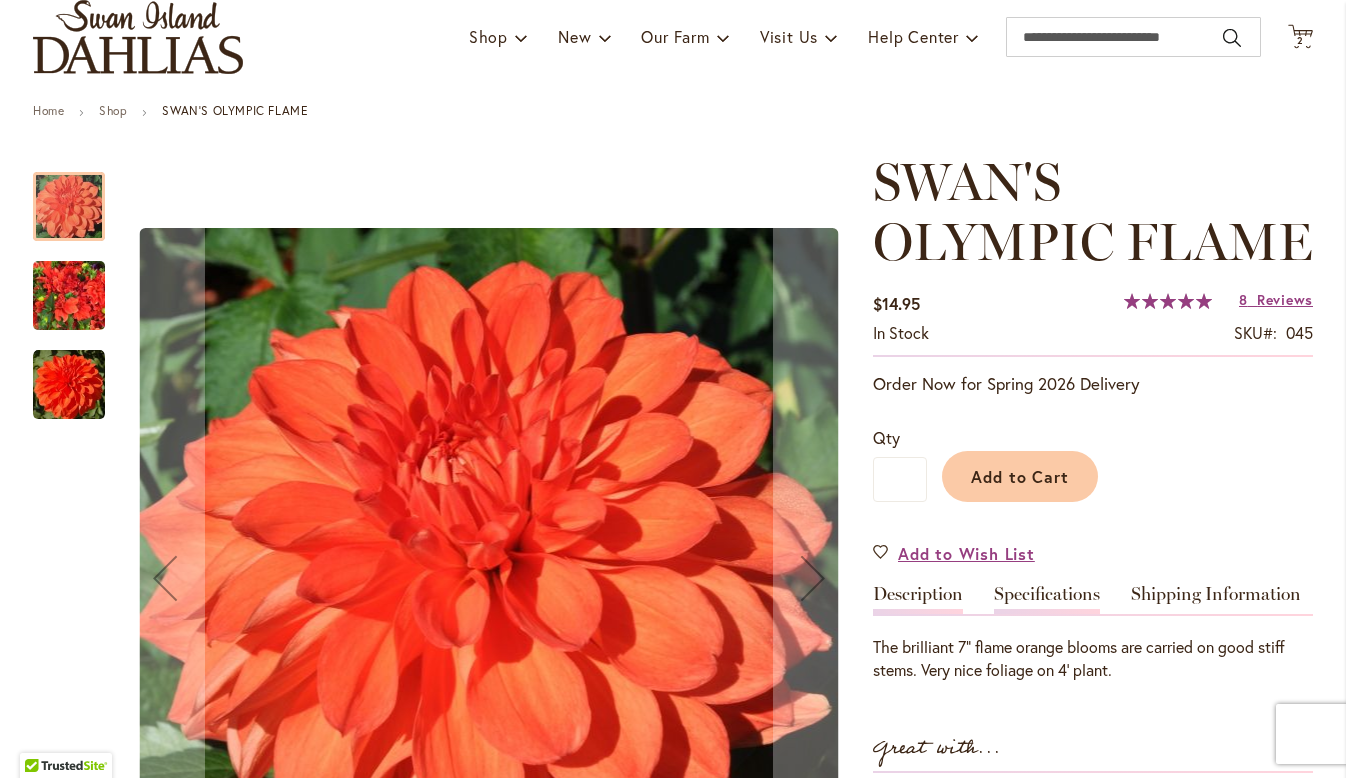 type on "**********" 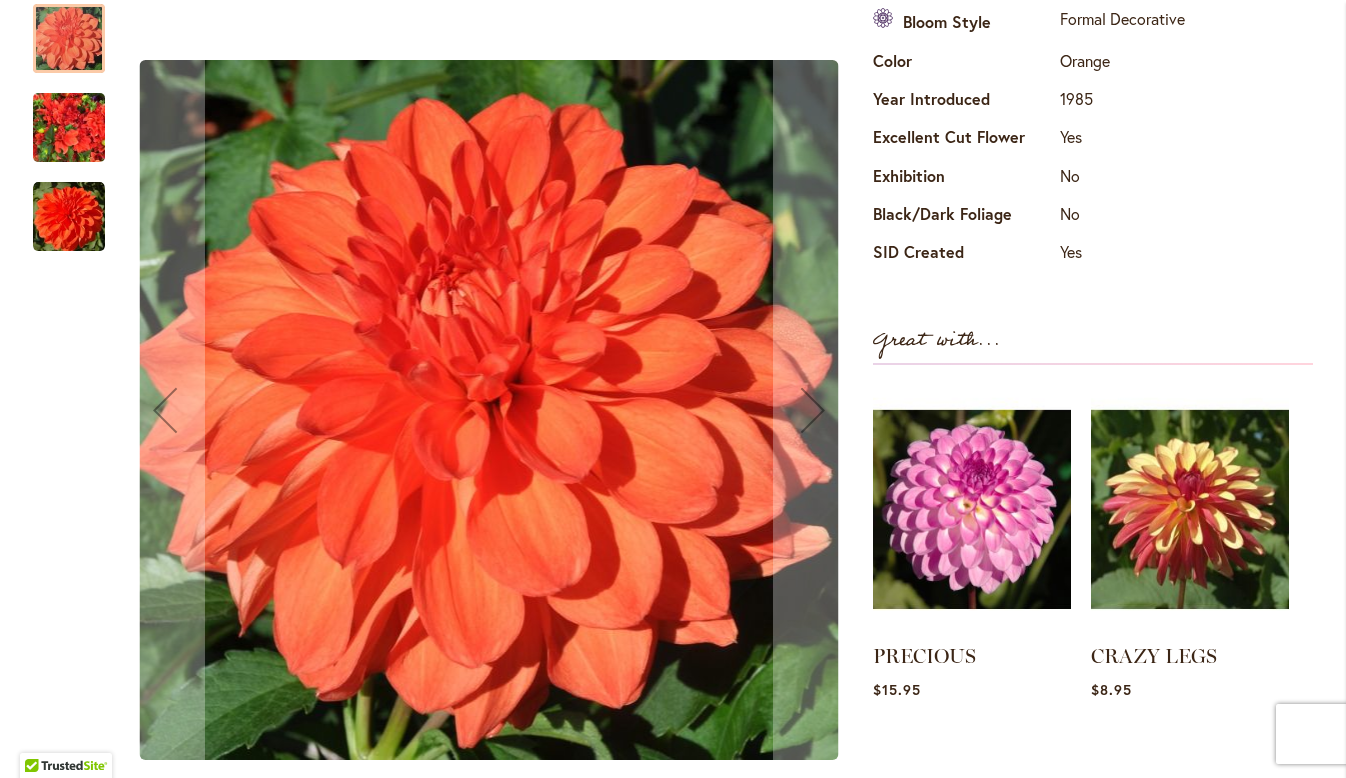 scroll, scrollTop: 0, scrollLeft: 0, axis: both 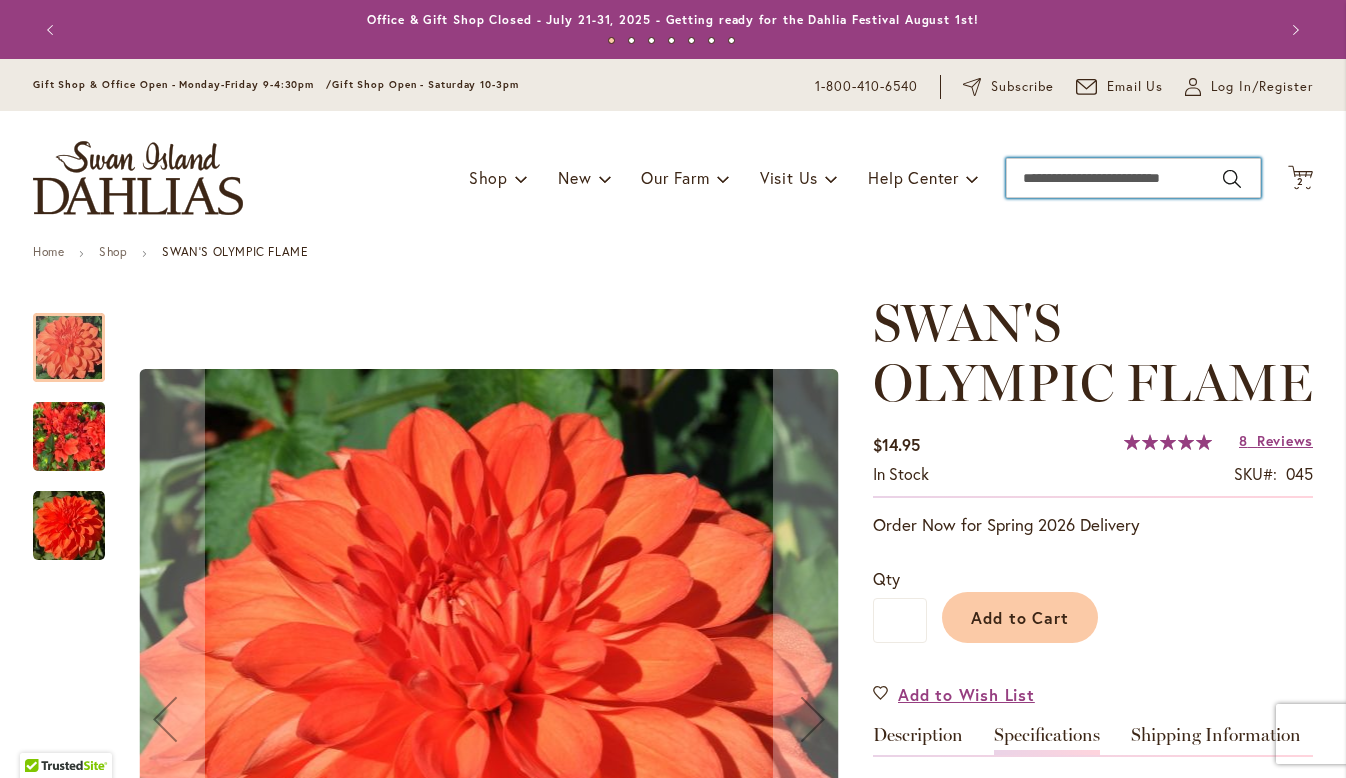 click on "Search" at bounding box center [1133, 178] 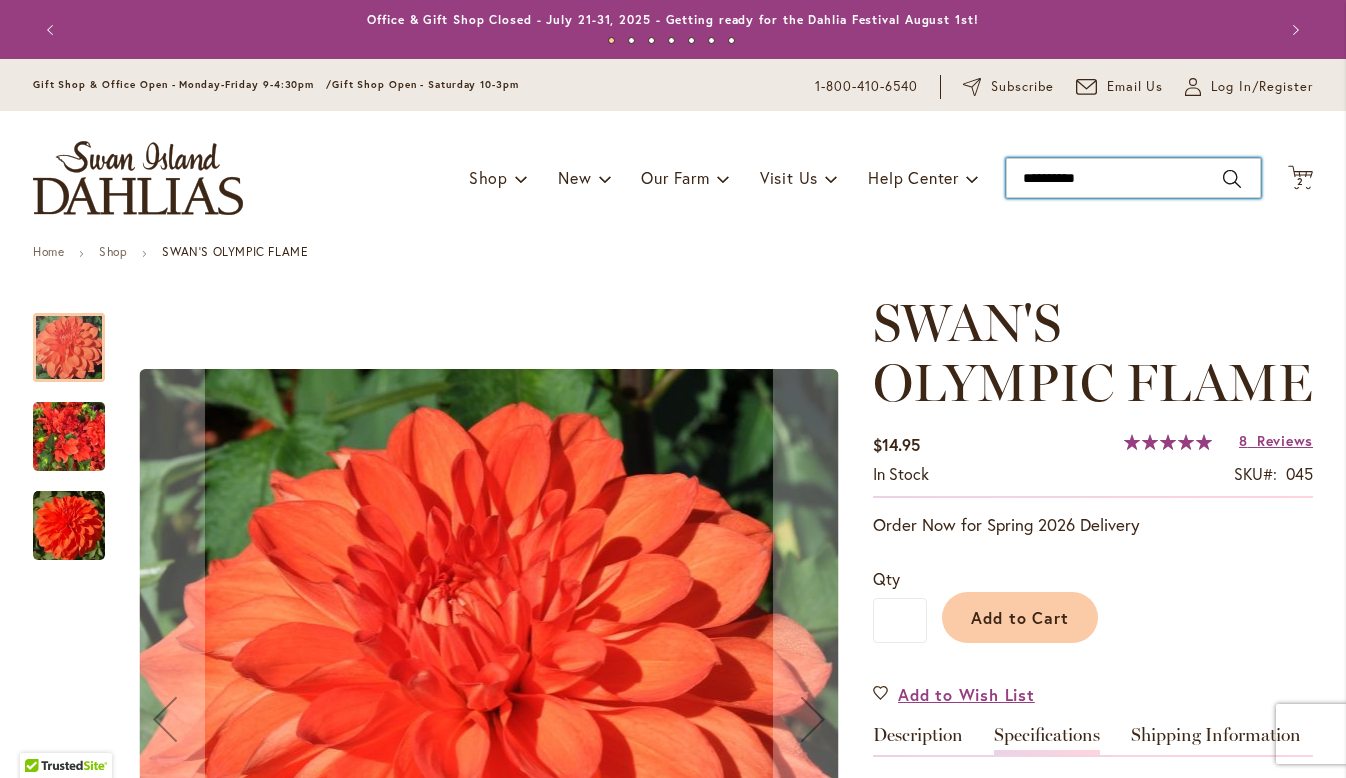 type on "**********" 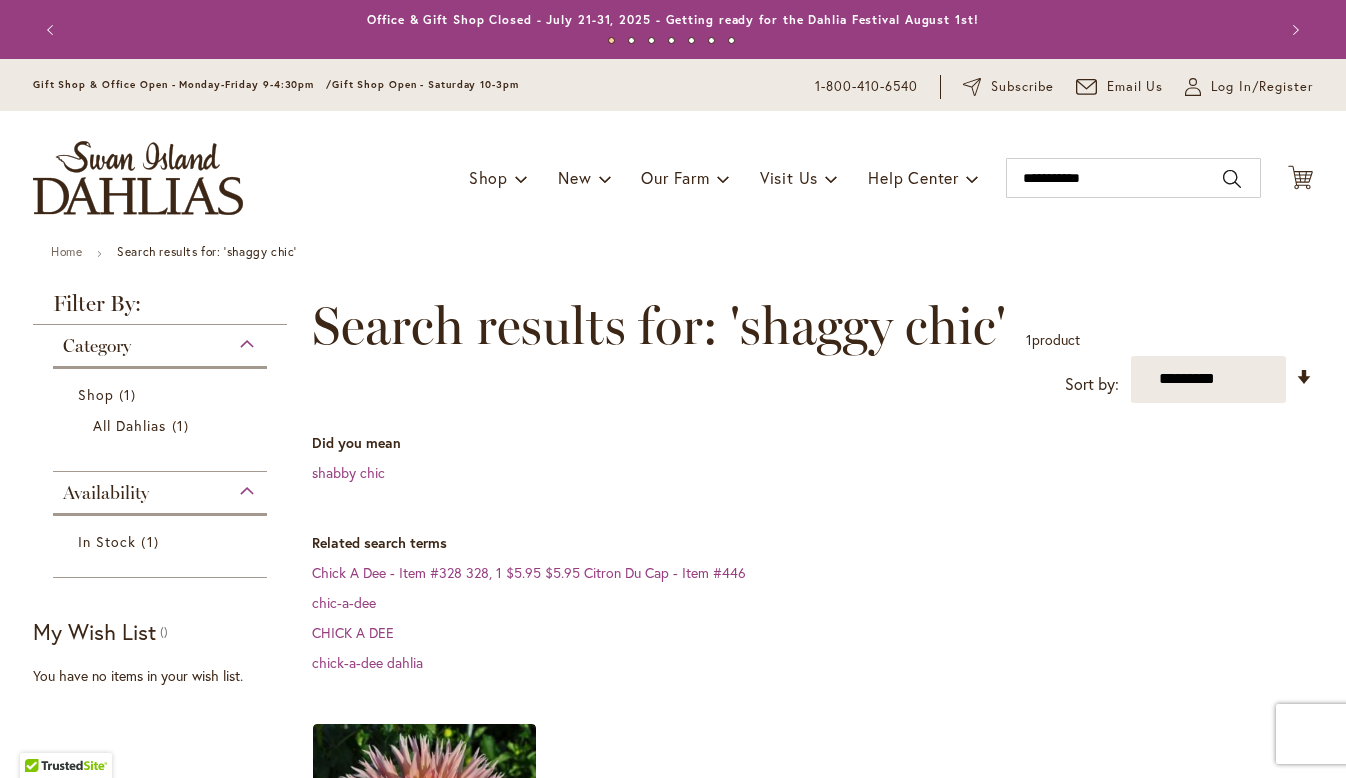 scroll, scrollTop: 0, scrollLeft: 0, axis: both 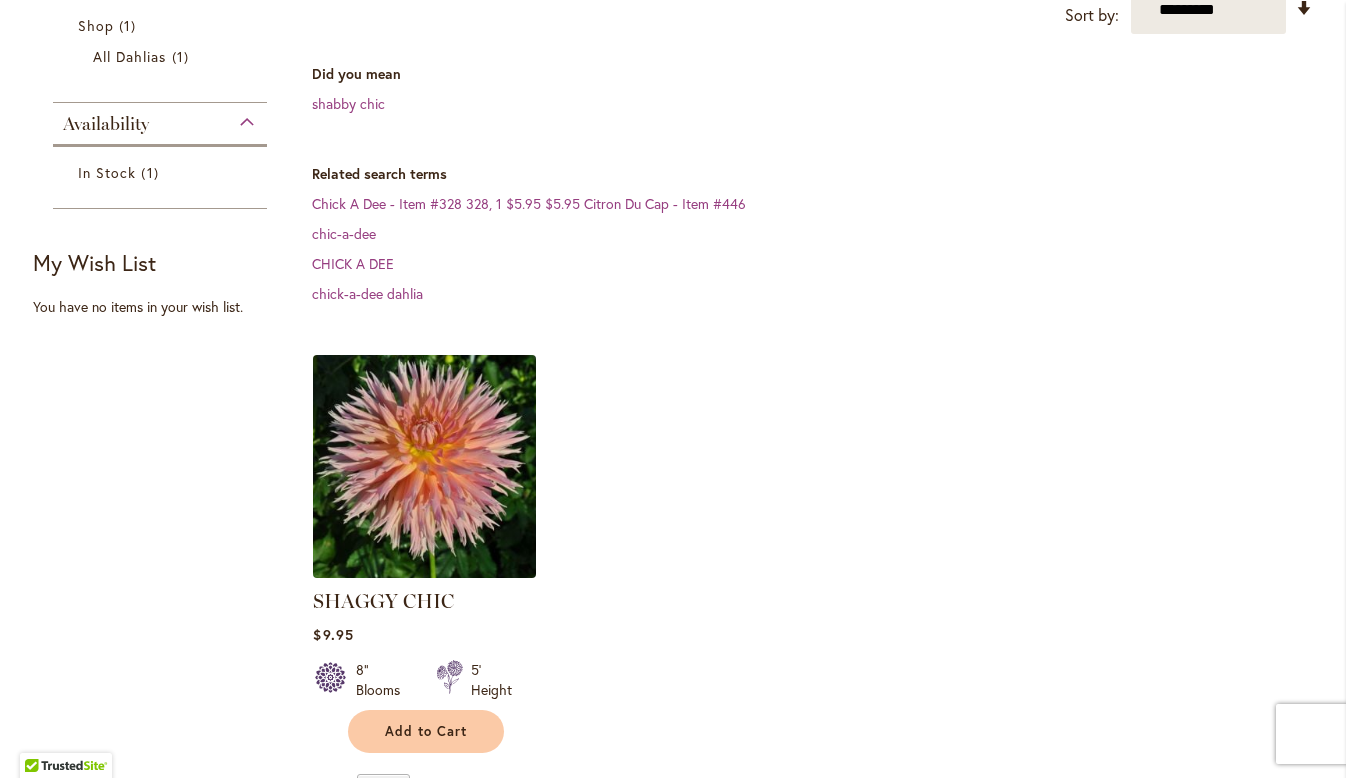 type on "**********" 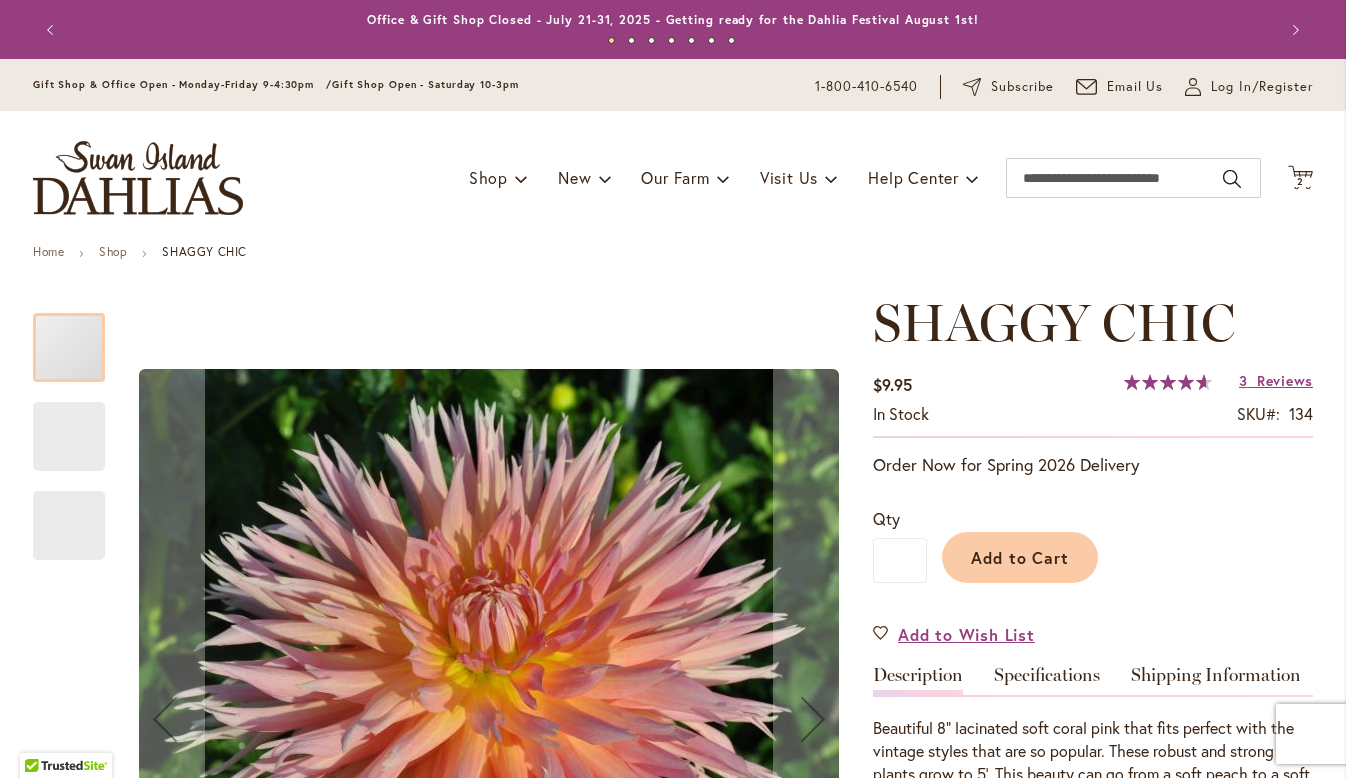 scroll, scrollTop: 0, scrollLeft: 0, axis: both 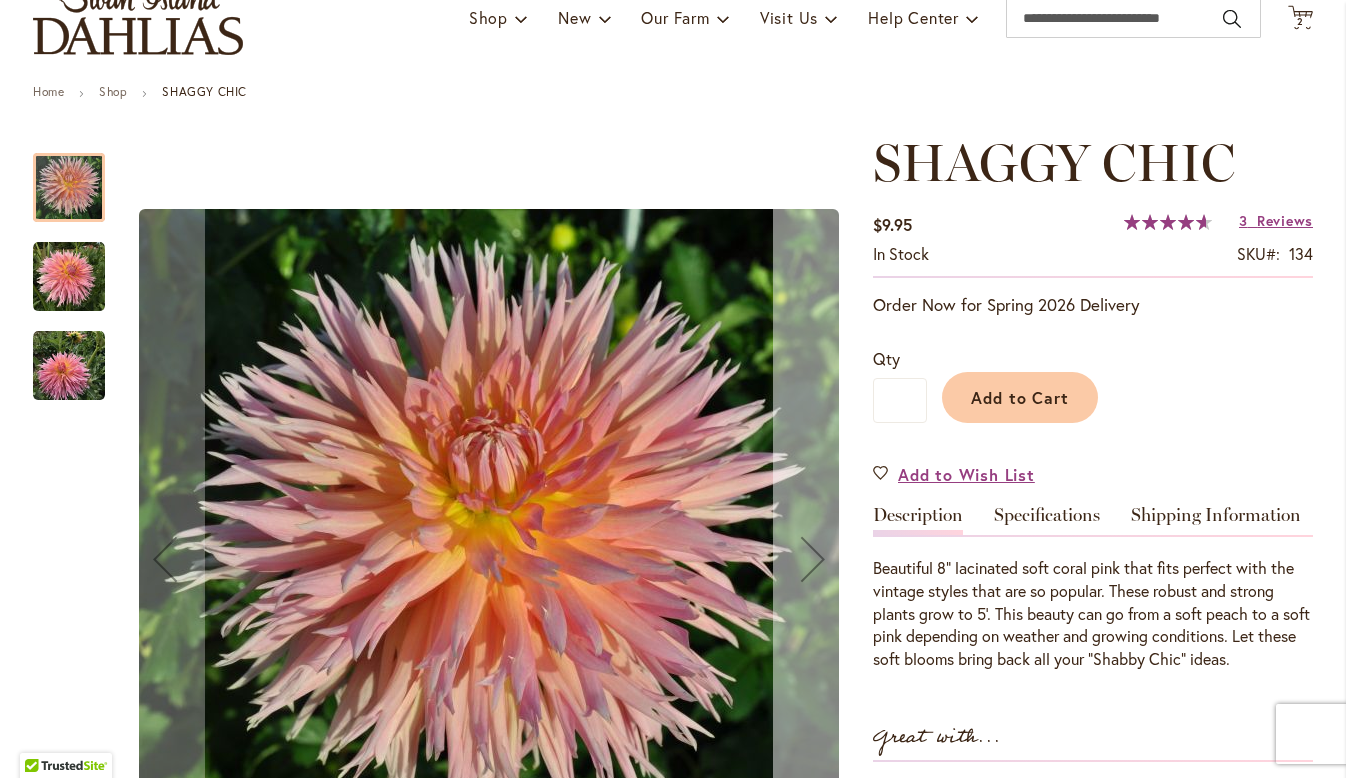 type on "**********" 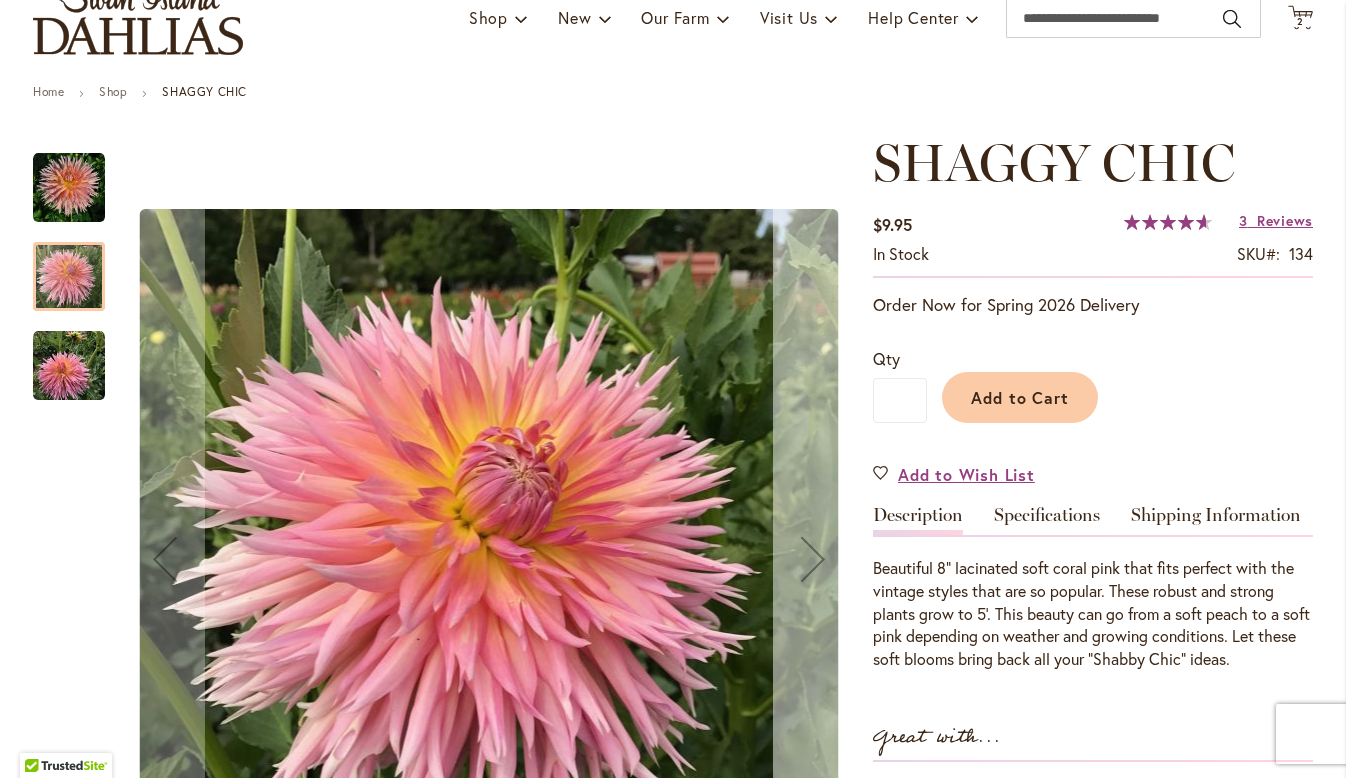 click at bounding box center [813, 559] 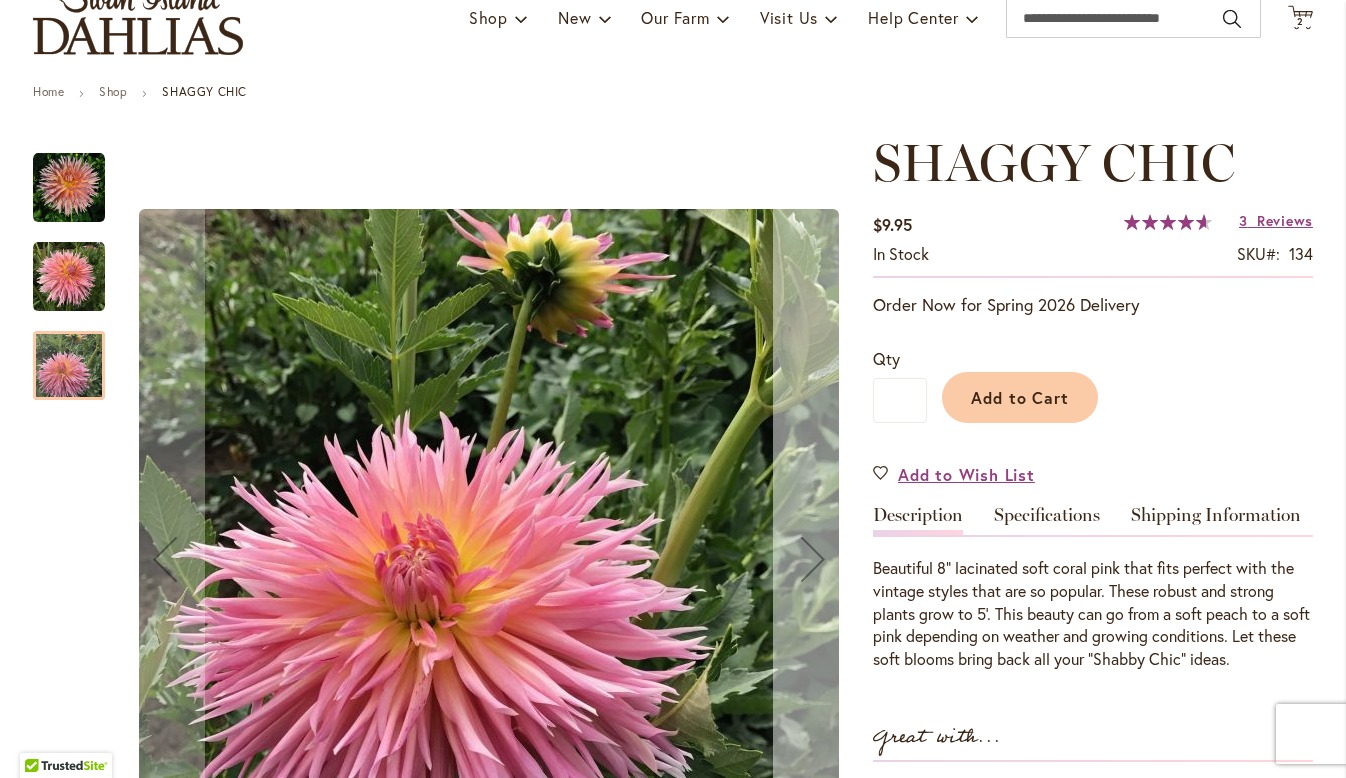 click at bounding box center (813, 559) 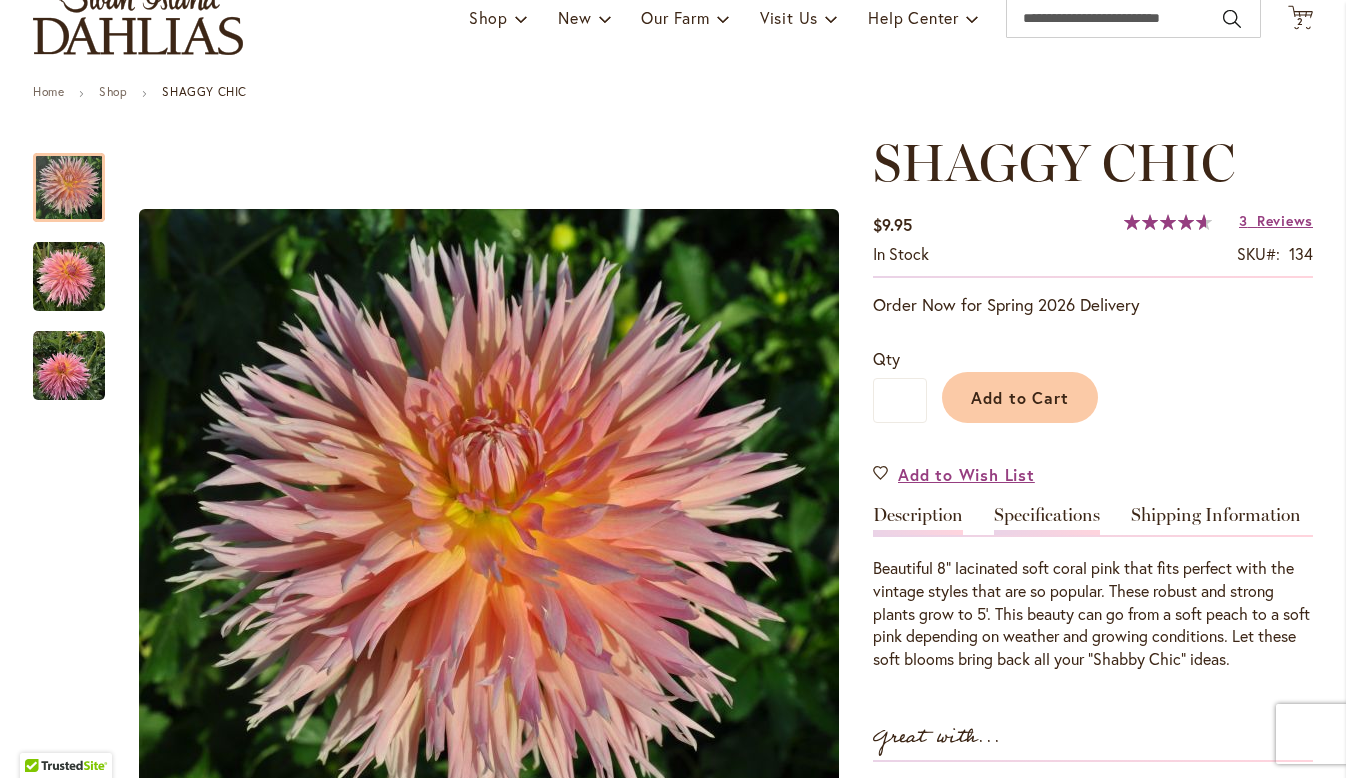click on "Specifications" at bounding box center (1047, 520) 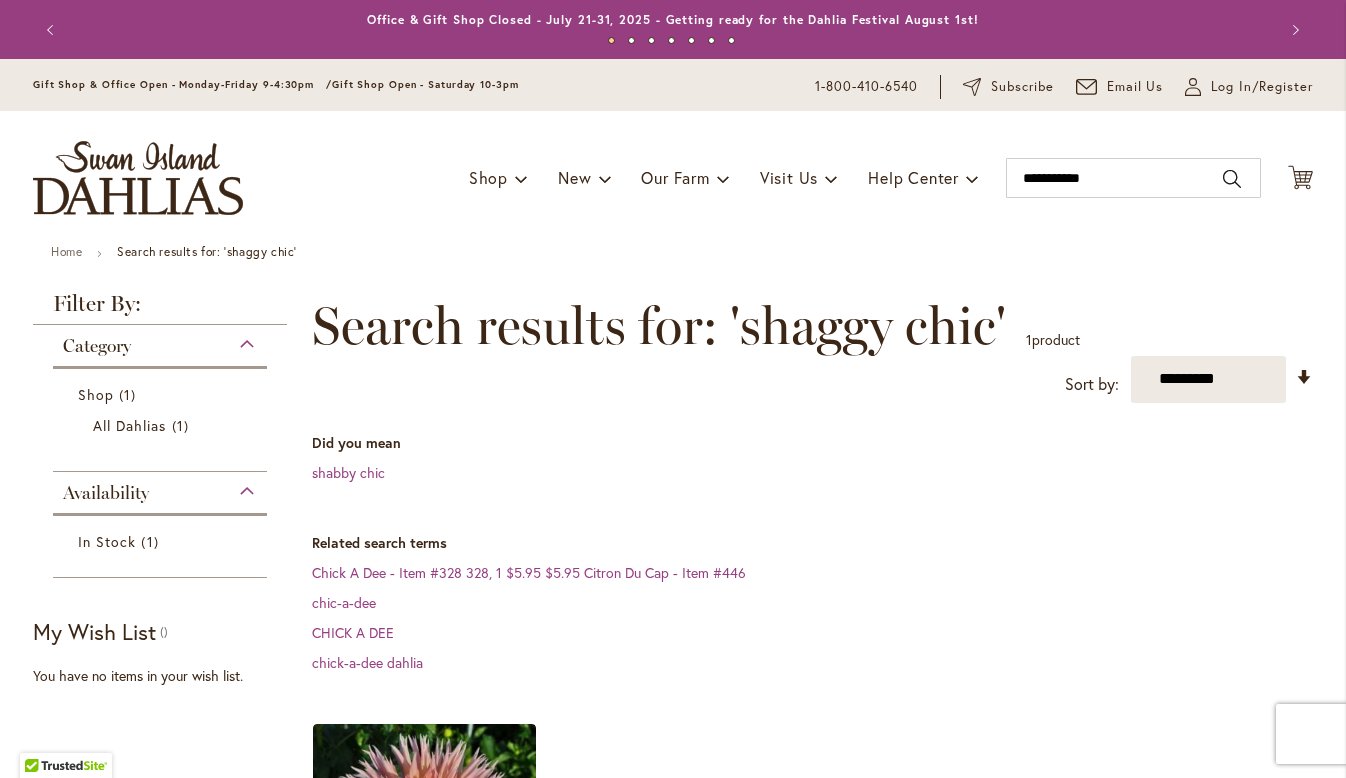 scroll, scrollTop: 0, scrollLeft: 0, axis: both 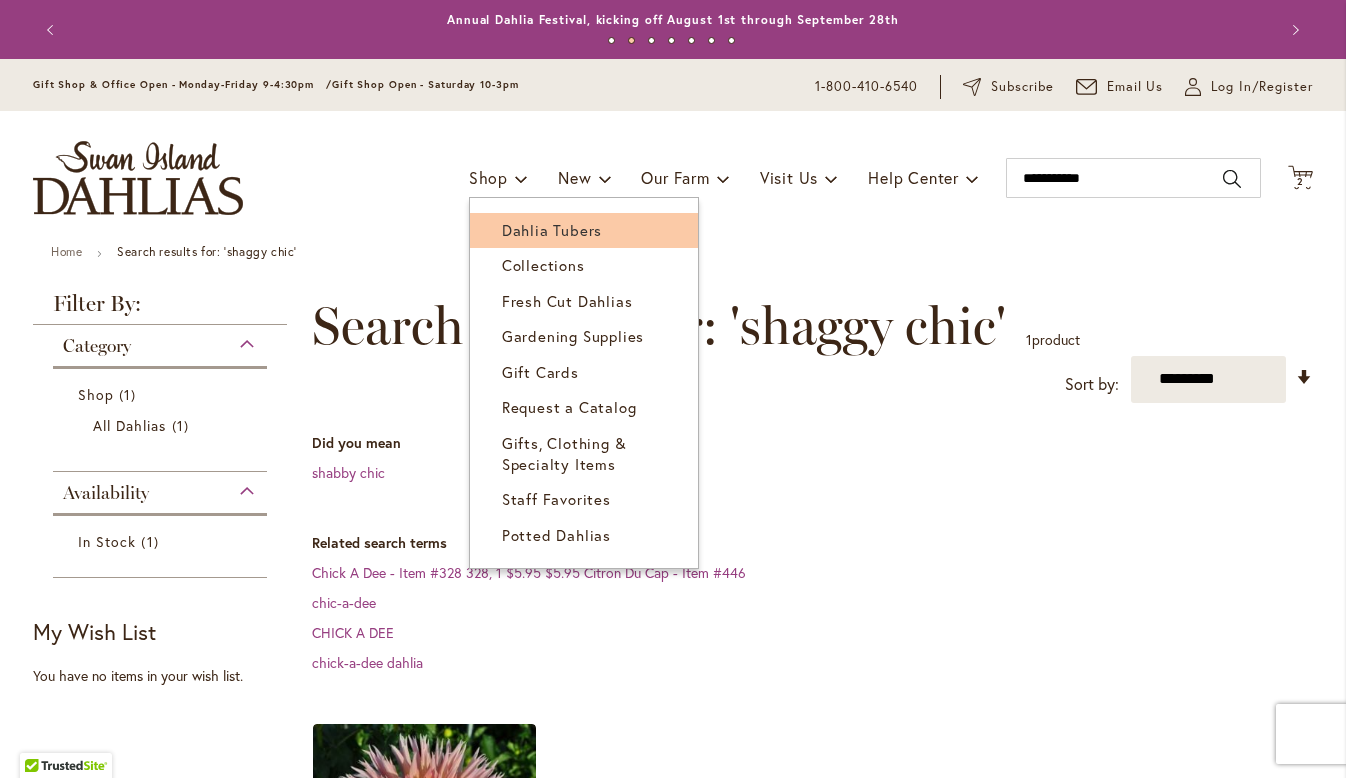 type on "**********" 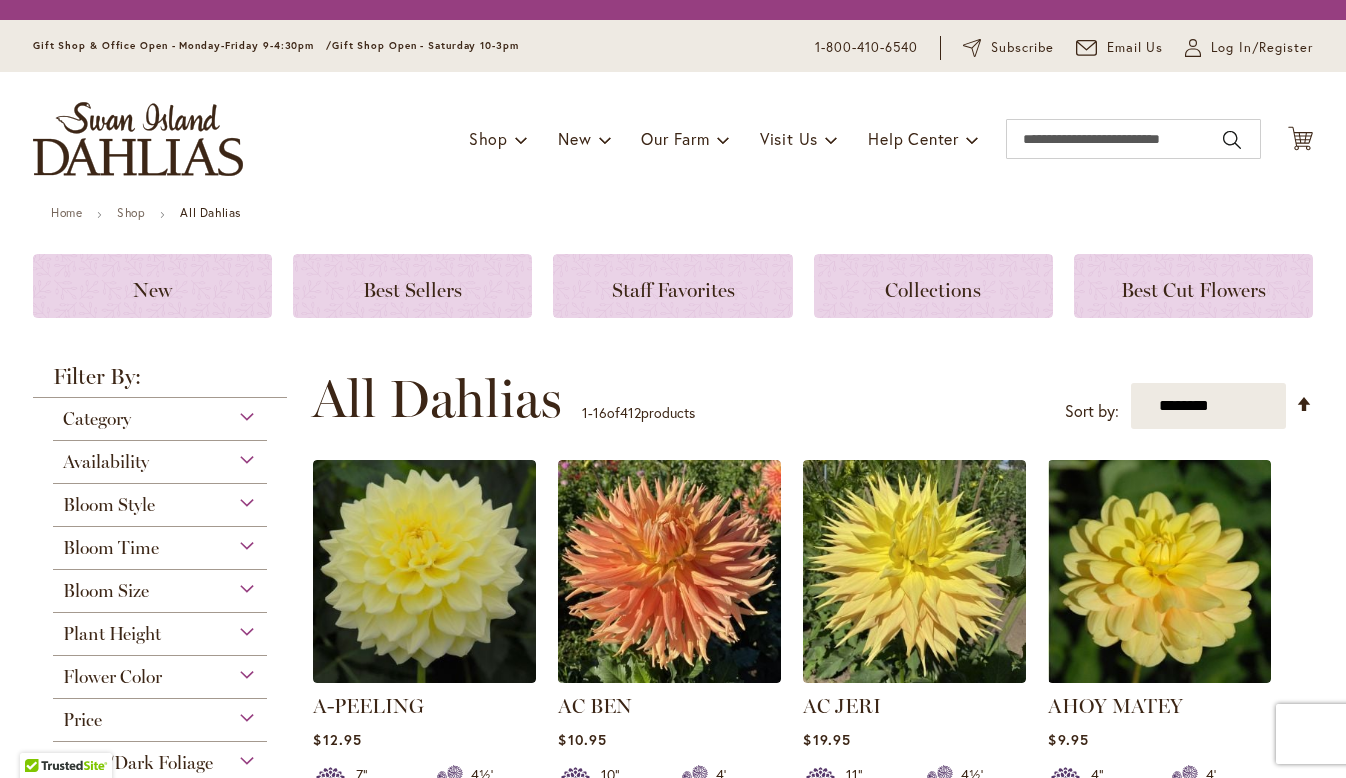 scroll, scrollTop: 0, scrollLeft: 0, axis: both 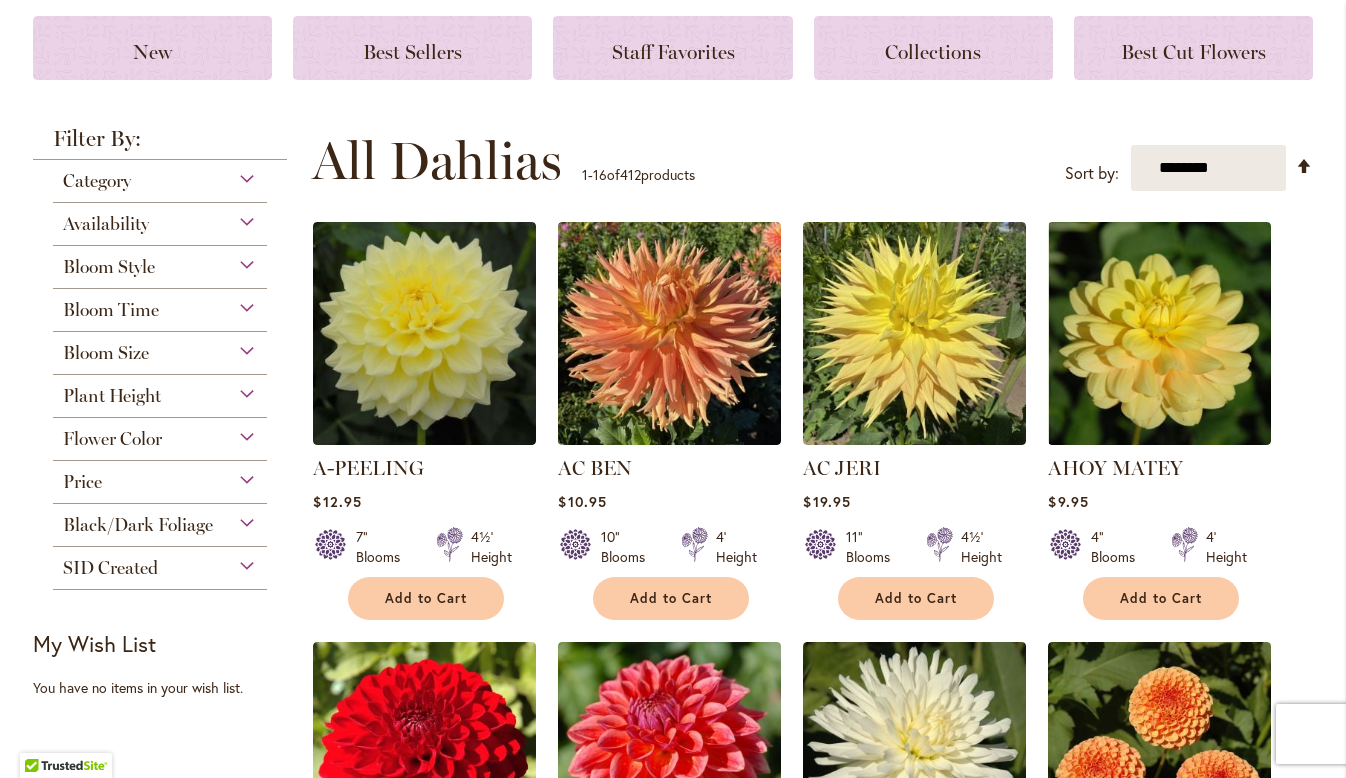 type on "**********" 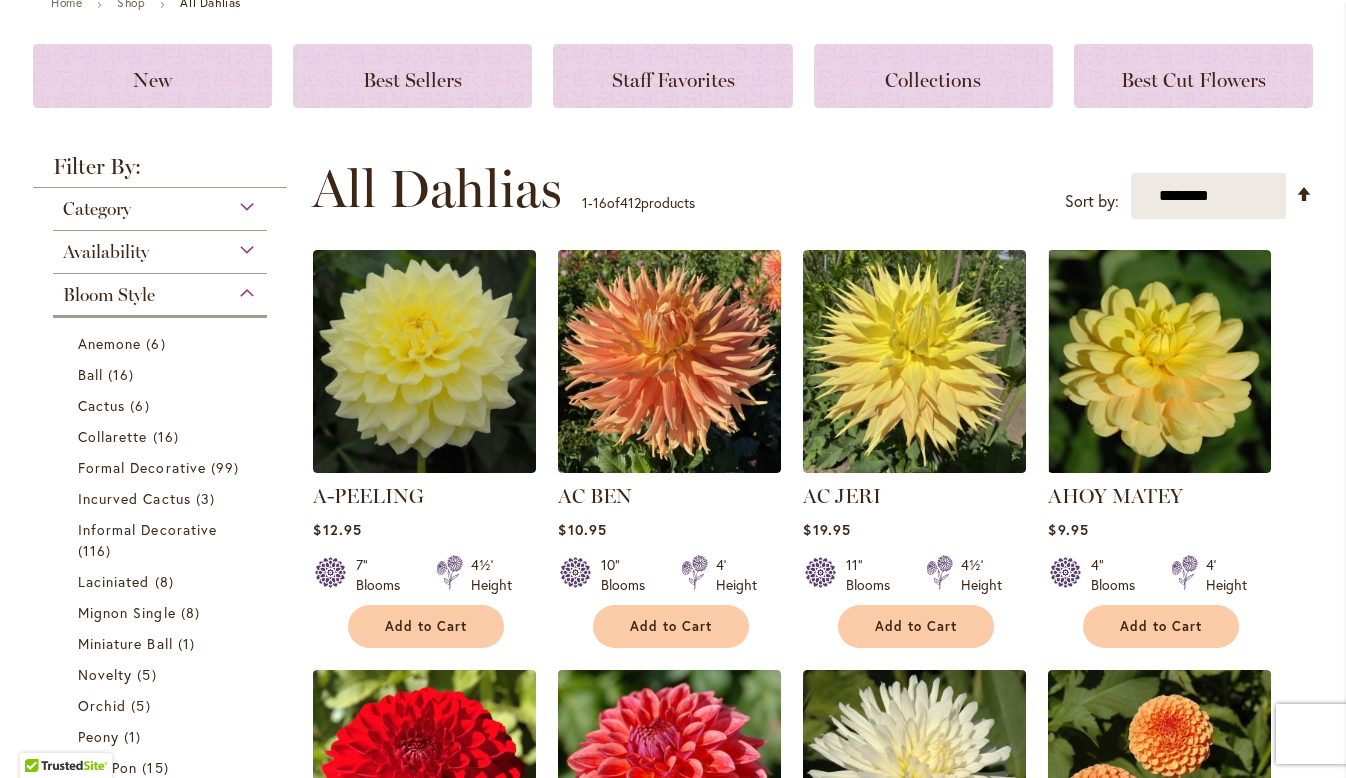 scroll, scrollTop: 248, scrollLeft: 0, axis: vertical 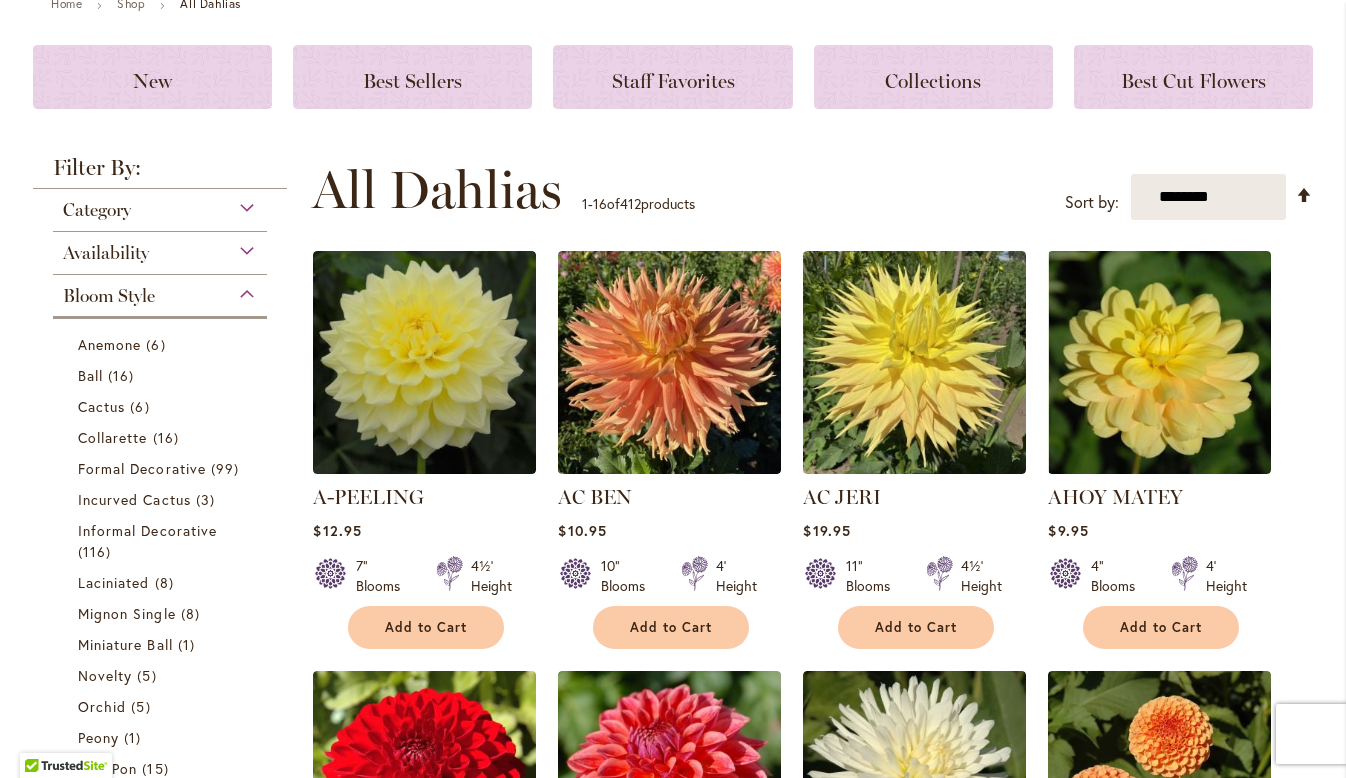 click on "Category" at bounding box center (160, 205) 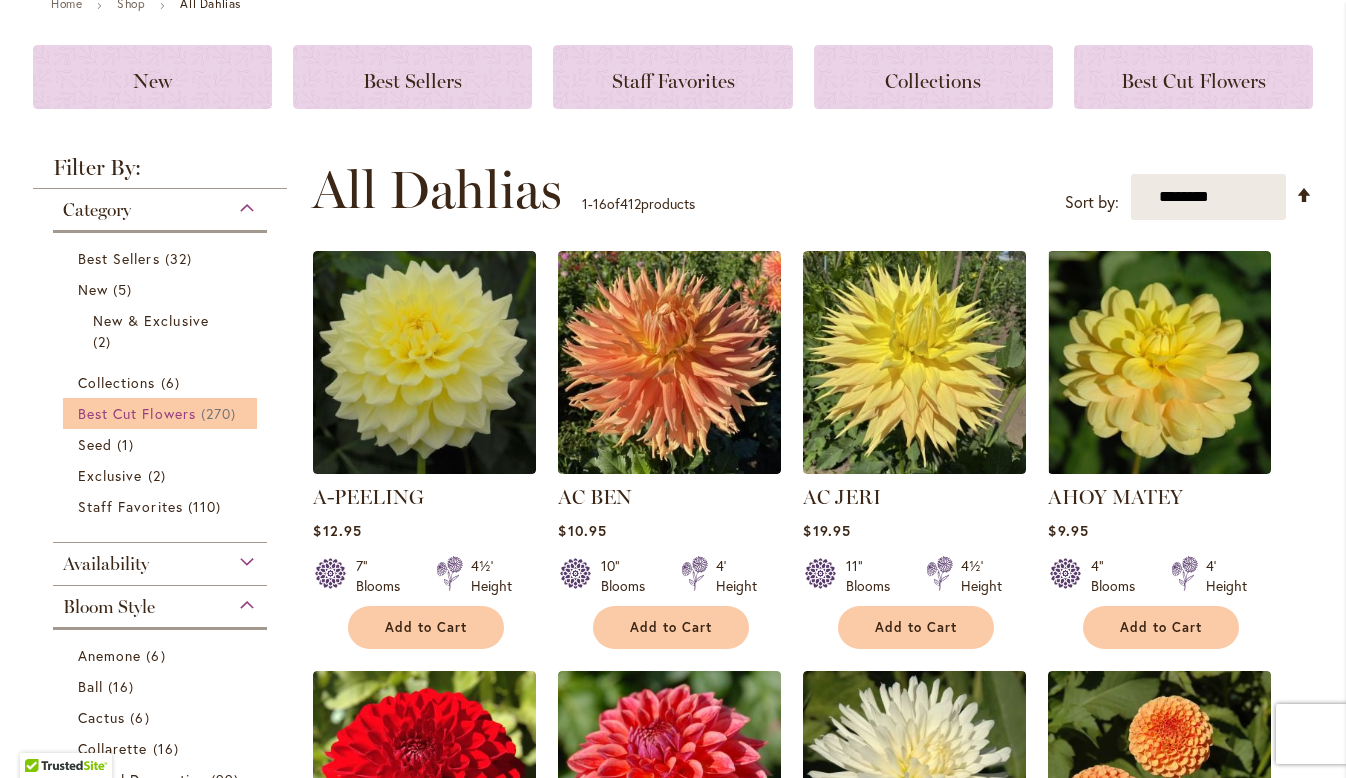 click on "Best Cut Flowers" at bounding box center [137, 413] 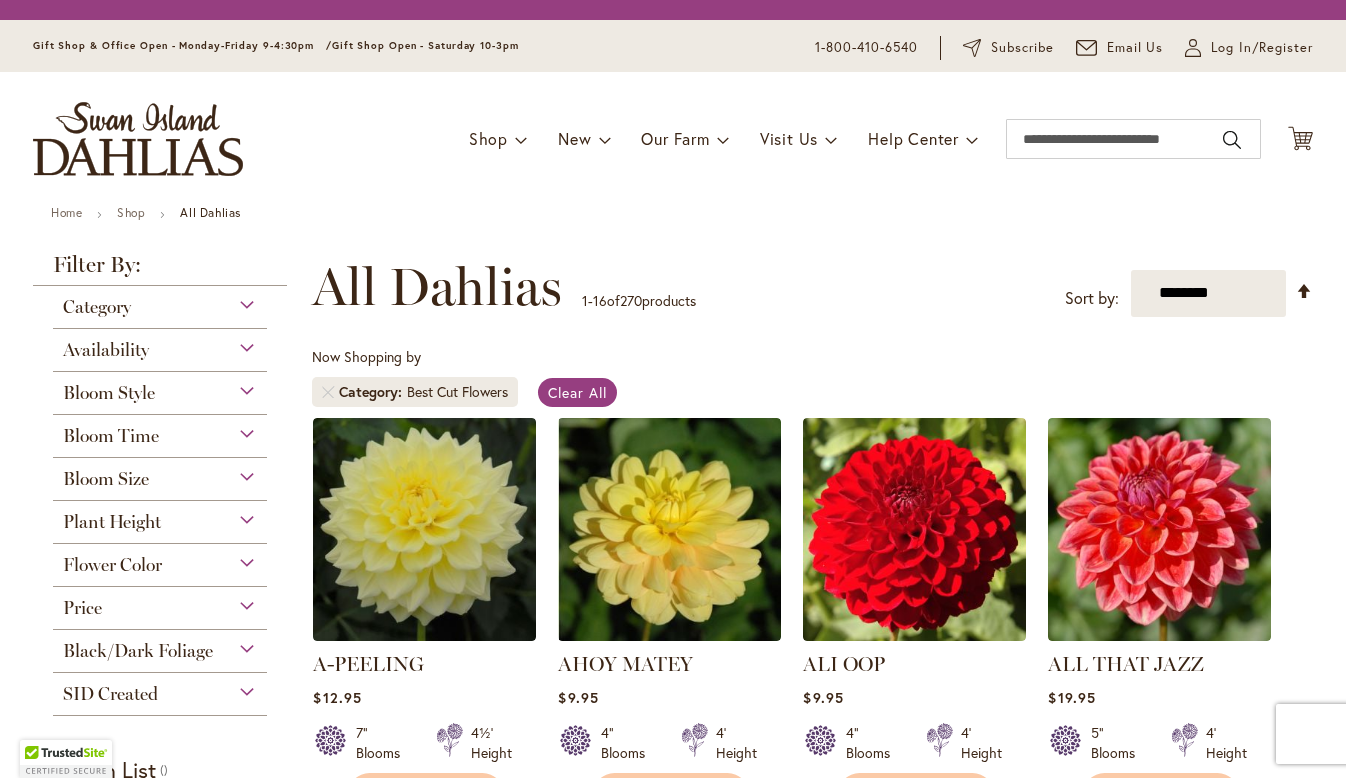 scroll, scrollTop: 0, scrollLeft: 0, axis: both 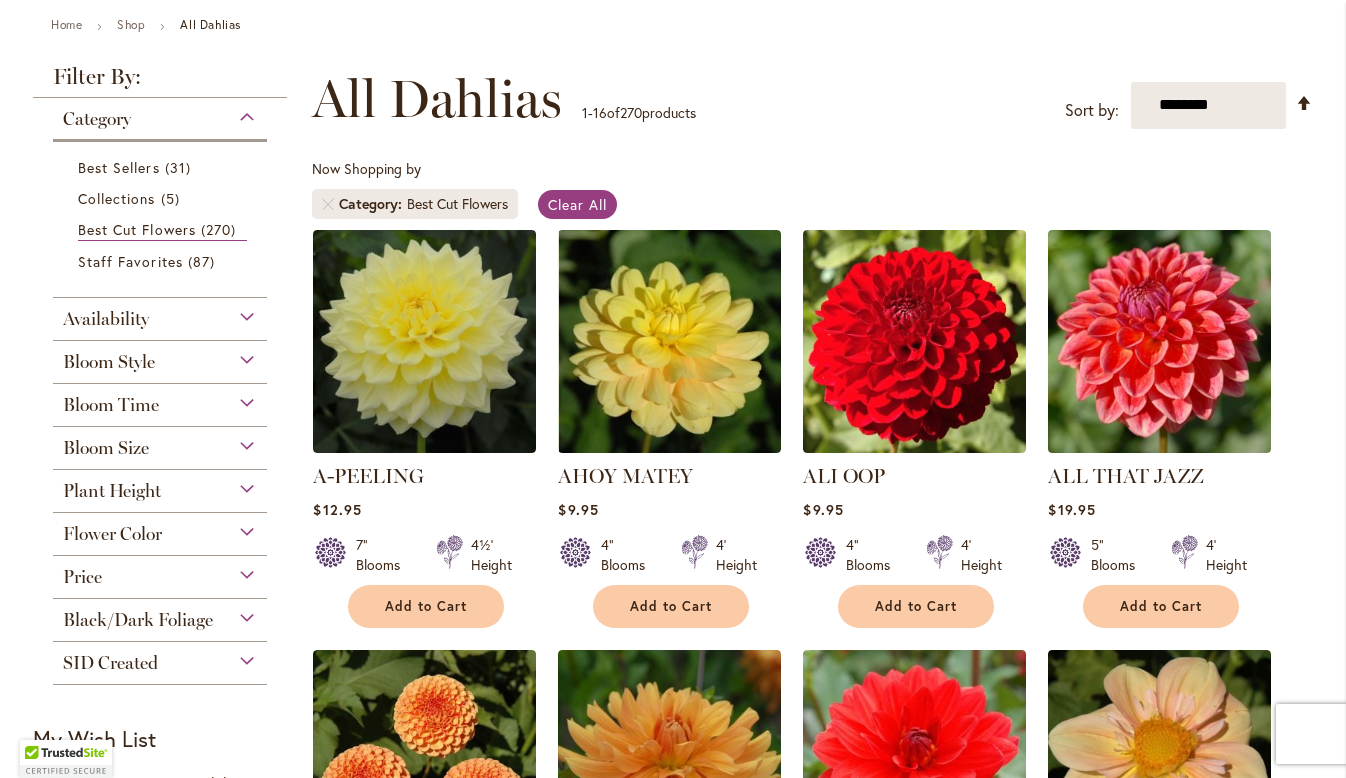 type on "**********" 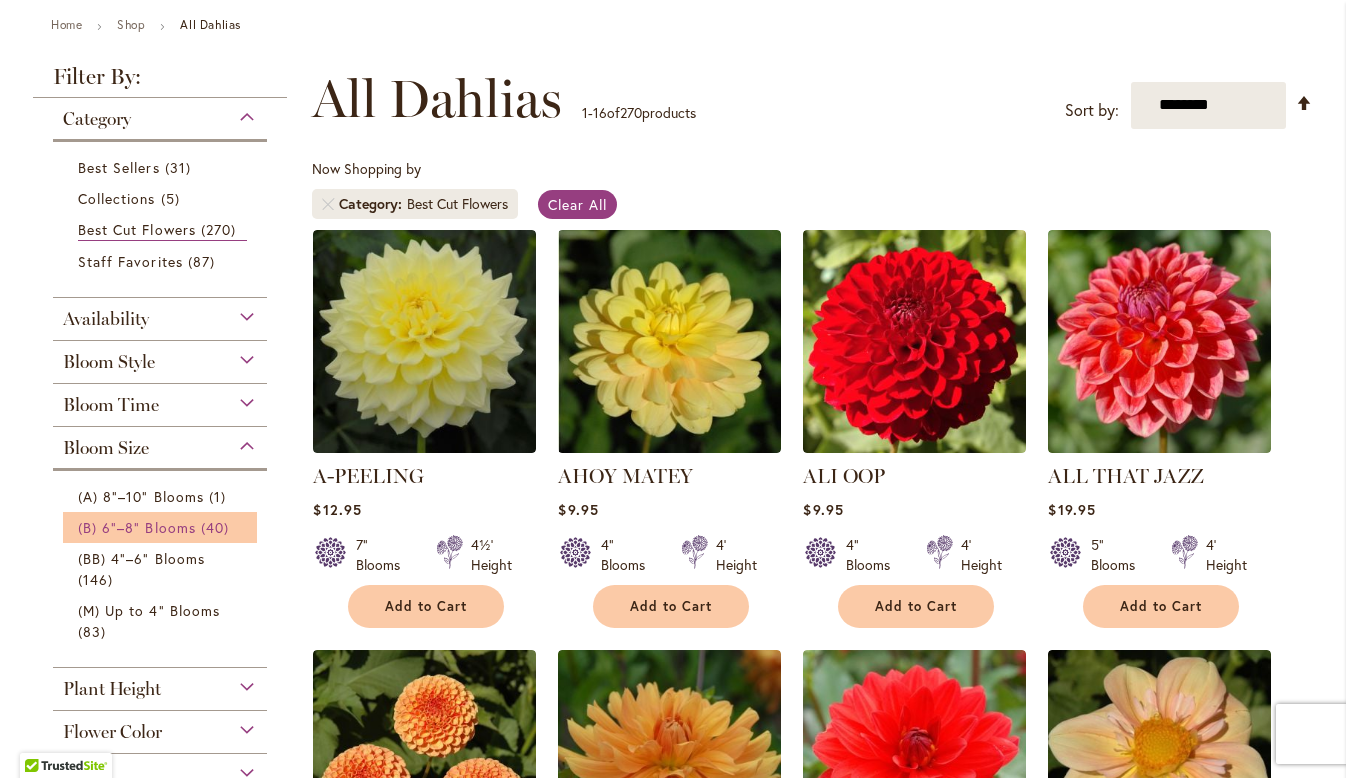 click on "(B) 6"–8" Blooms" at bounding box center [137, 527] 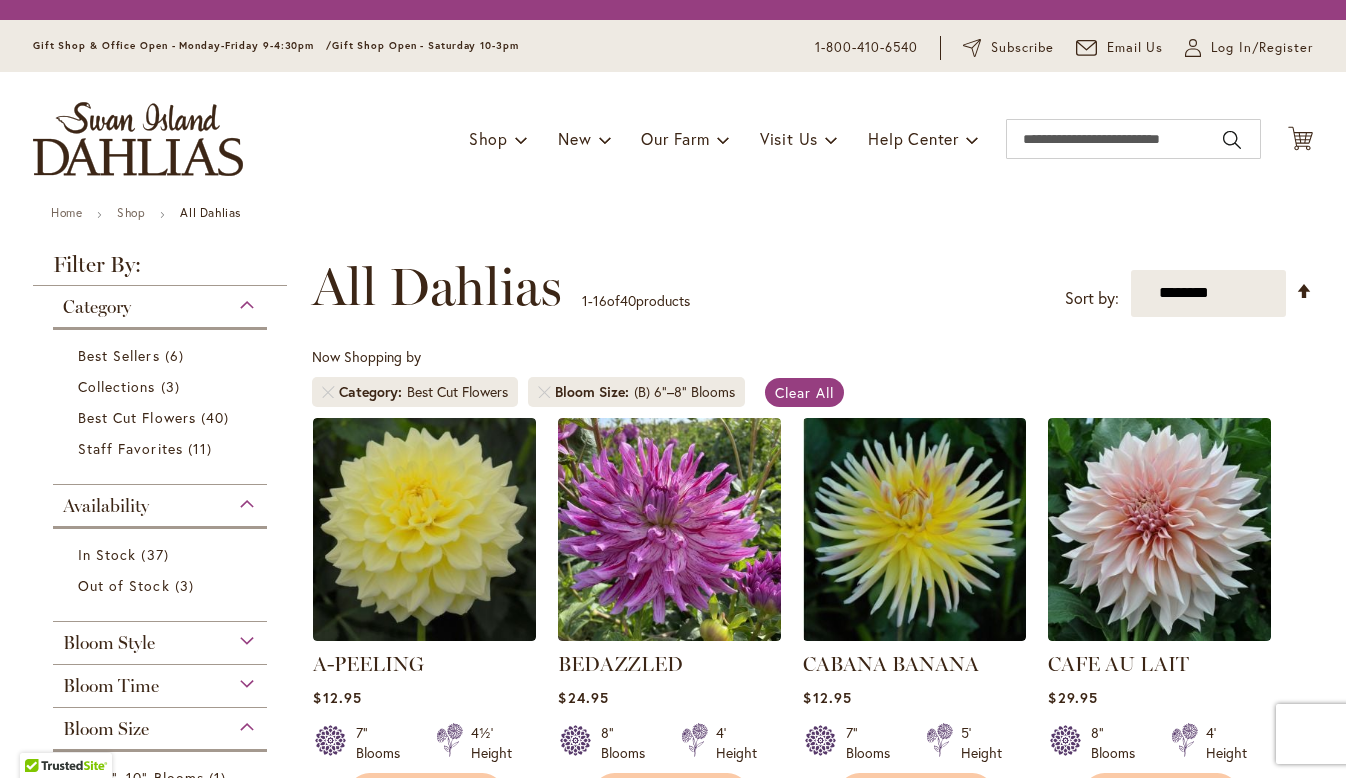 scroll, scrollTop: 0, scrollLeft: 0, axis: both 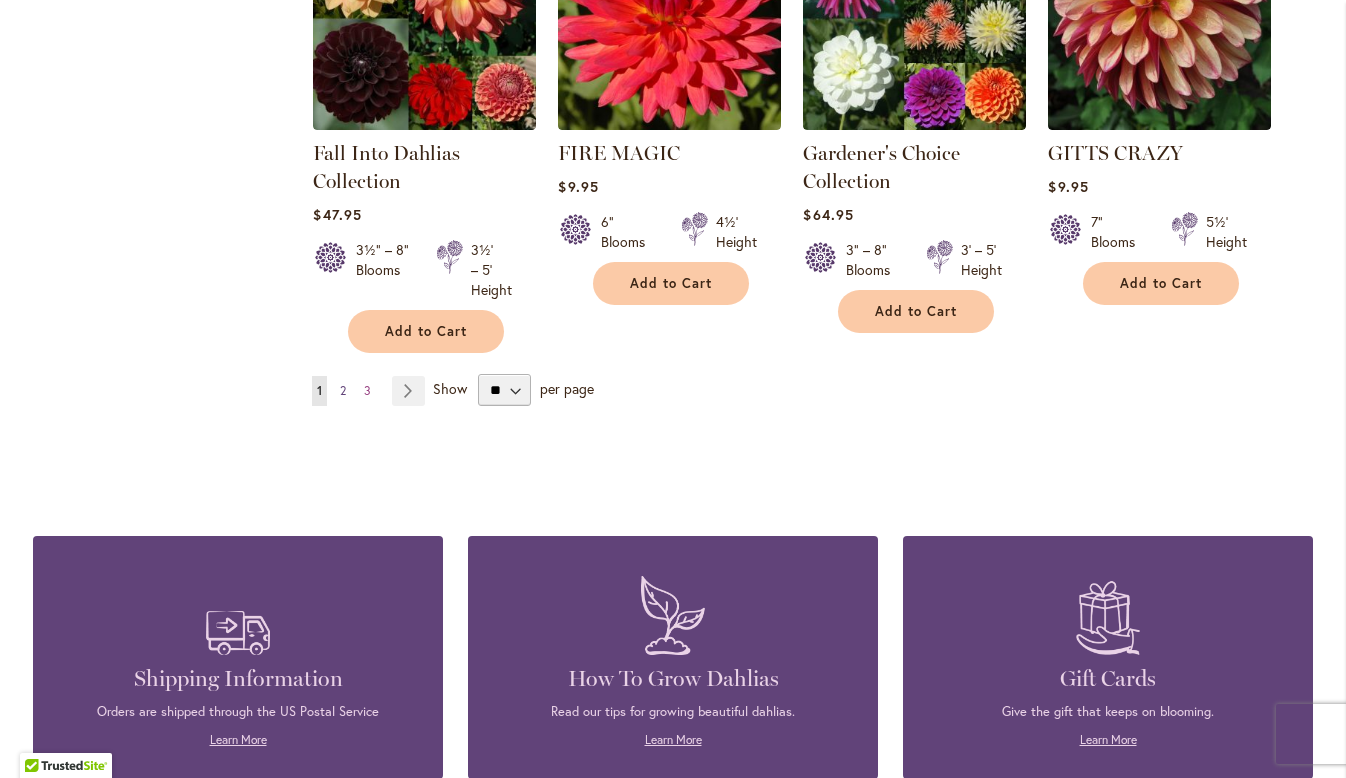 type on "**********" 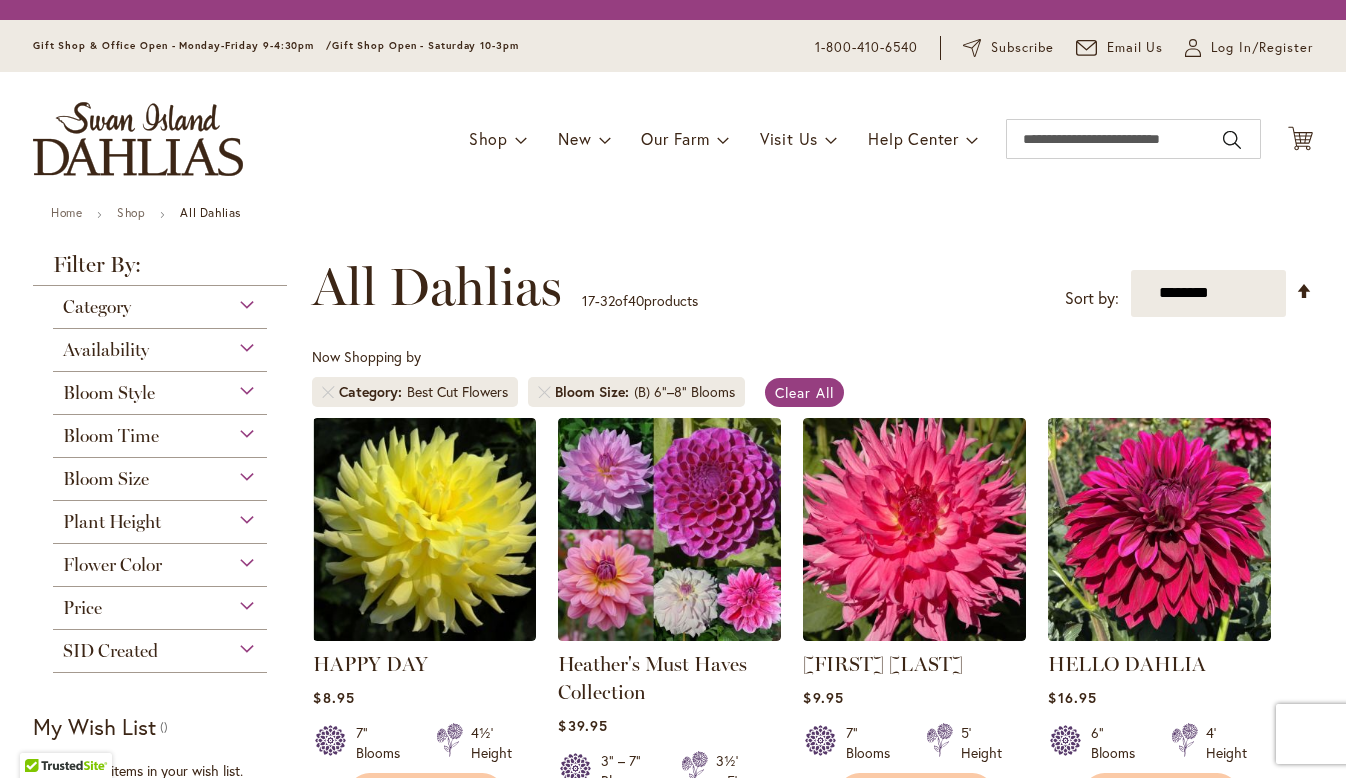 scroll, scrollTop: 0, scrollLeft: 0, axis: both 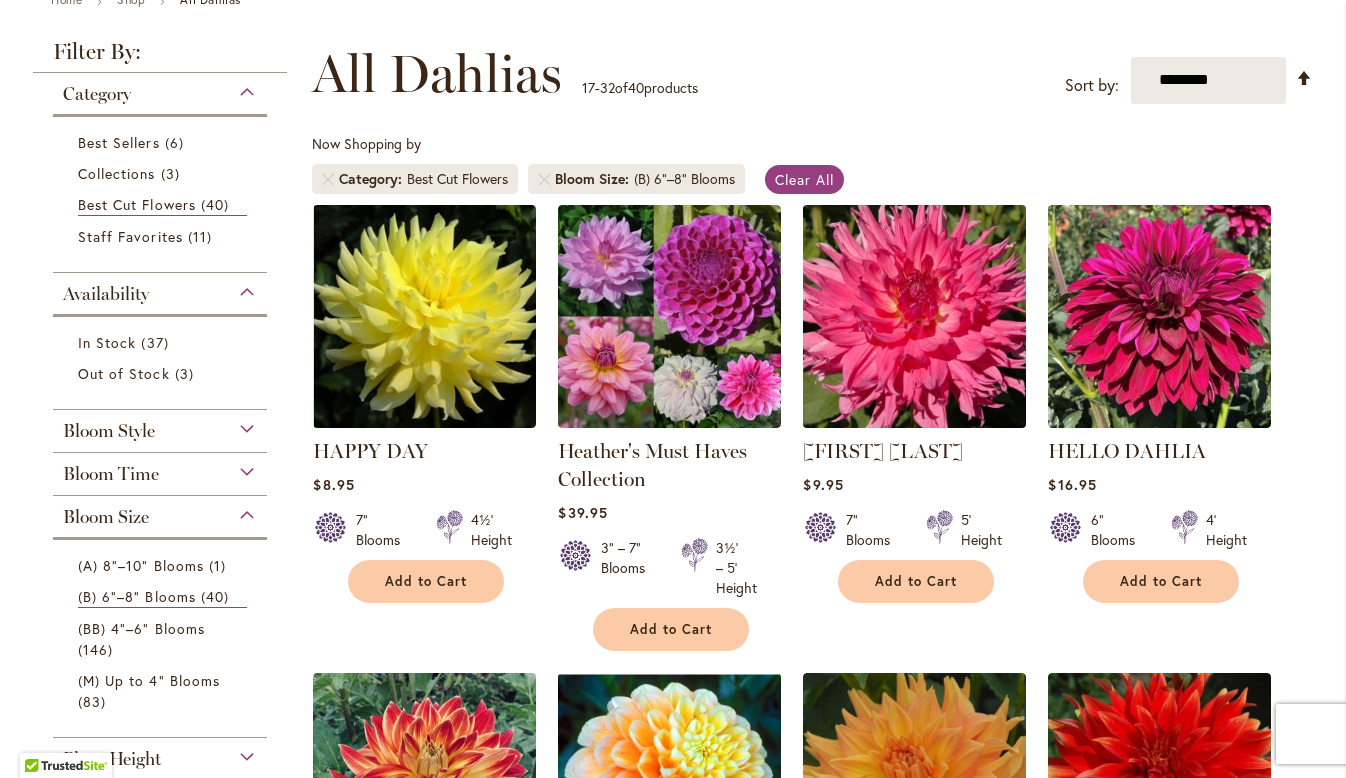 type on "**********" 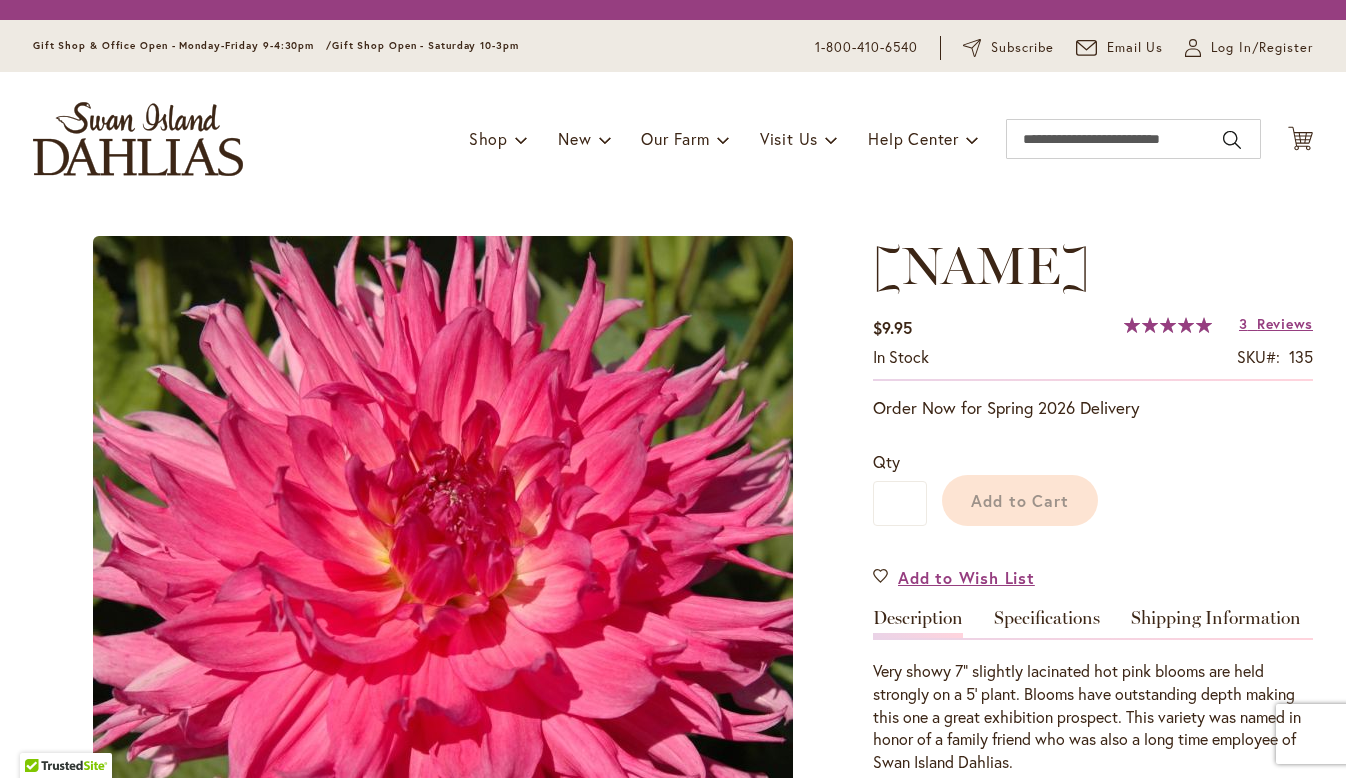 scroll, scrollTop: 0, scrollLeft: 0, axis: both 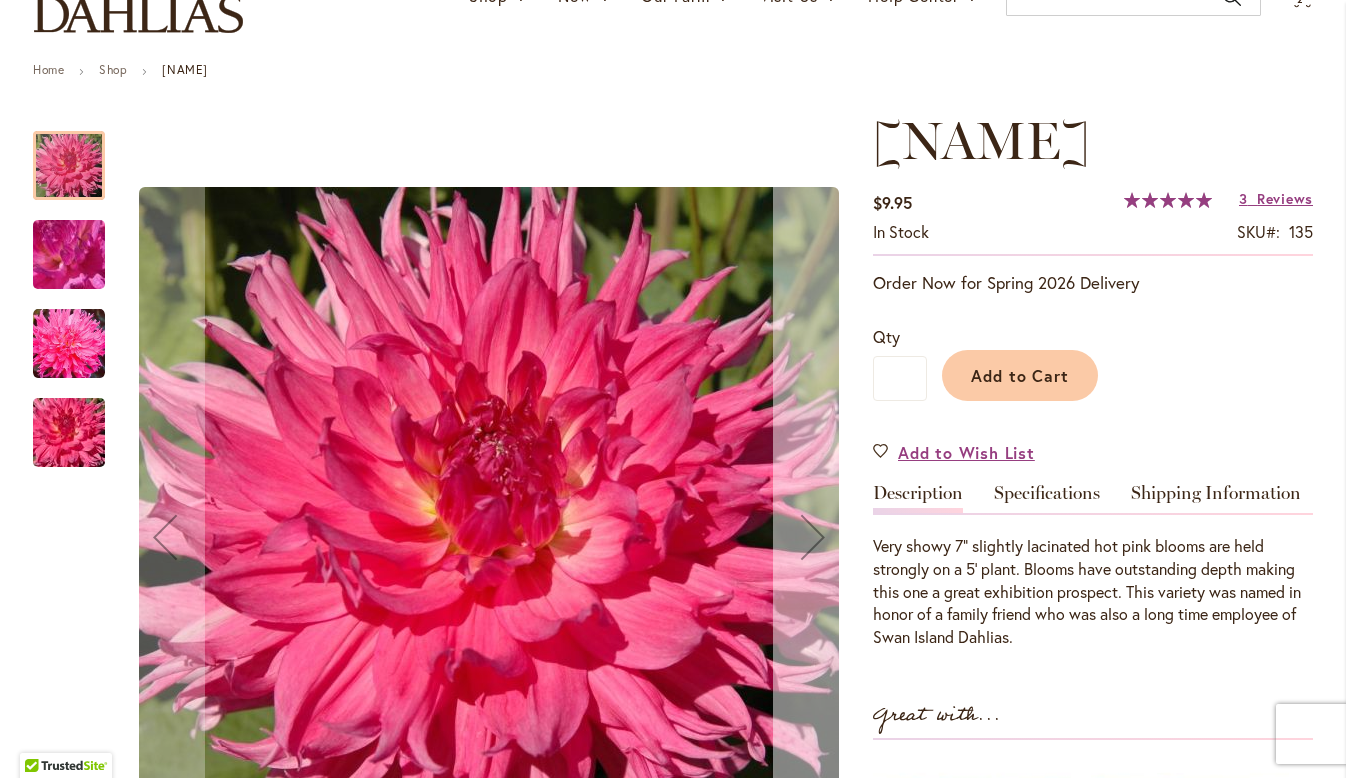 type on "**********" 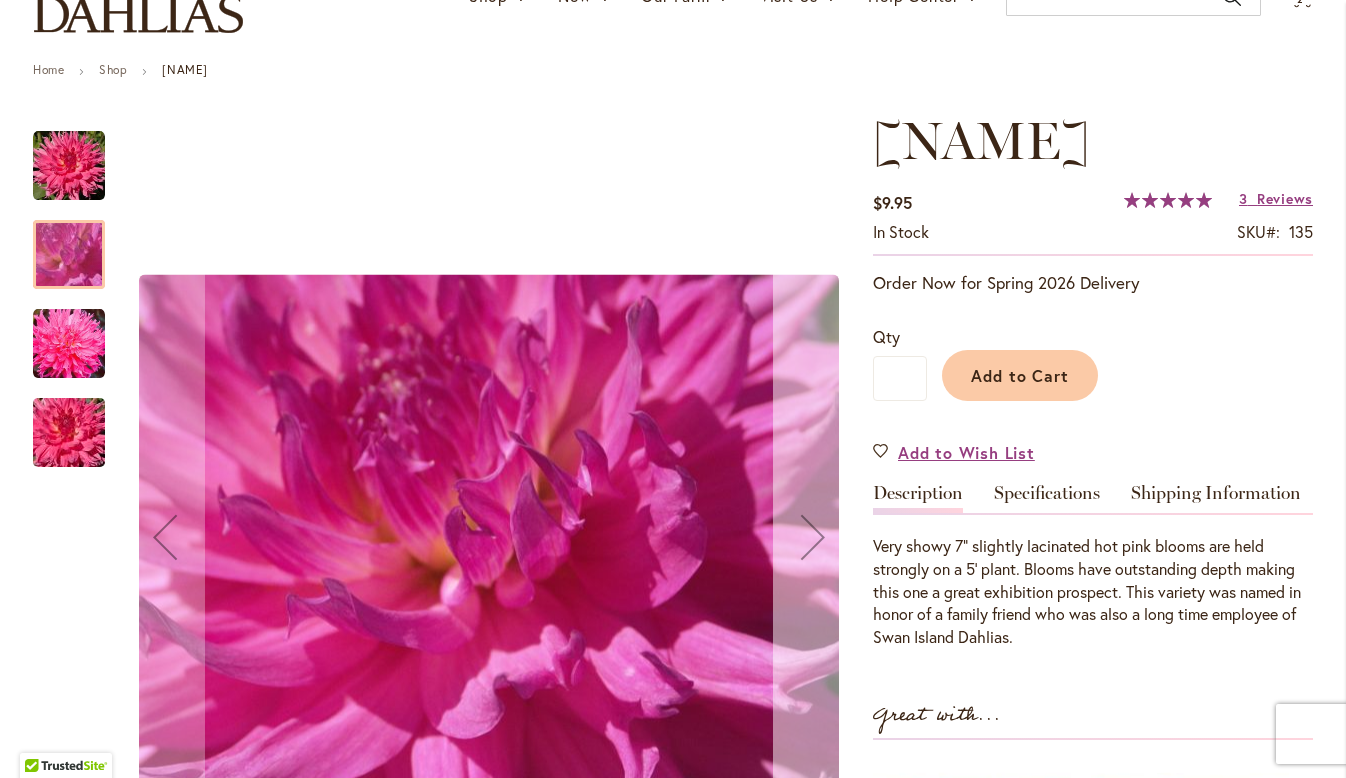 click at bounding box center (813, 537) 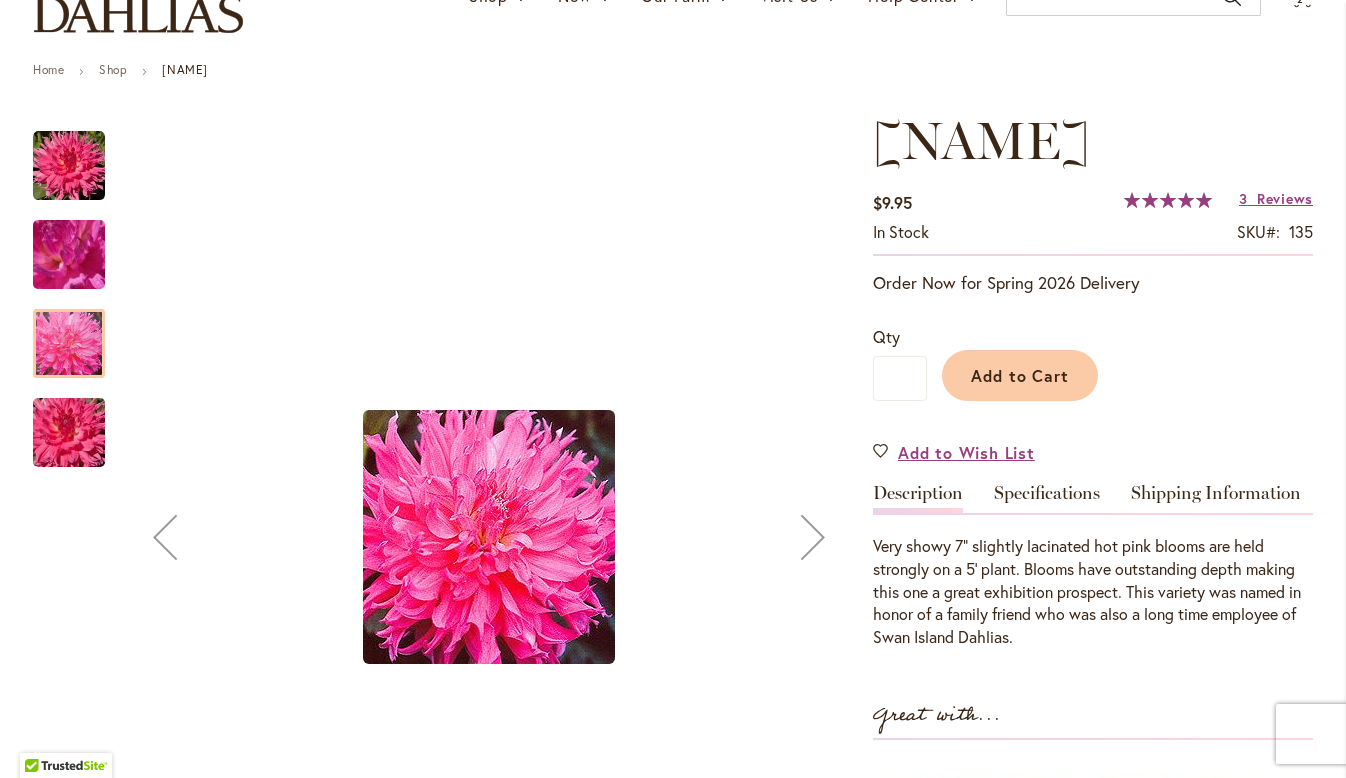 click at bounding box center [813, 537] 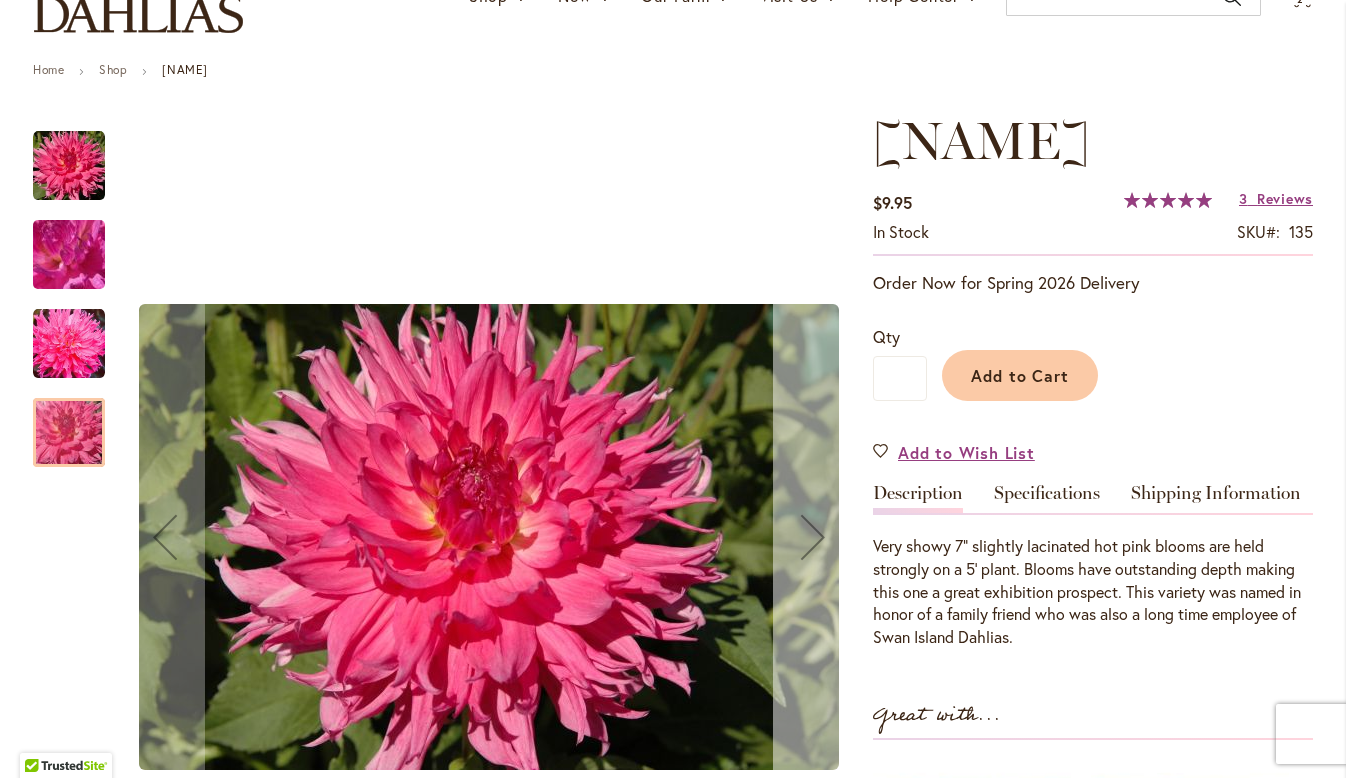 click at bounding box center (813, 537) 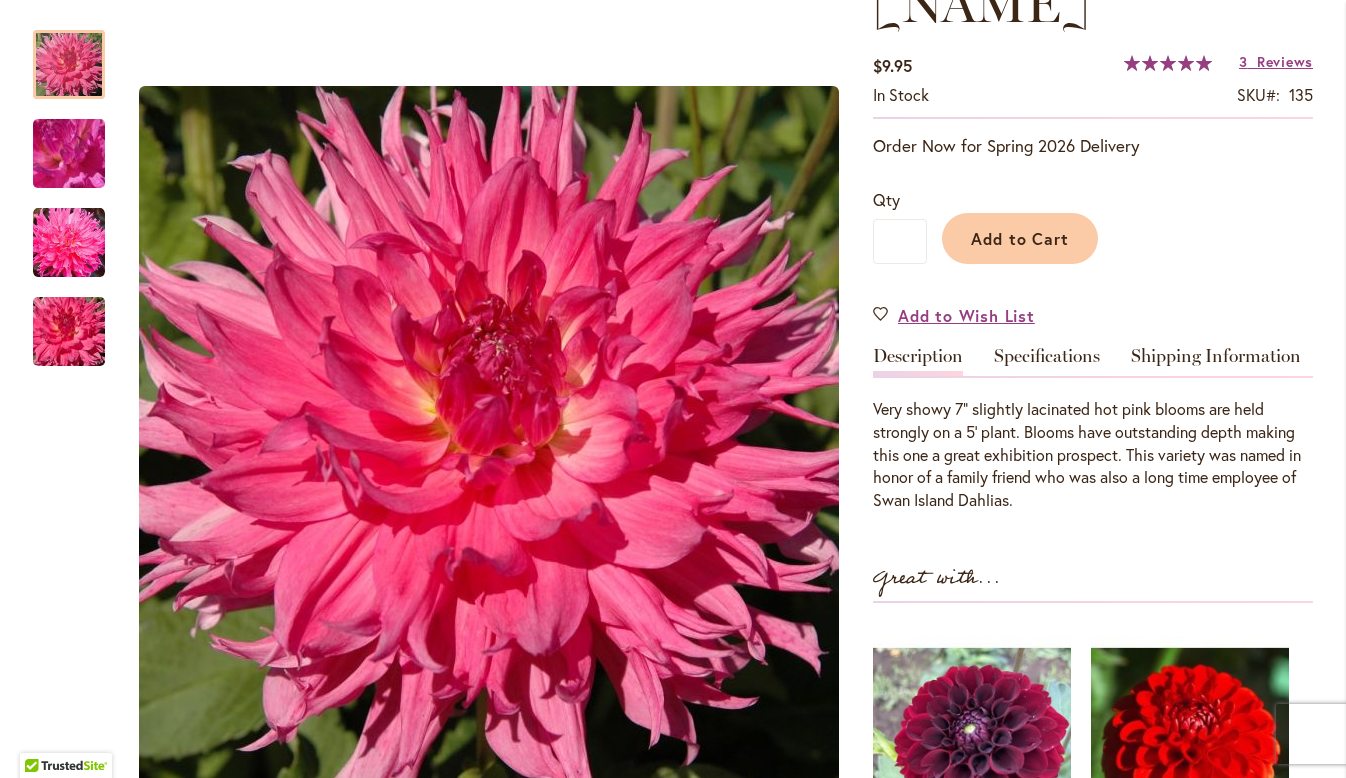 scroll, scrollTop: 405, scrollLeft: 0, axis: vertical 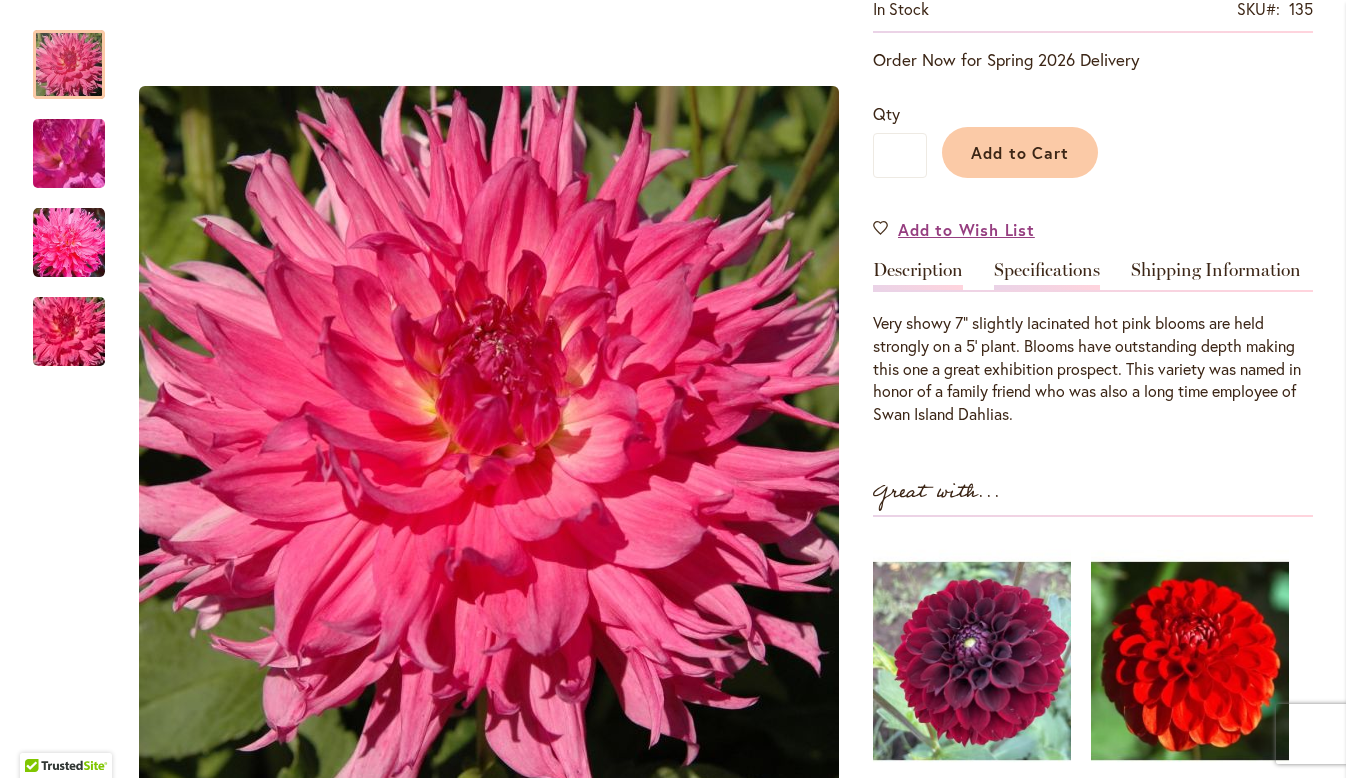 click on "Specifications" at bounding box center (1047, 275) 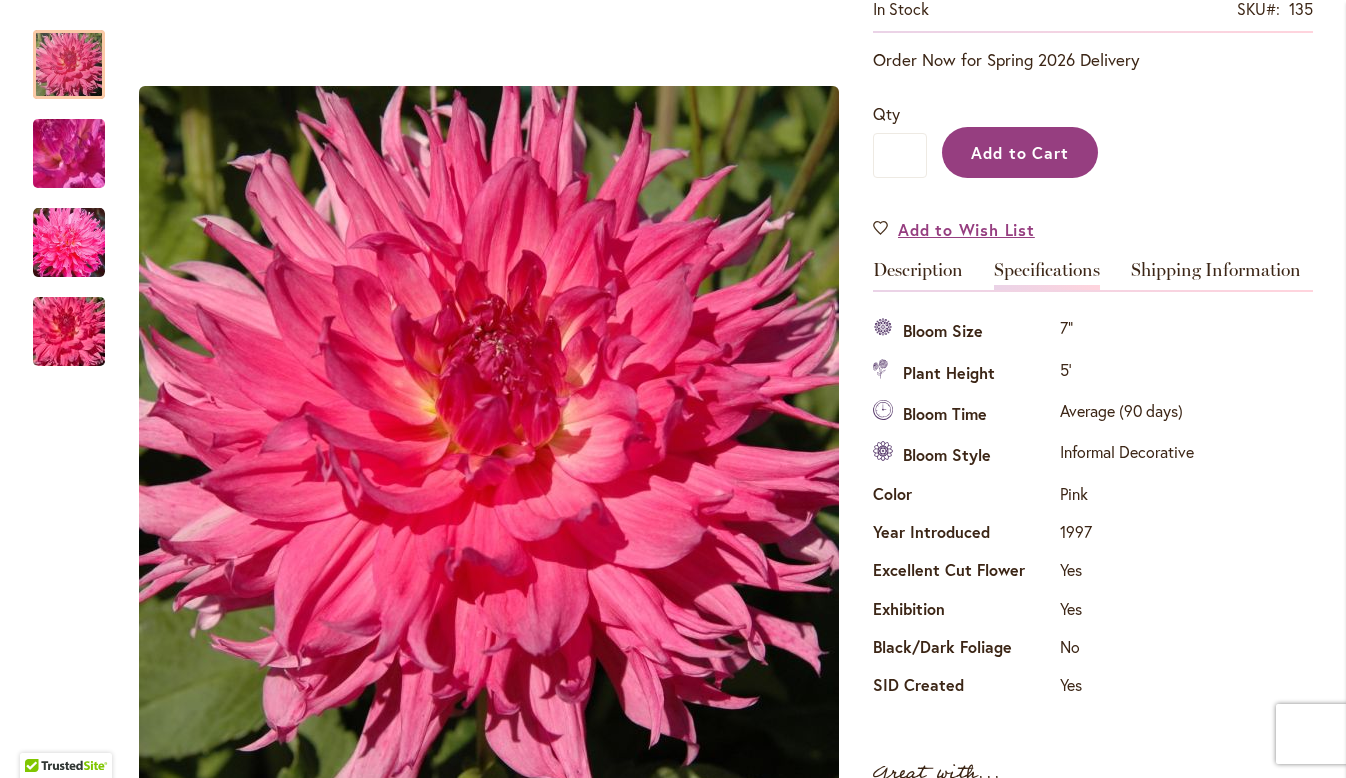 click on "Add to Cart" at bounding box center [1020, 152] 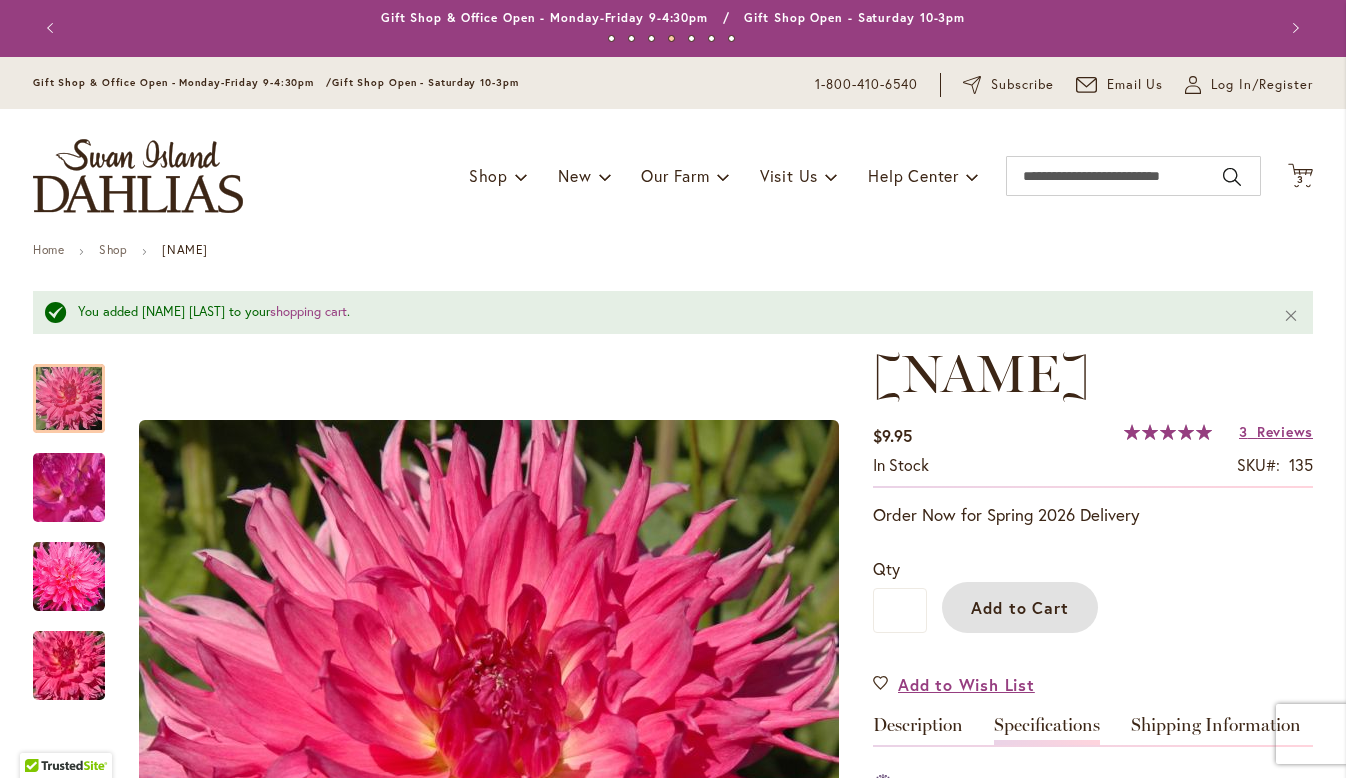 scroll, scrollTop: 0, scrollLeft: 0, axis: both 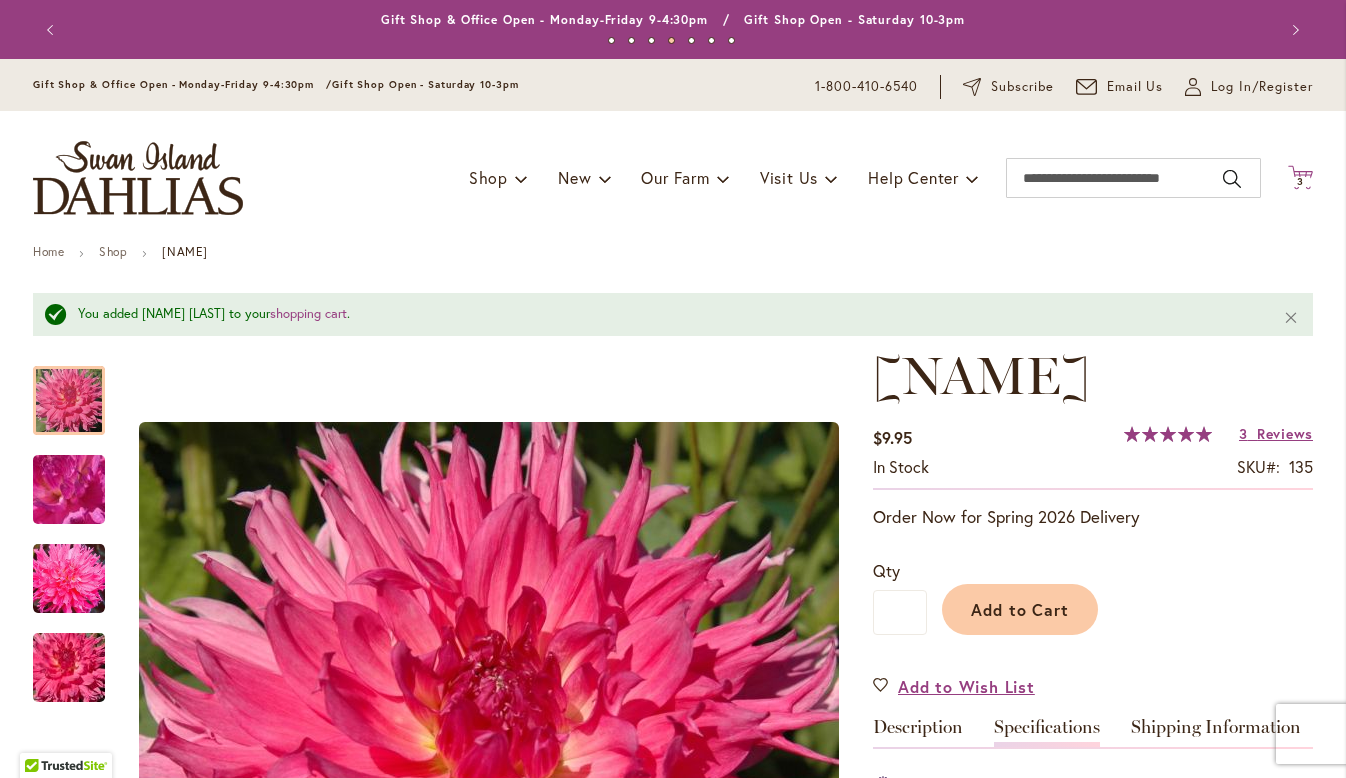 click on "Cart
.cls-1 {
fill: #231f20;
}" 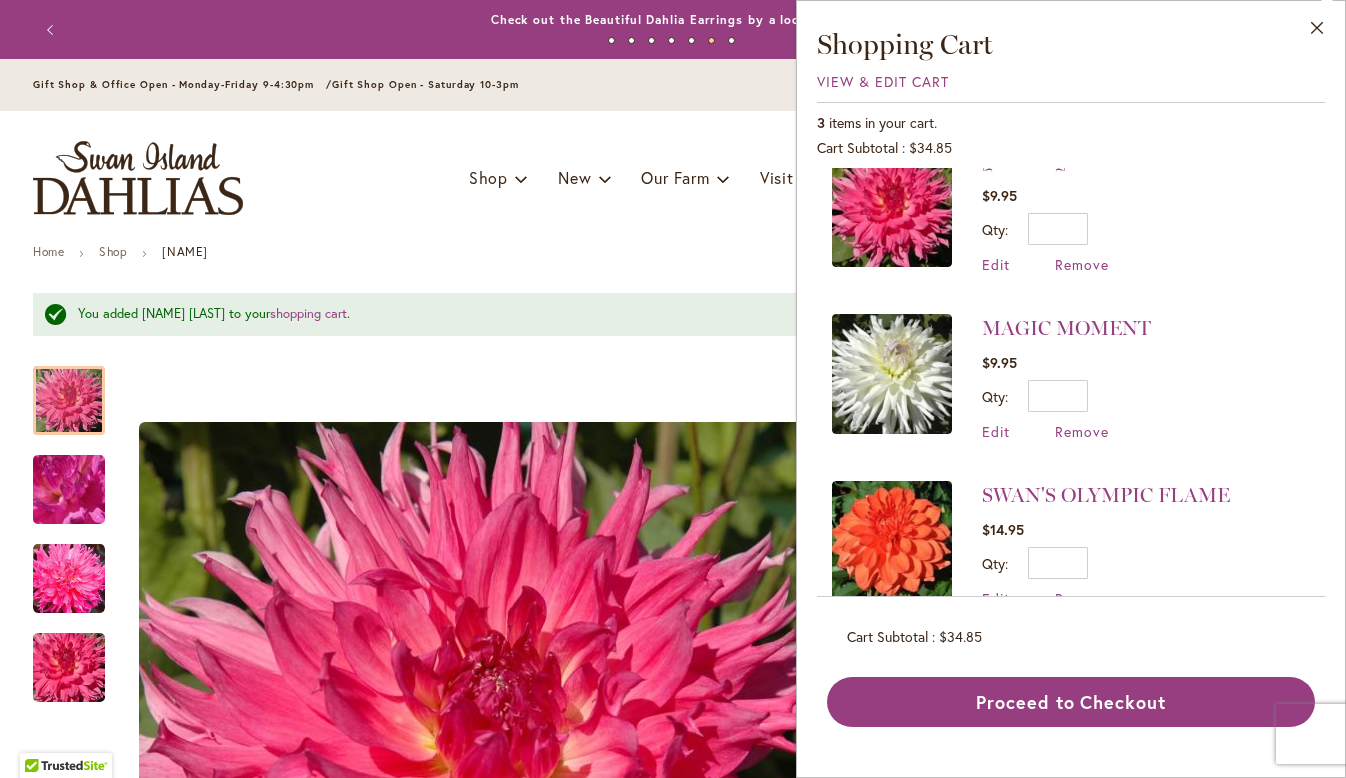 scroll, scrollTop: 0, scrollLeft: 0, axis: both 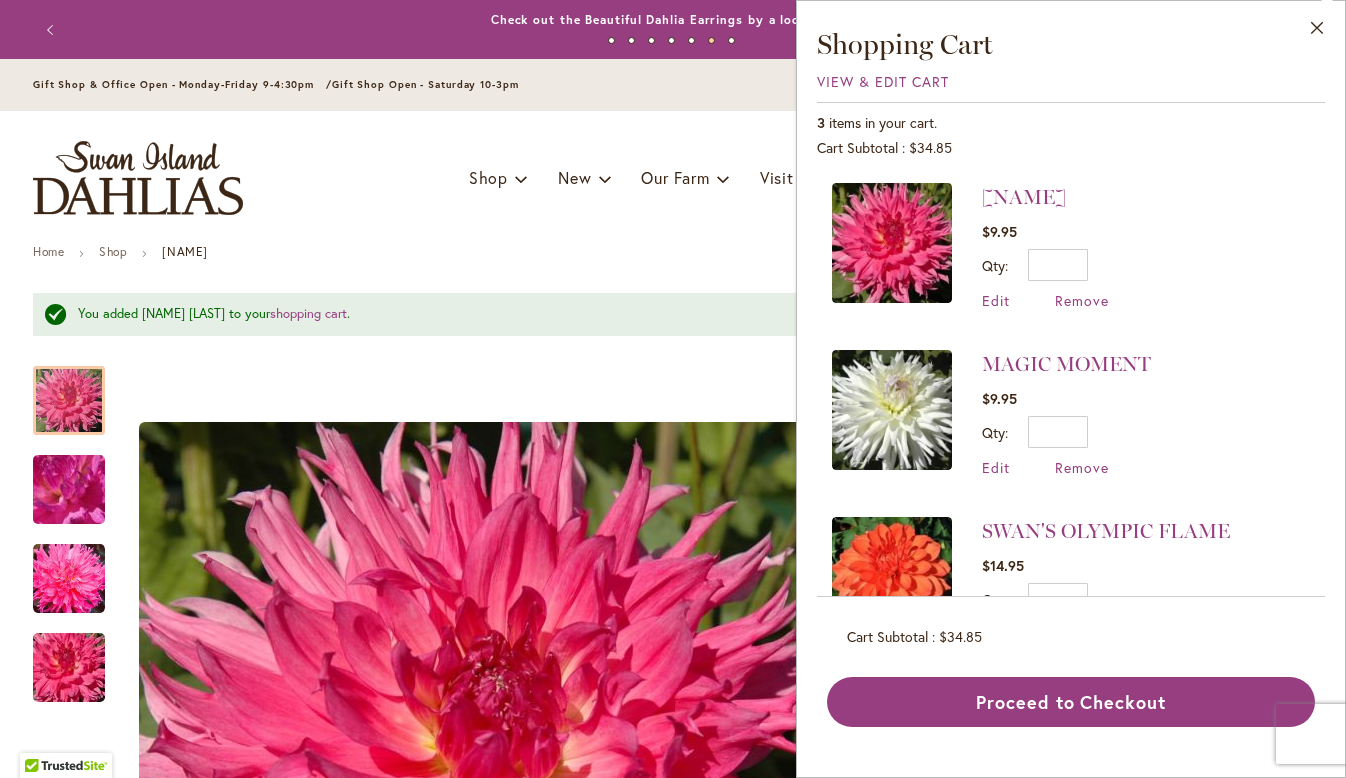 click on "Home
Shop
HELEN RICHMOND" at bounding box center [673, 254] 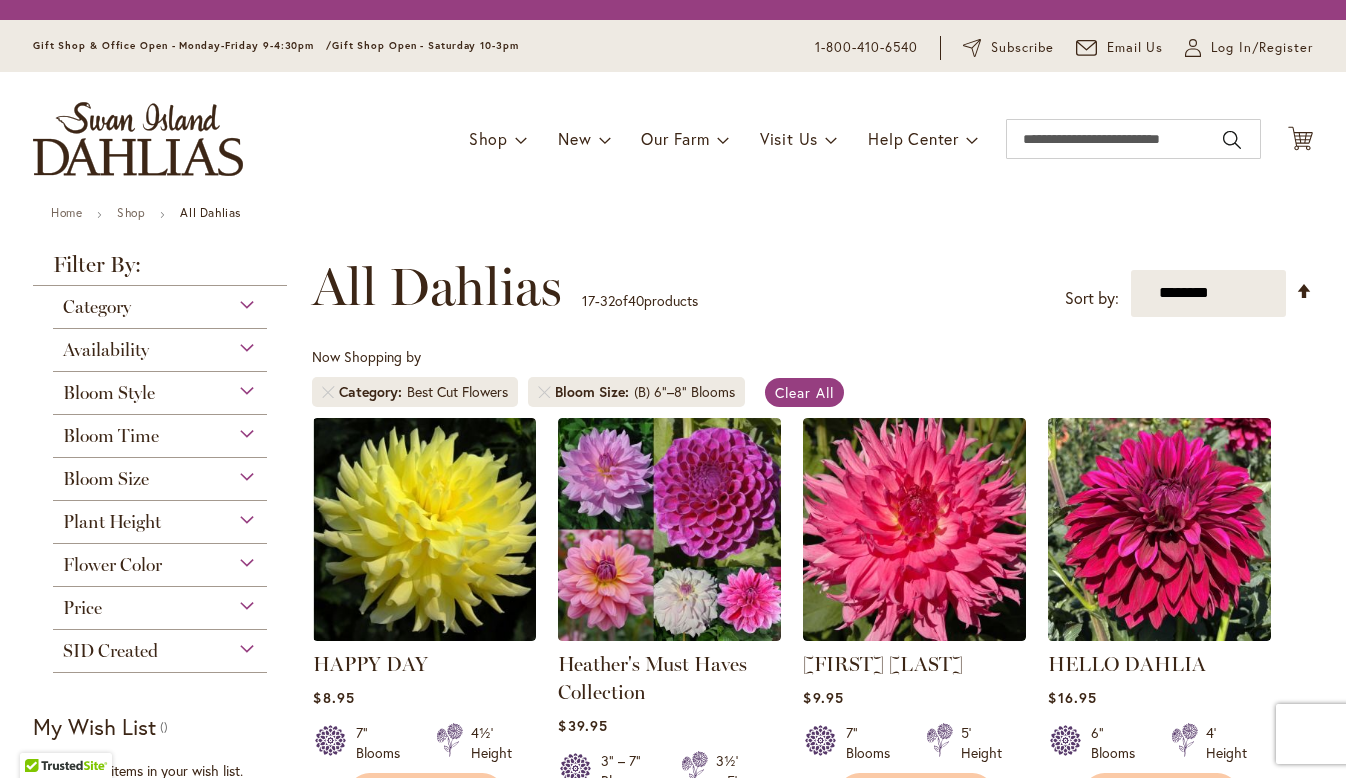 scroll, scrollTop: 0, scrollLeft: 0, axis: both 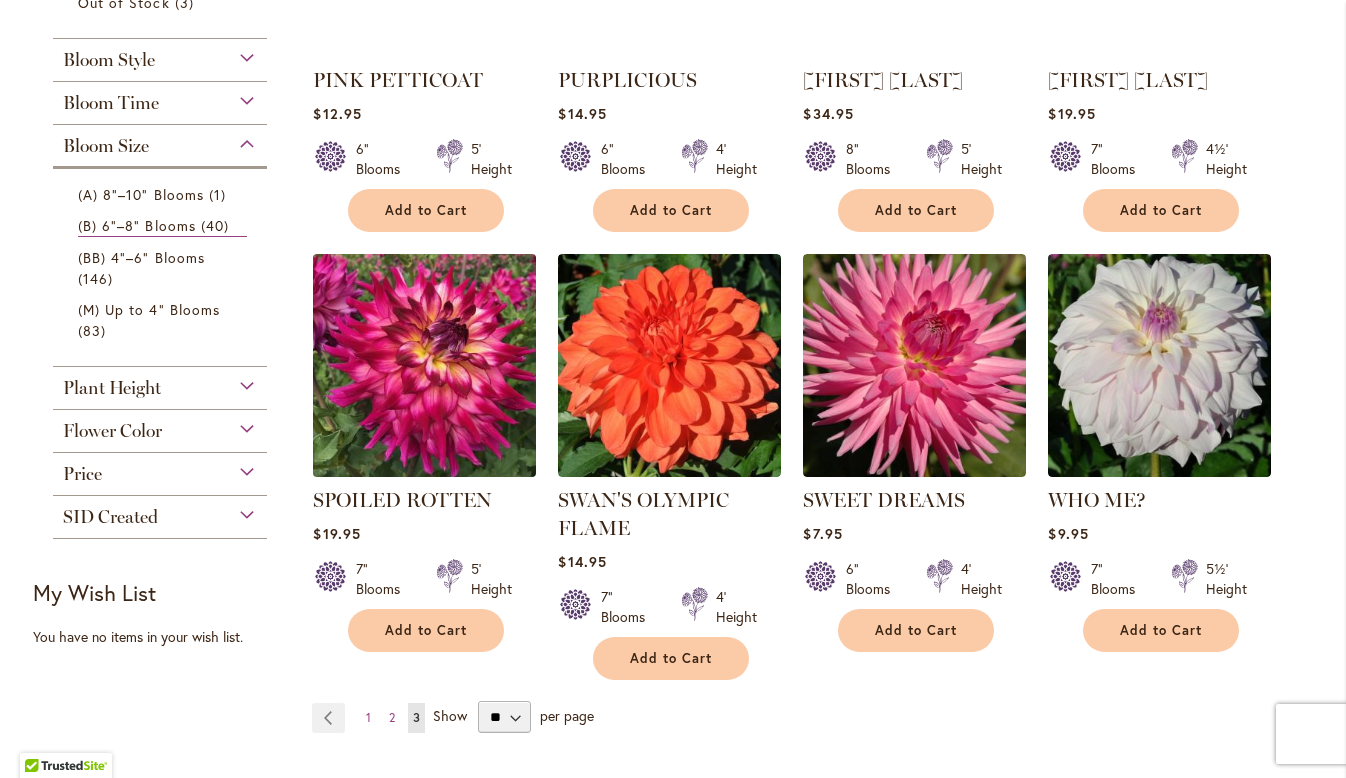 type on "**********" 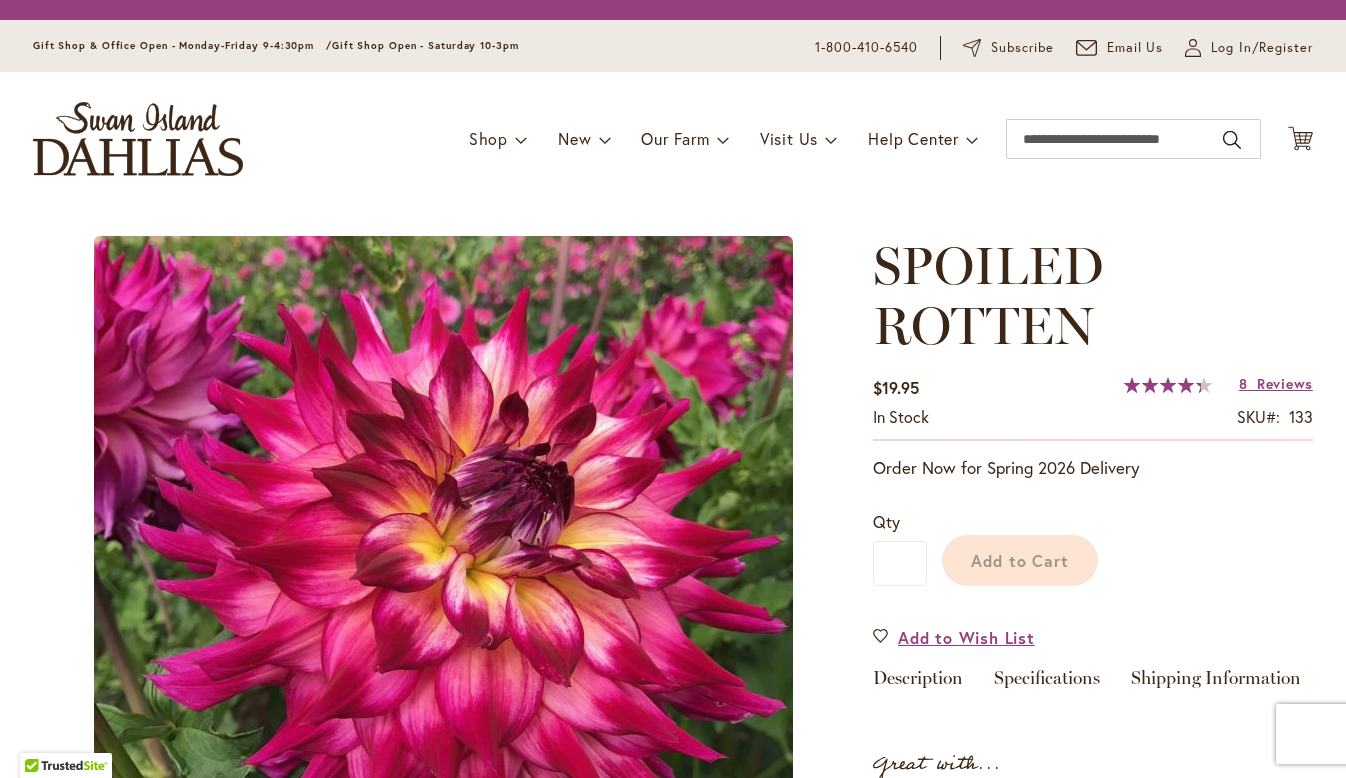 scroll, scrollTop: 0, scrollLeft: 0, axis: both 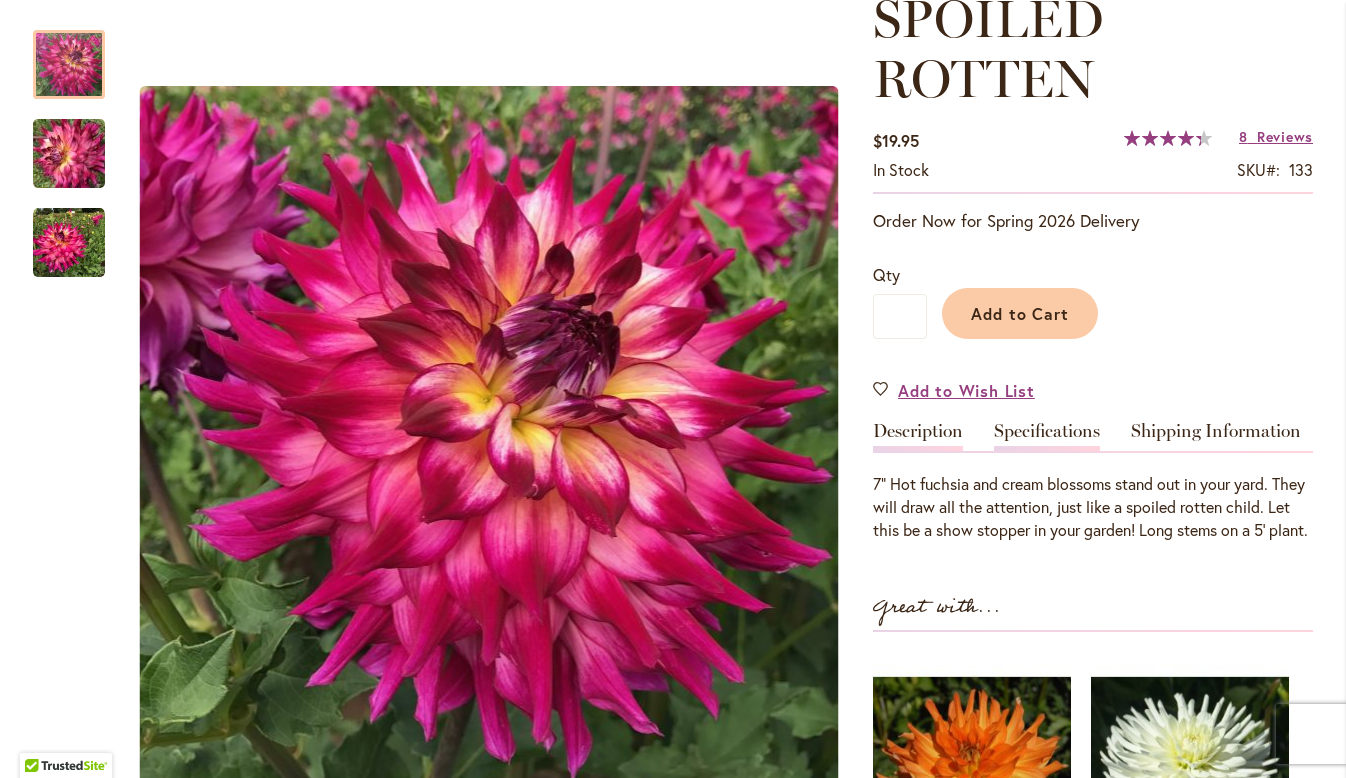 type on "**********" 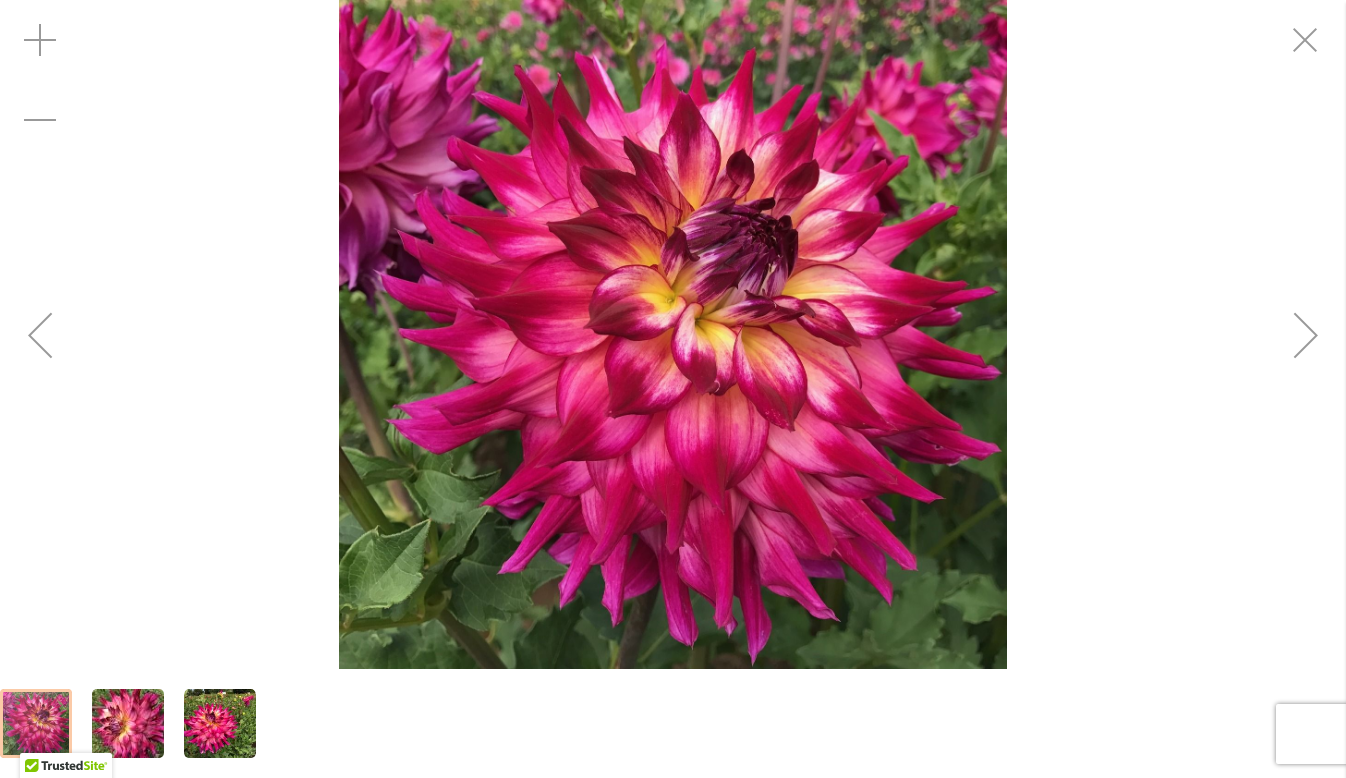 click at bounding box center [1306, 335] 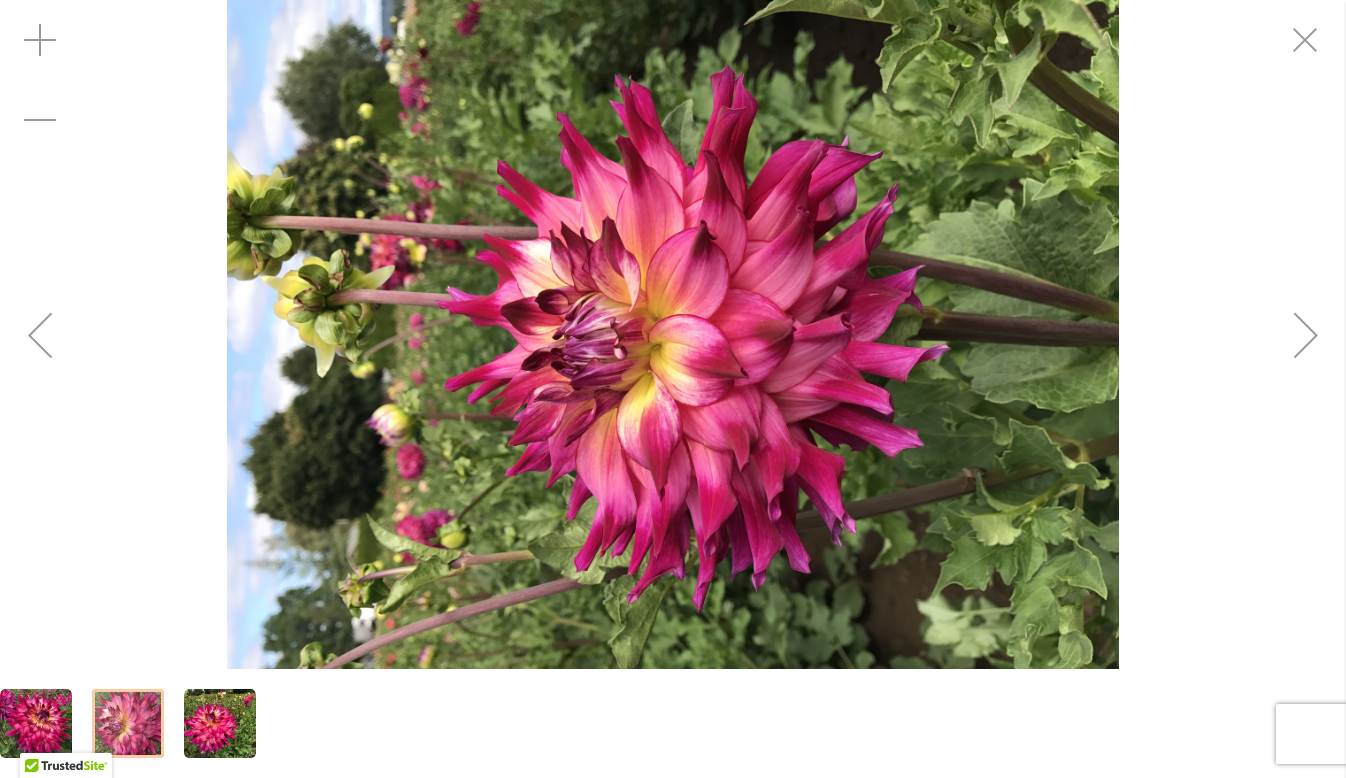 click at bounding box center [1306, 335] 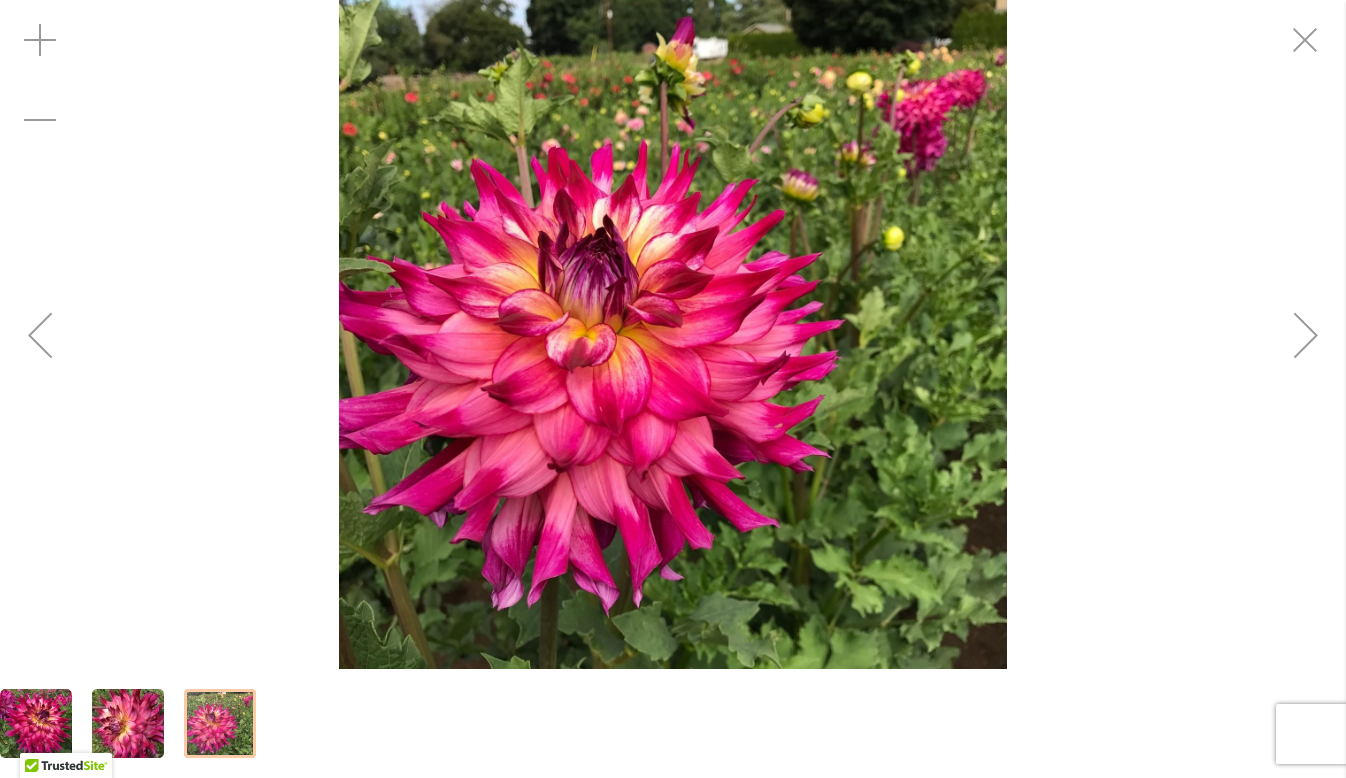 click at bounding box center [1306, 335] 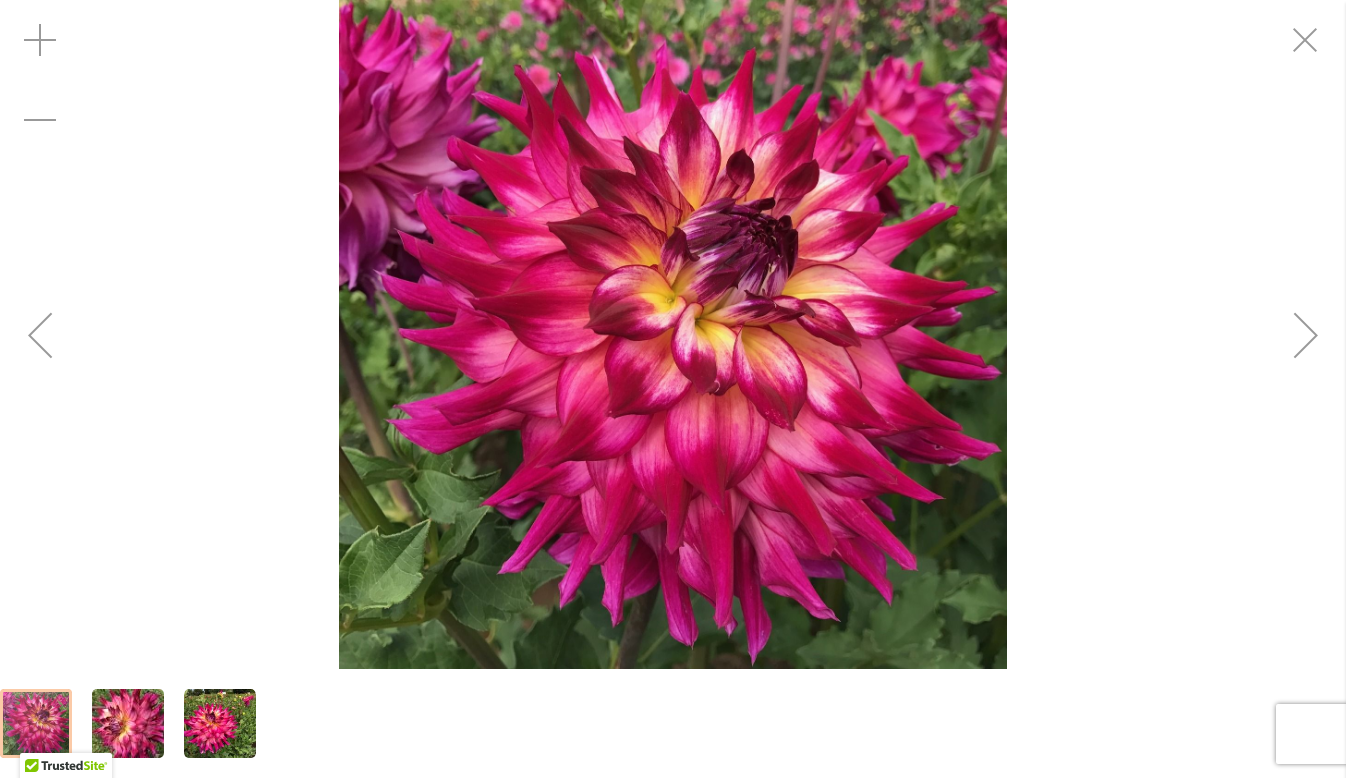 click at bounding box center (1306, 335) 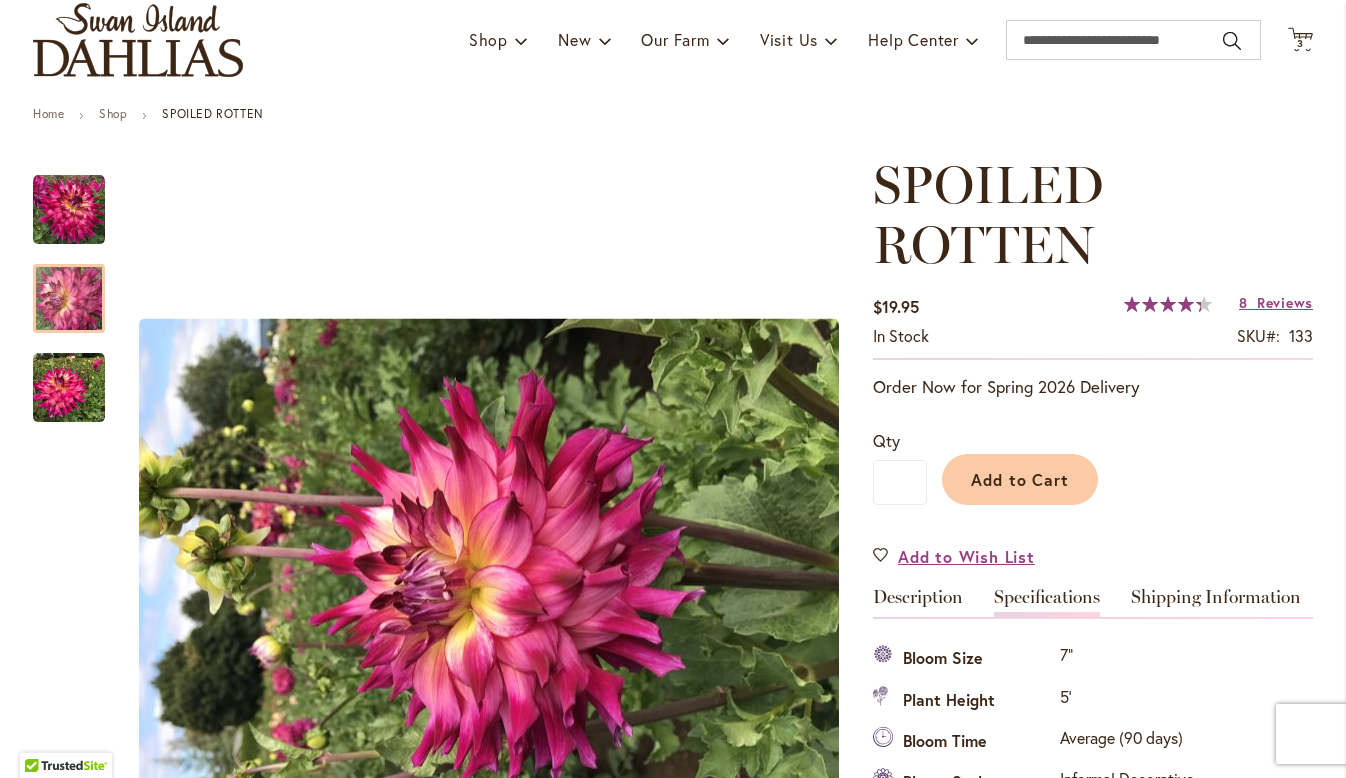 scroll, scrollTop: 511, scrollLeft: 0, axis: vertical 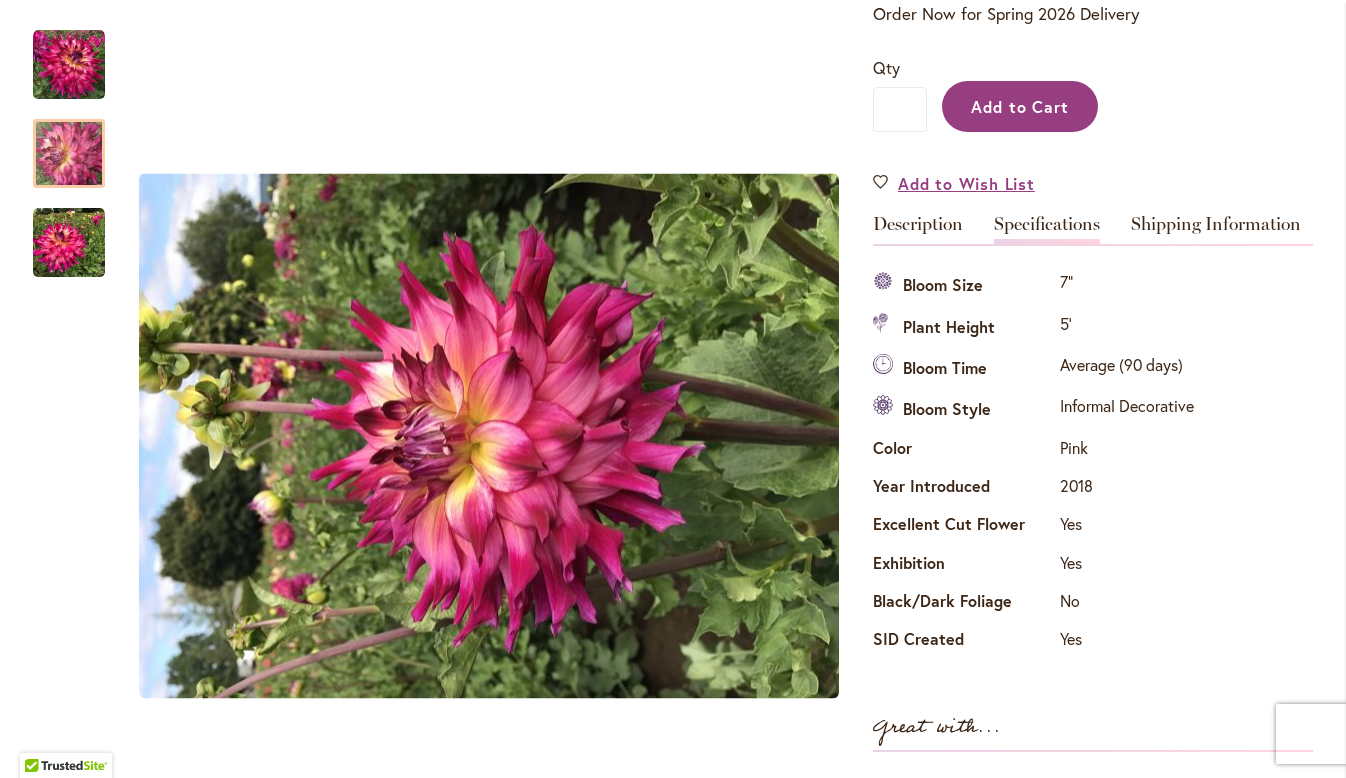 click on "Add to Cart" at bounding box center [1020, 106] 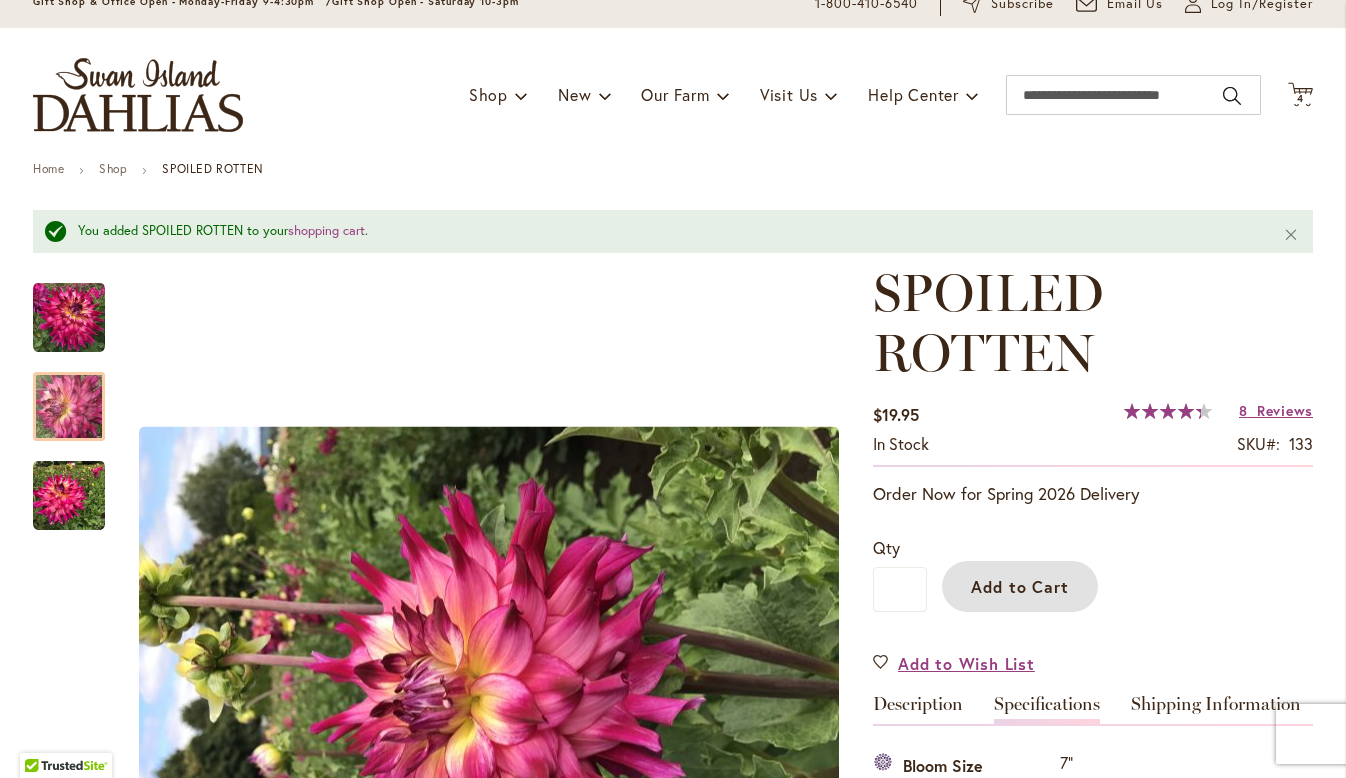 scroll, scrollTop: 0, scrollLeft: 0, axis: both 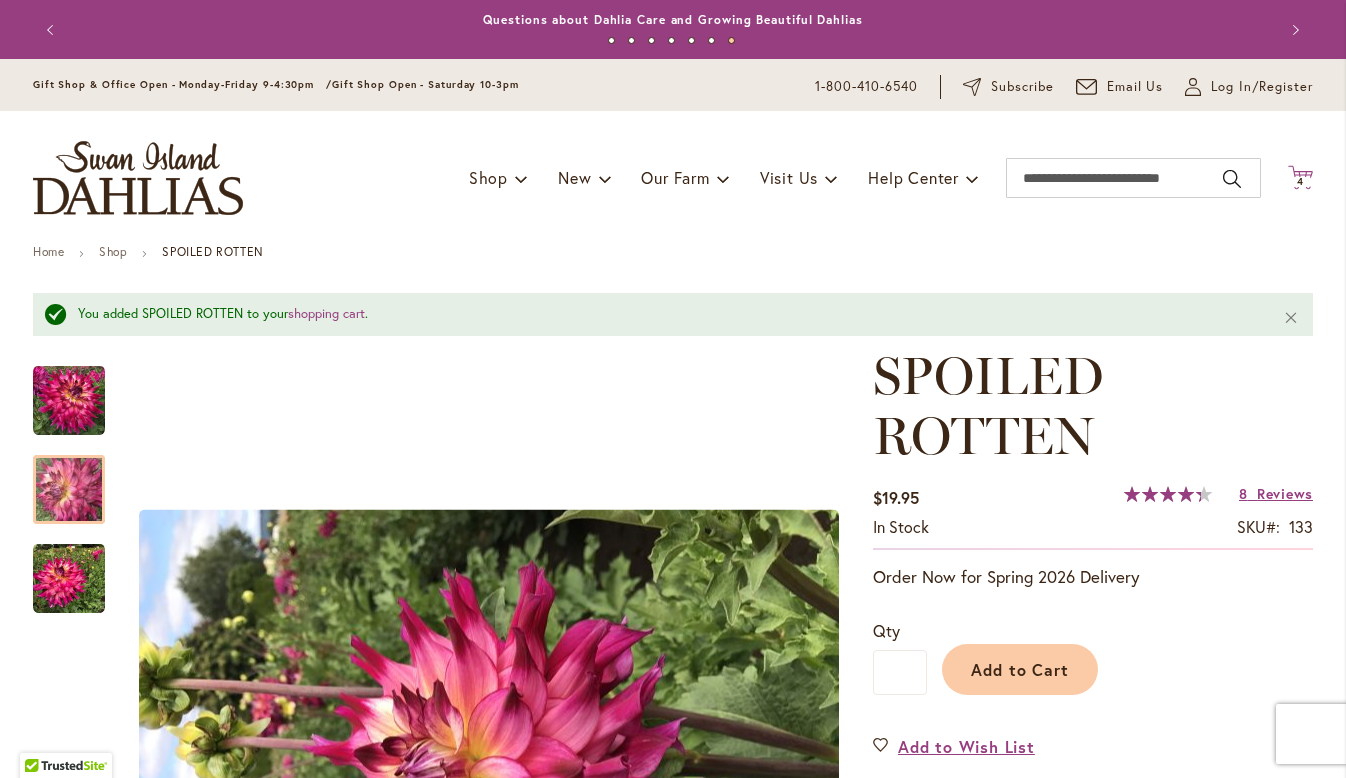 click on "Cart
.cls-1 {
fill: #231f20;
}" 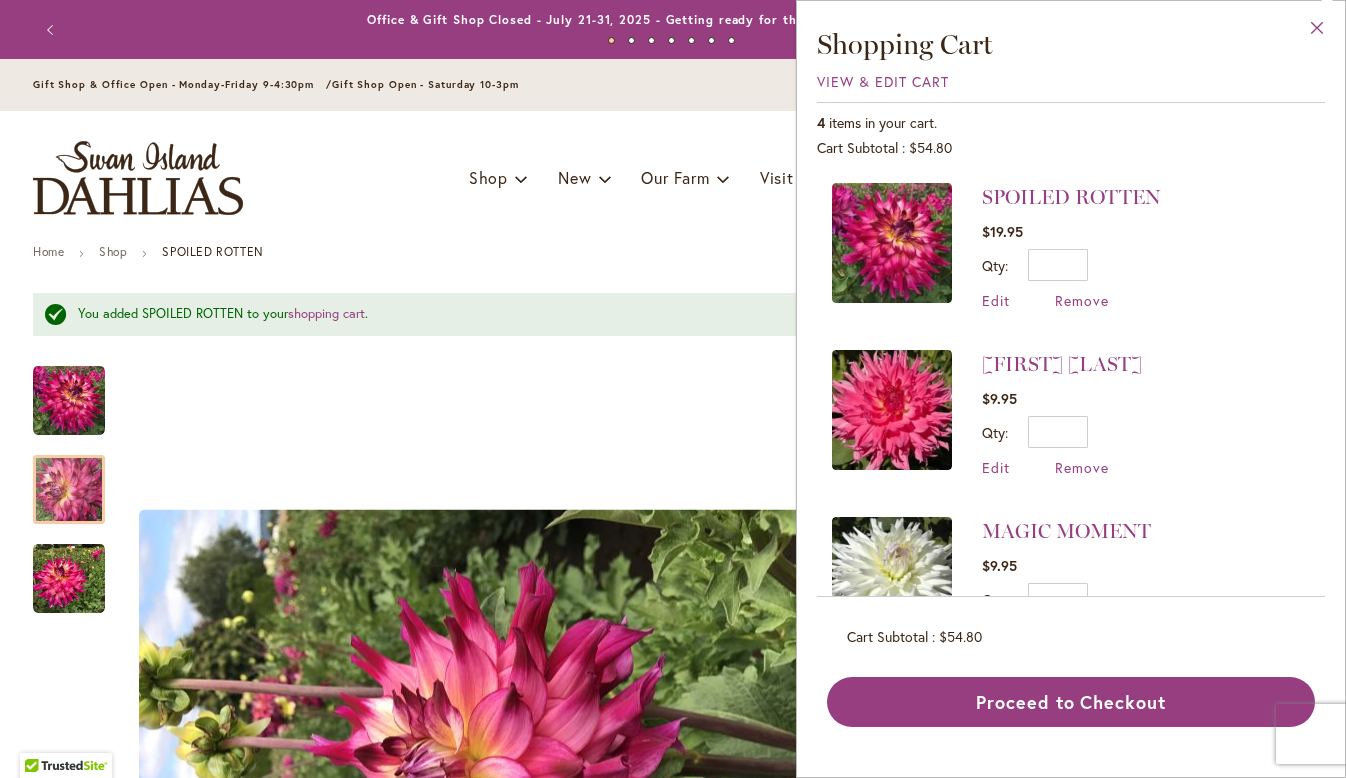 click on "Close" at bounding box center [1317, 32] 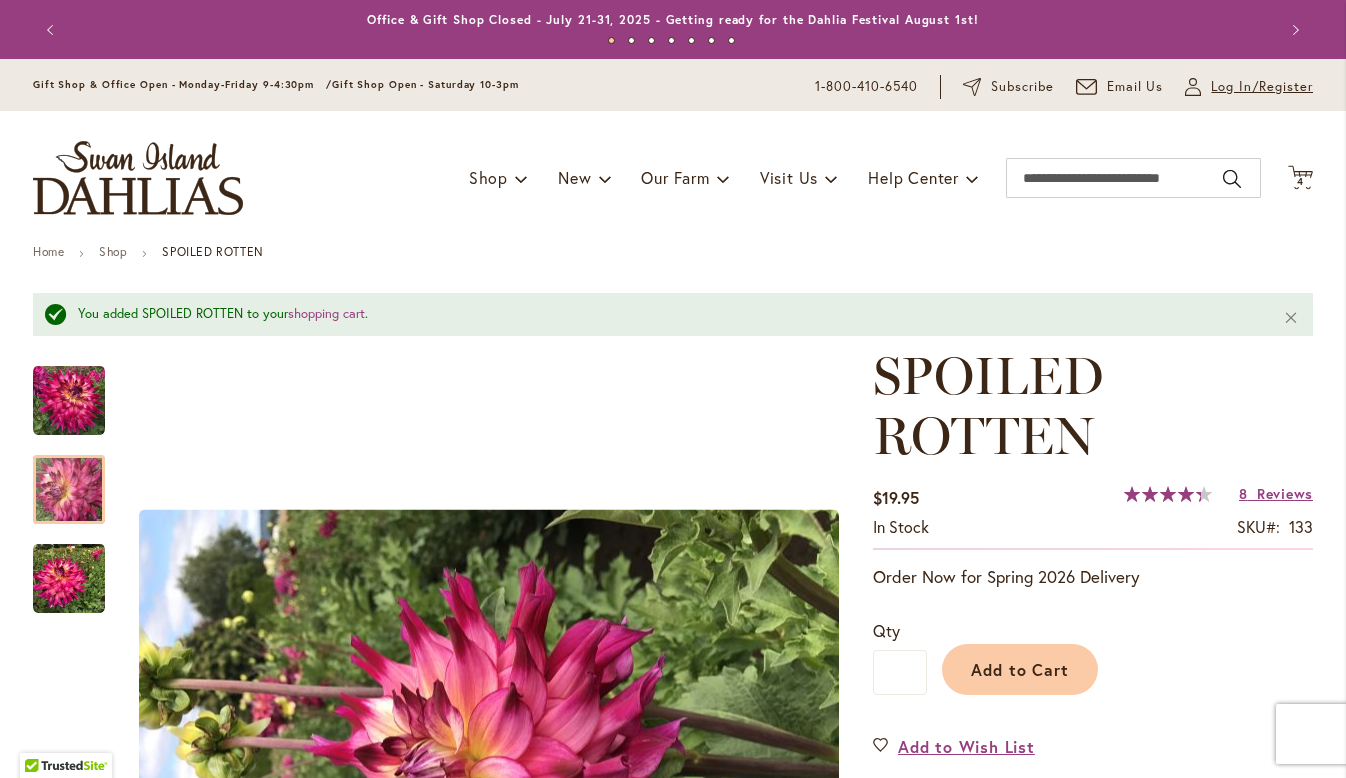 click on "Log In/Register" at bounding box center [1262, 87] 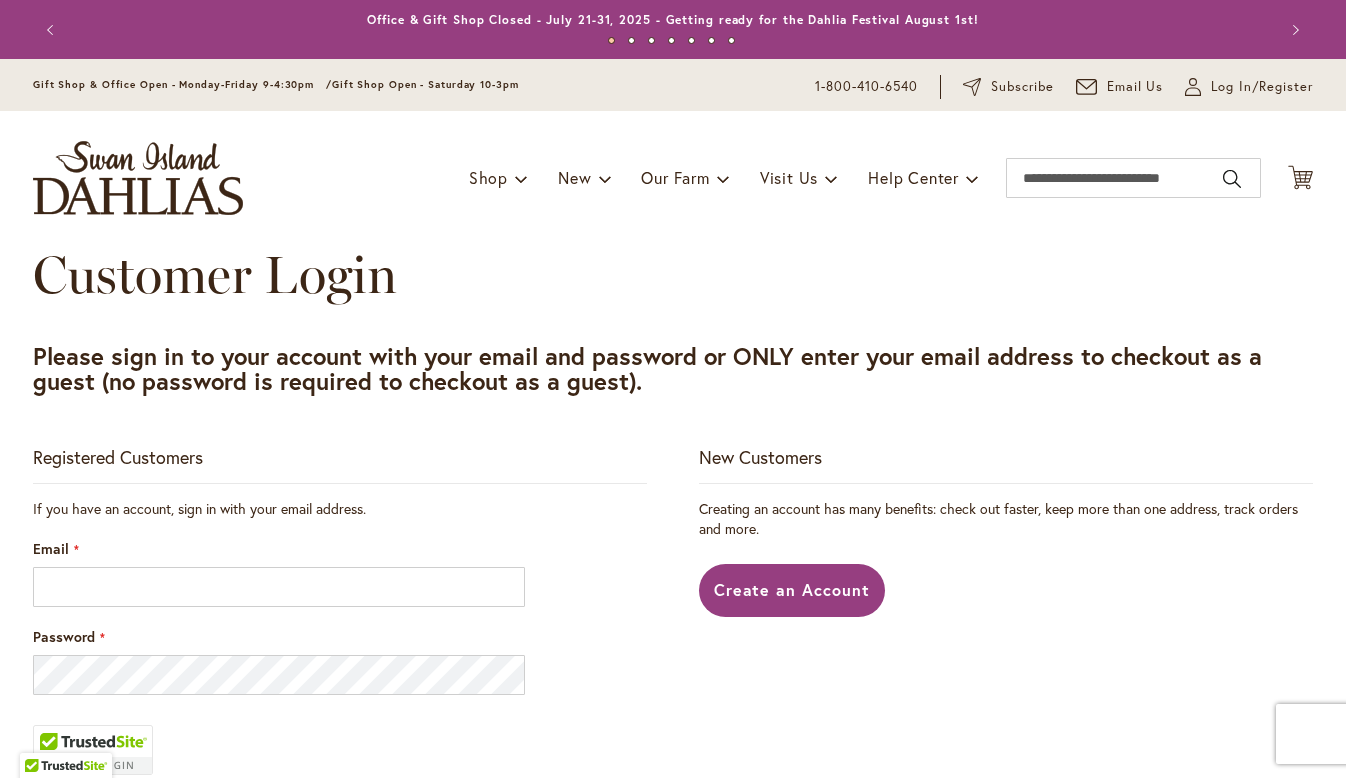 scroll, scrollTop: 0, scrollLeft: 0, axis: both 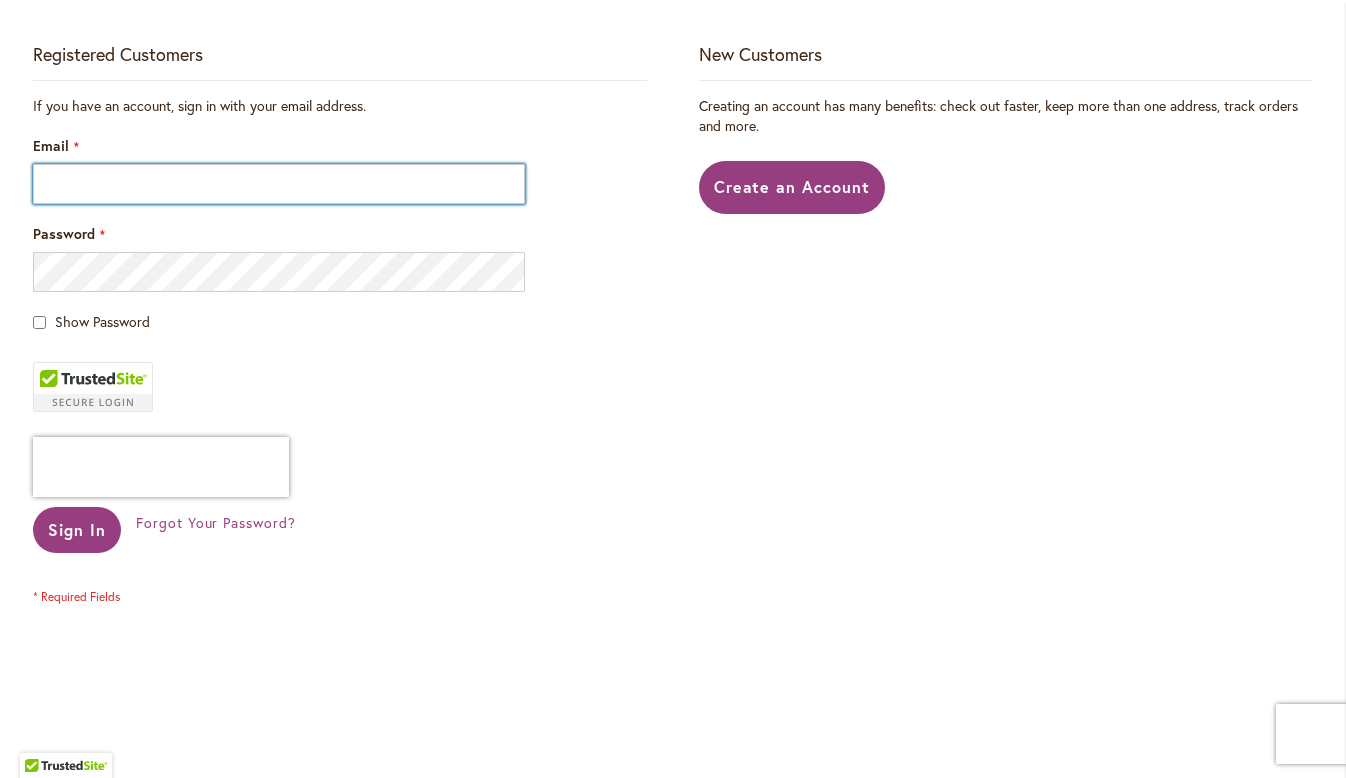 type on "**********" 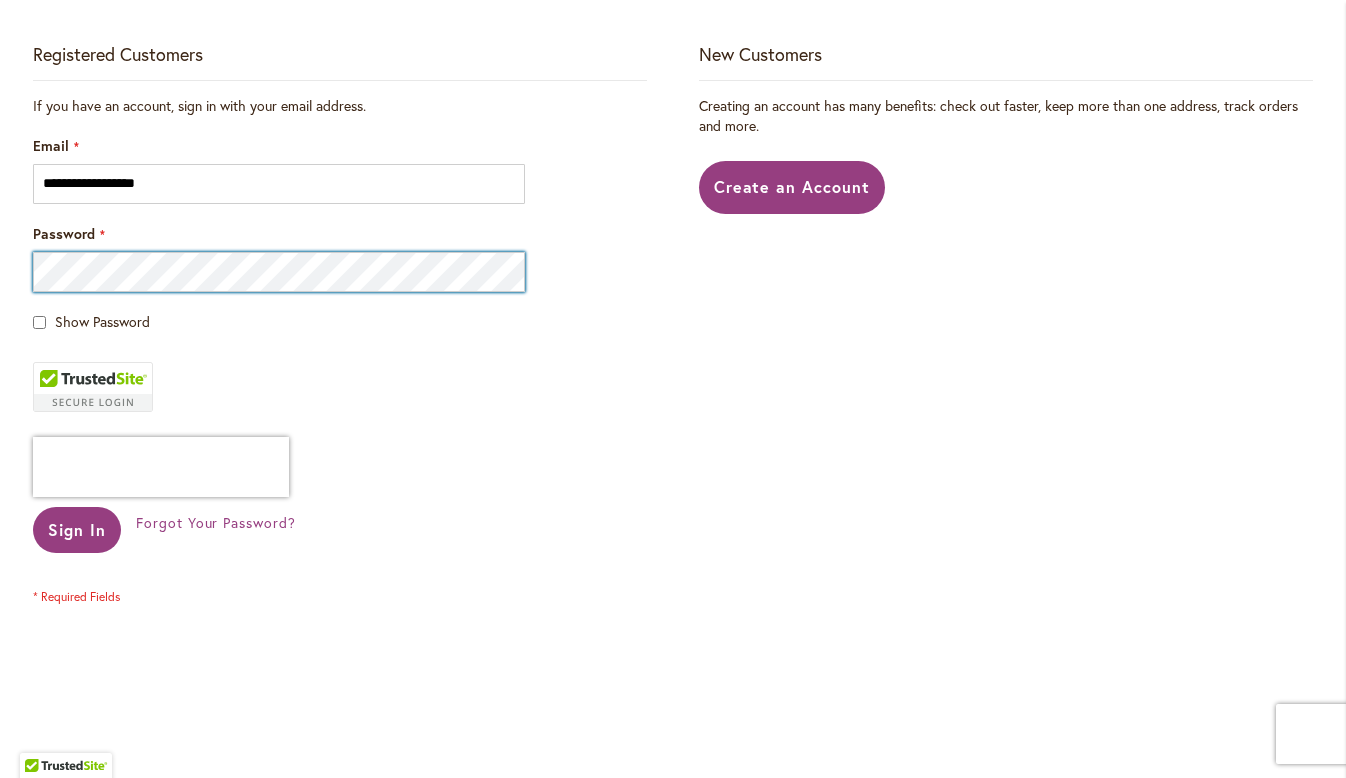 type on "**********" 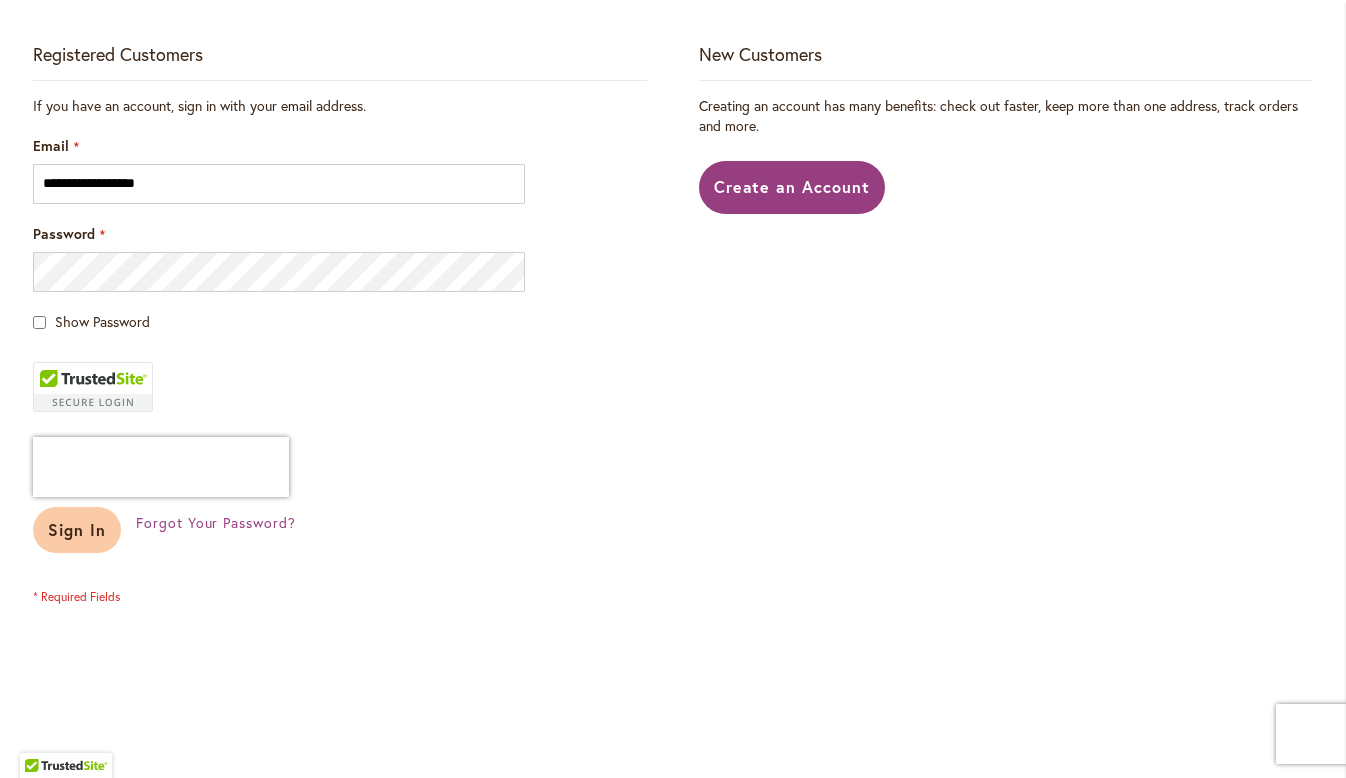 click on "Sign In" at bounding box center (77, 529) 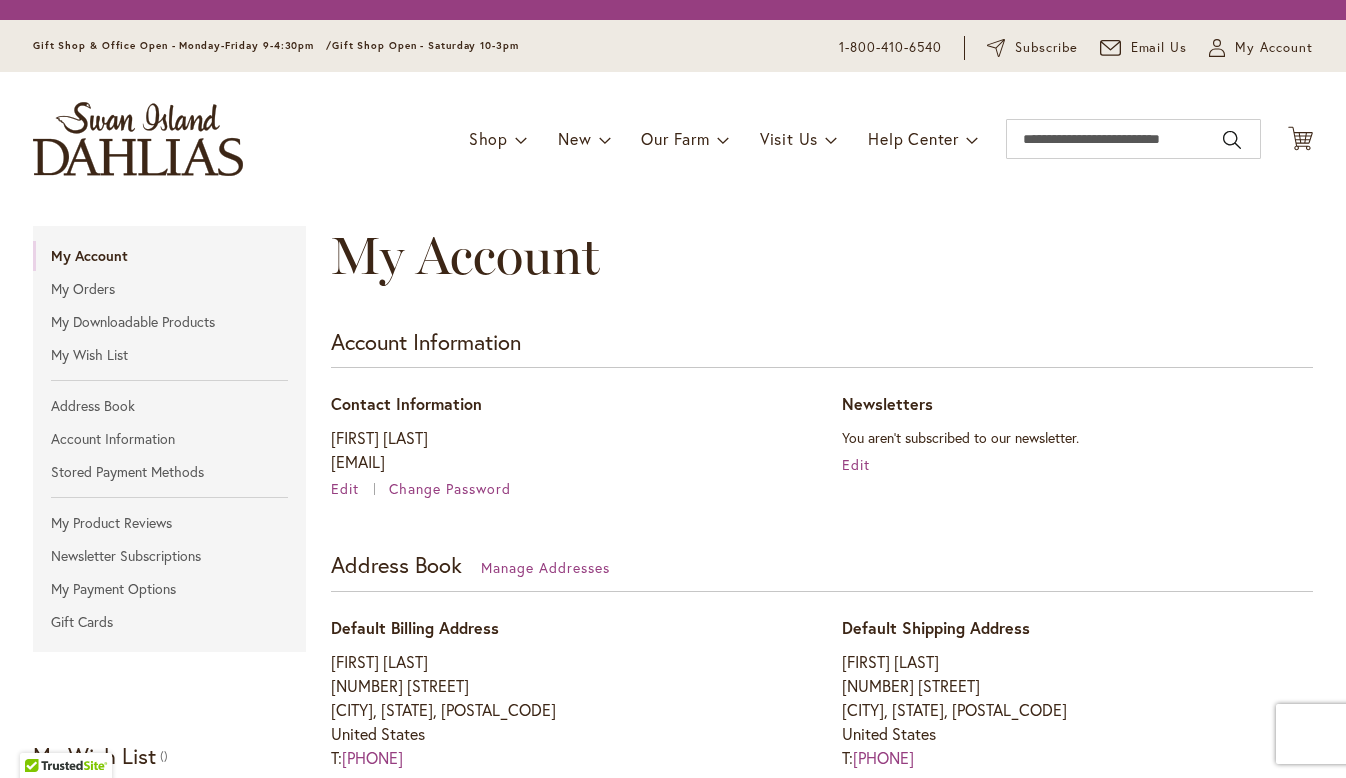 scroll, scrollTop: 0, scrollLeft: 0, axis: both 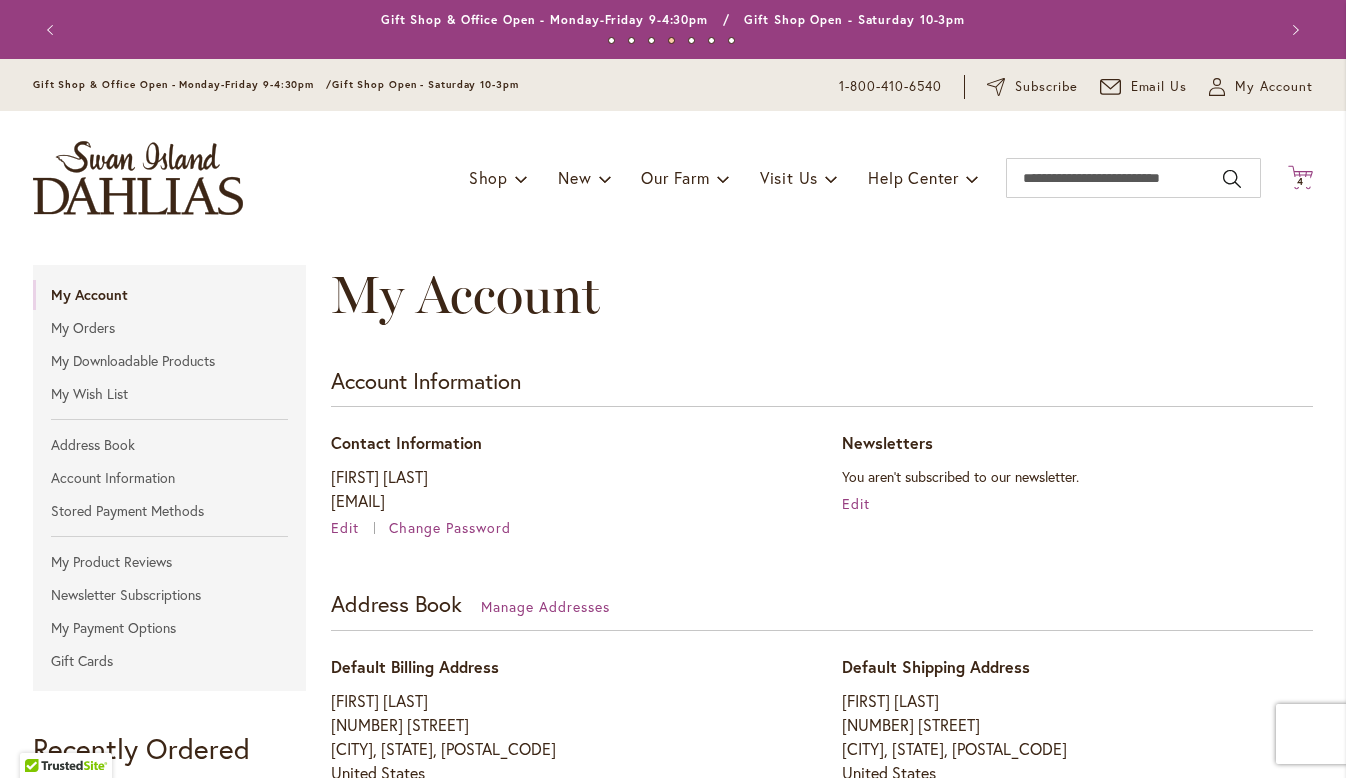 type on "**********" 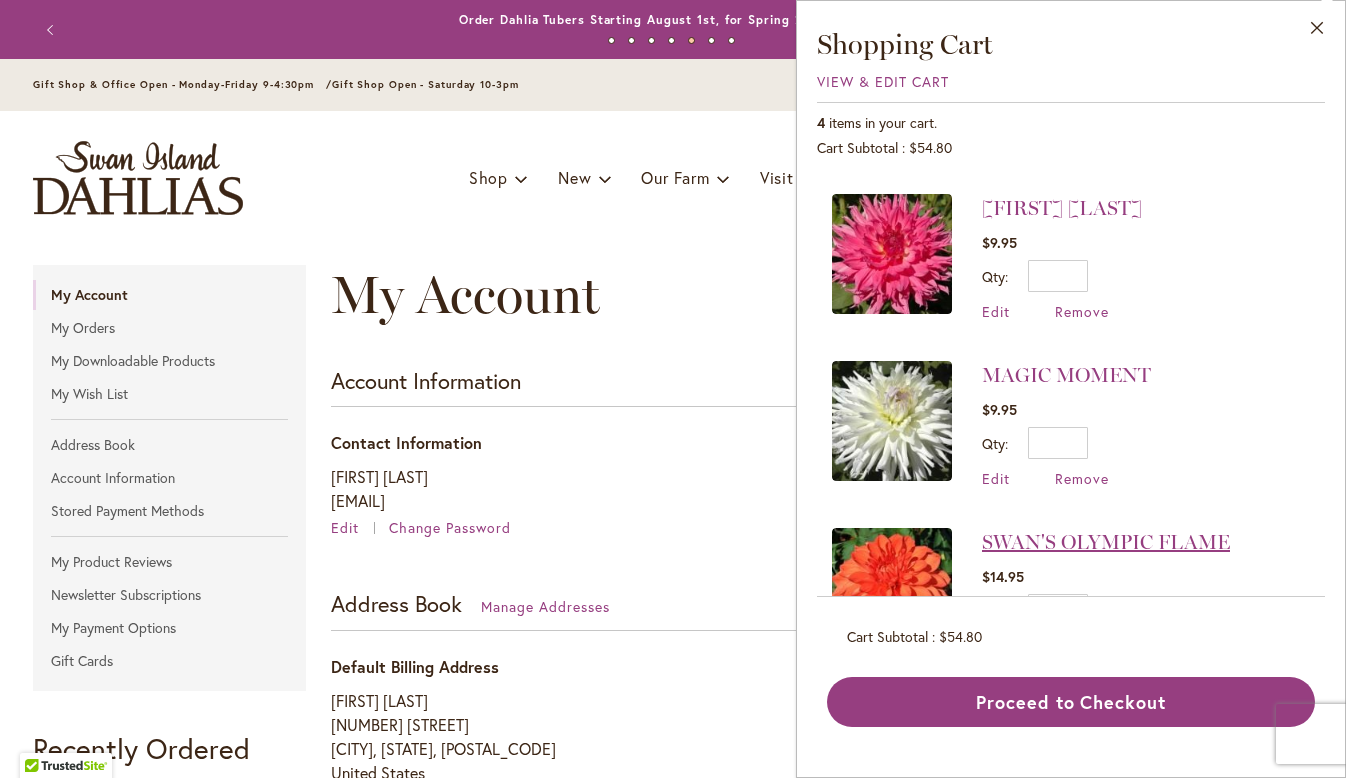 scroll, scrollTop: 182, scrollLeft: 0, axis: vertical 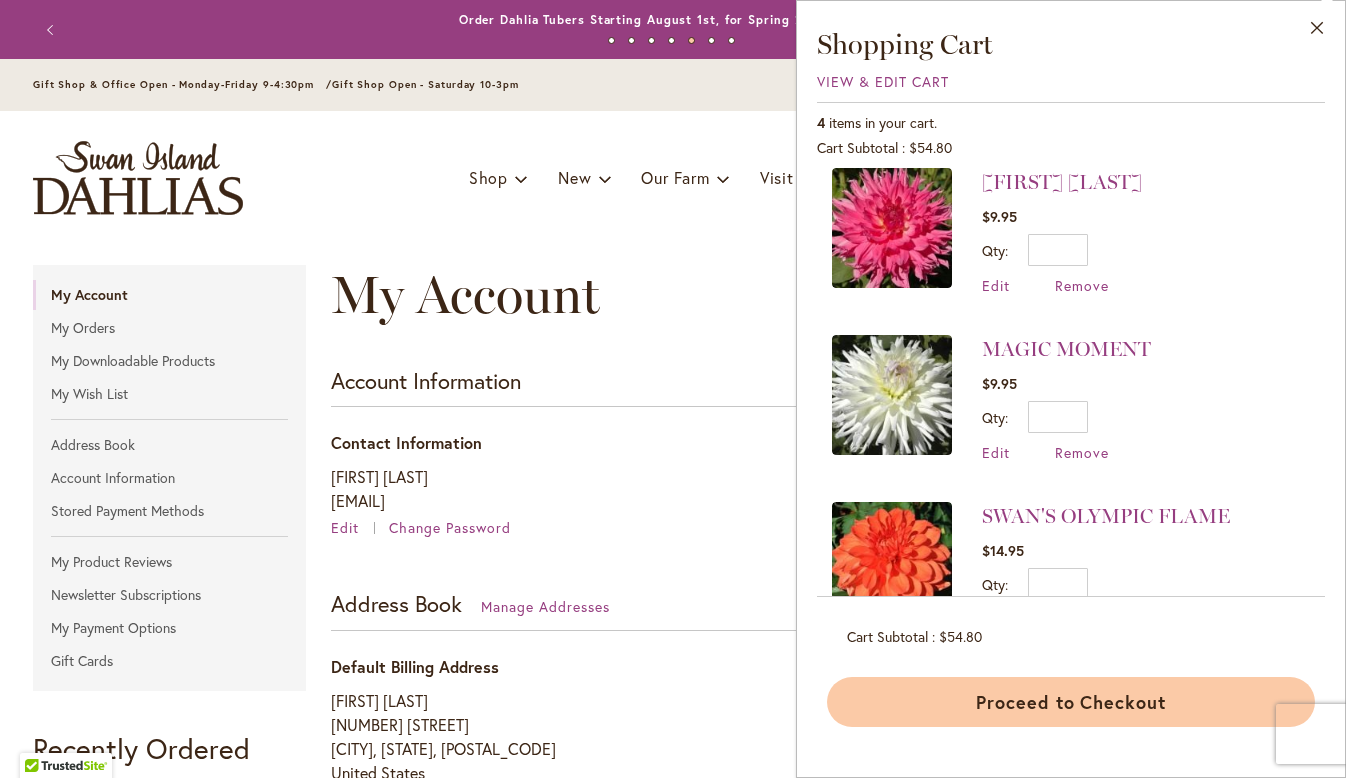 click on "Proceed to Checkout" at bounding box center [1071, 702] 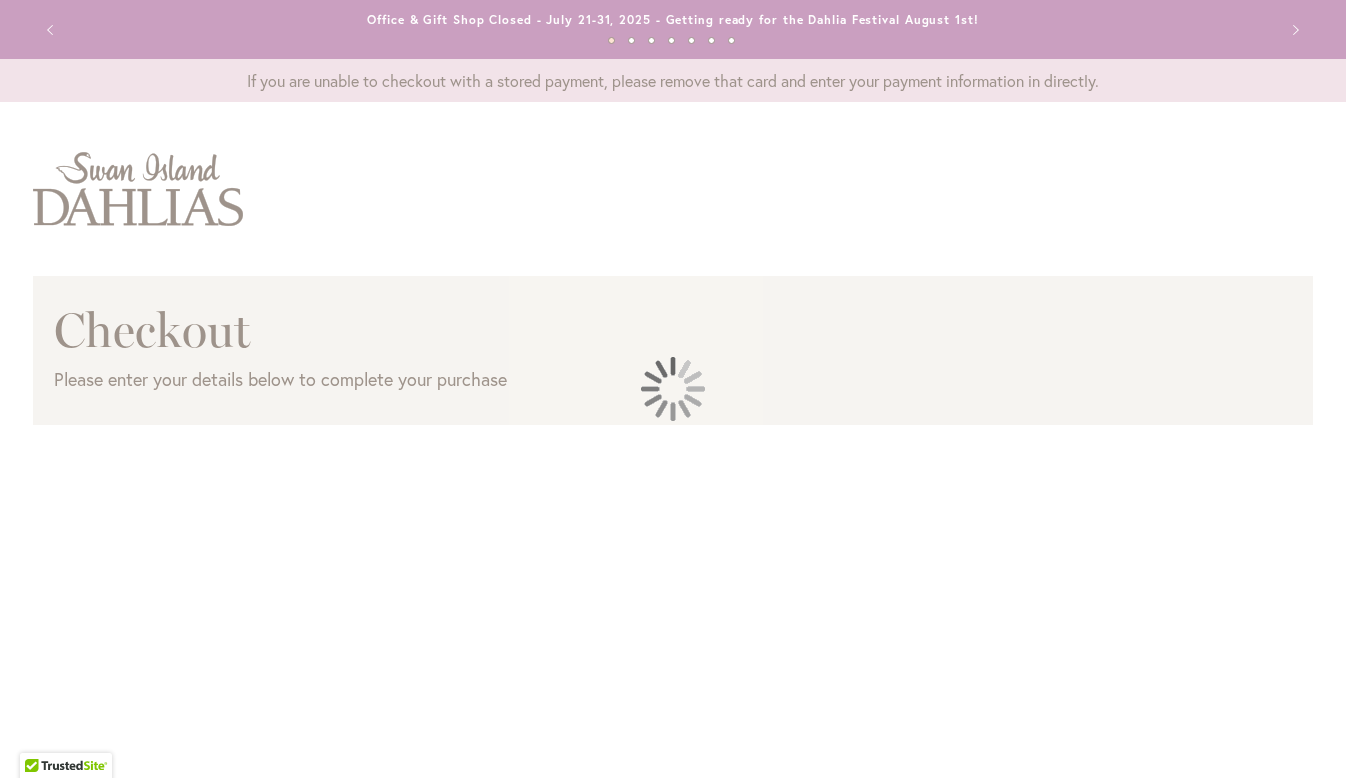 scroll, scrollTop: 0, scrollLeft: 0, axis: both 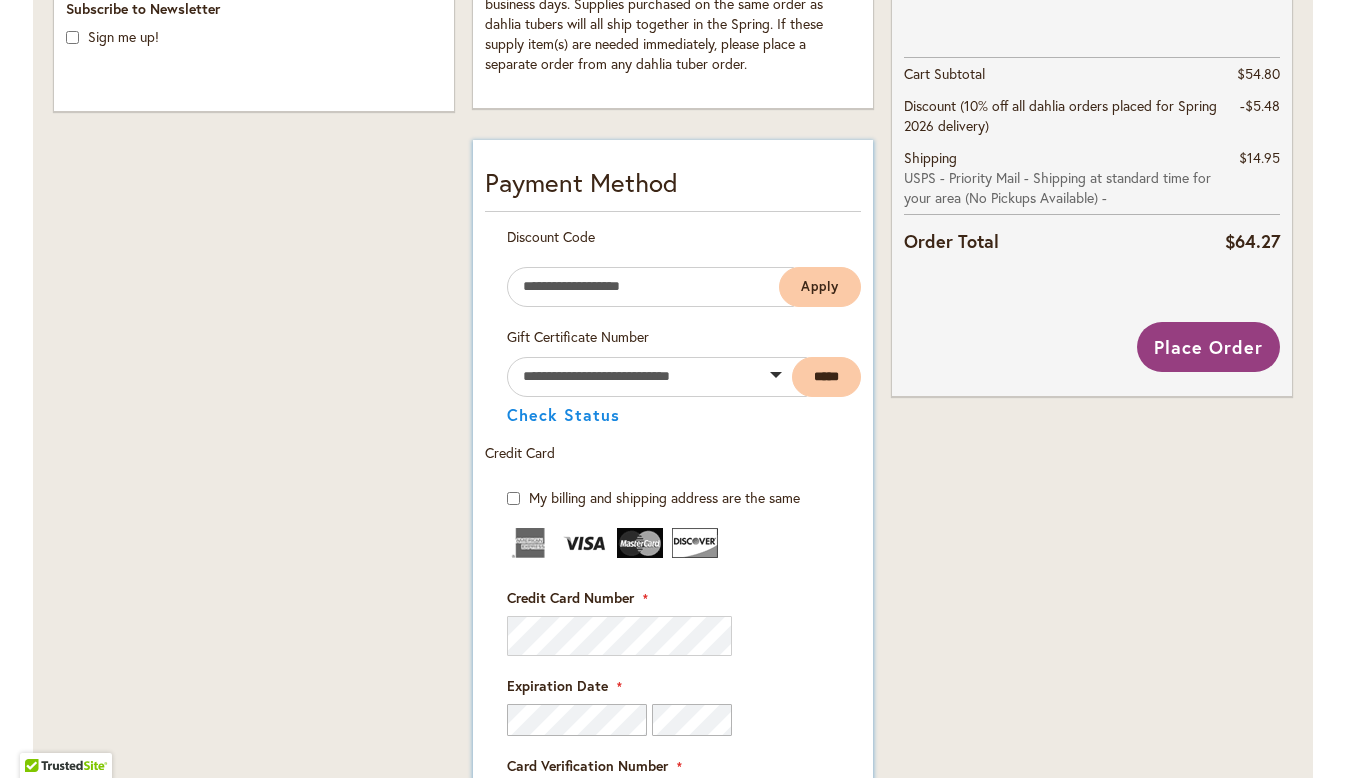click on "Credit Card Number" at bounding box center [673, 622] 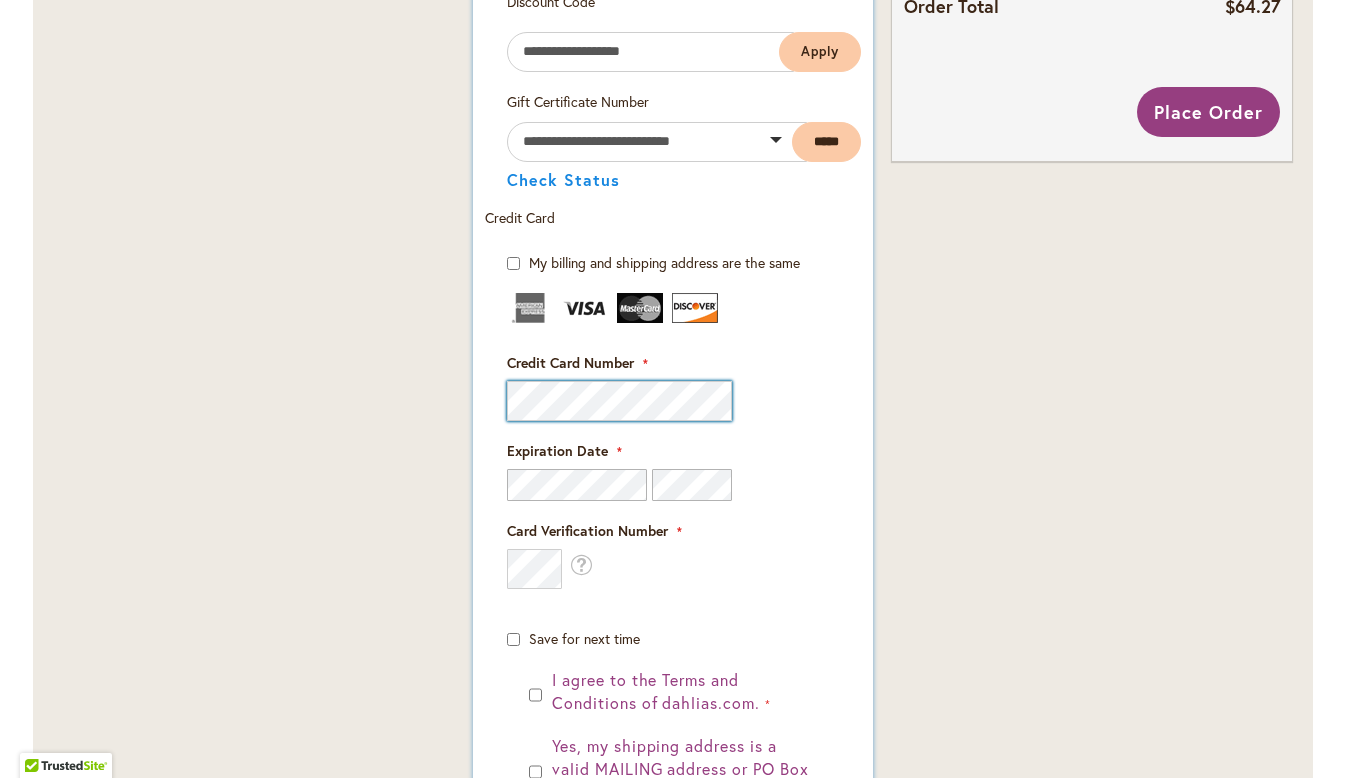 scroll, scrollTop: 1251, scrollLeft: 0, axis: vertical 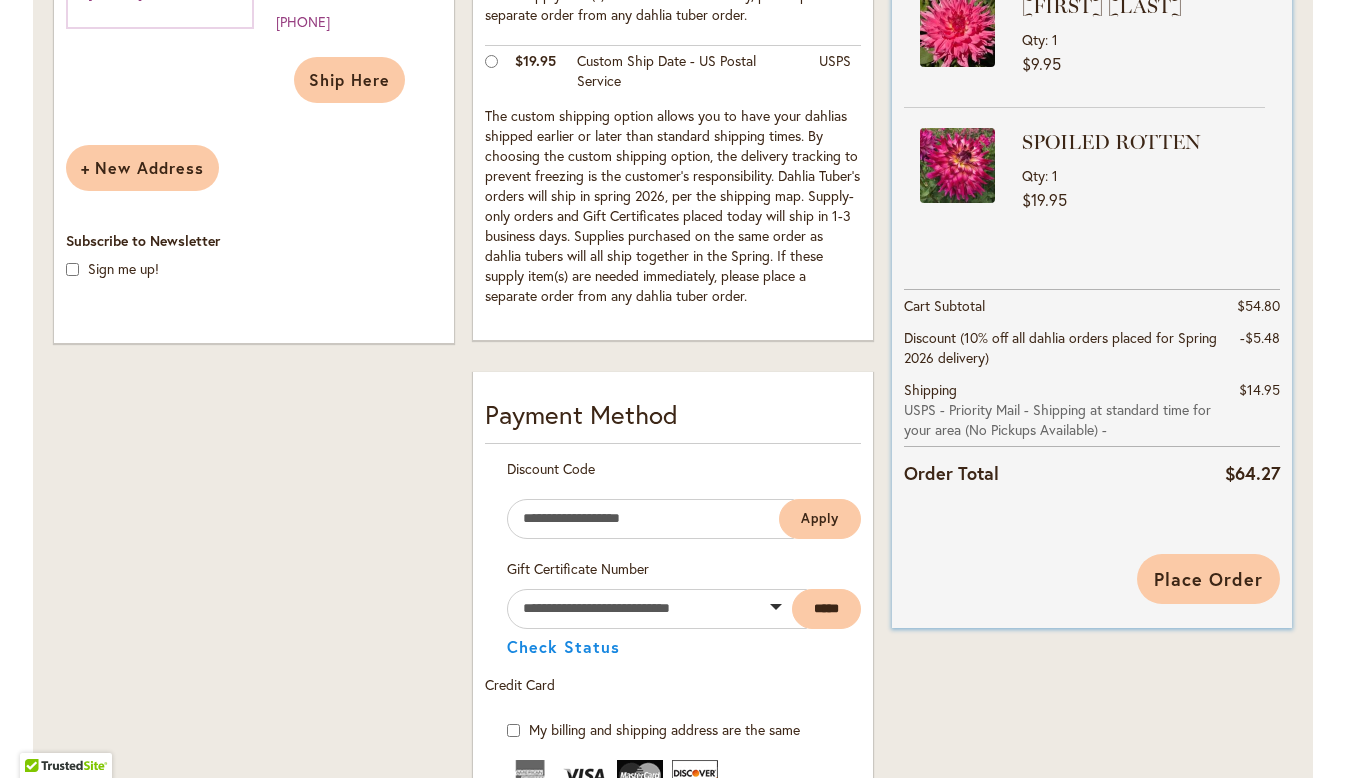 click on "Place Order" at bounding box center [1208, 579] 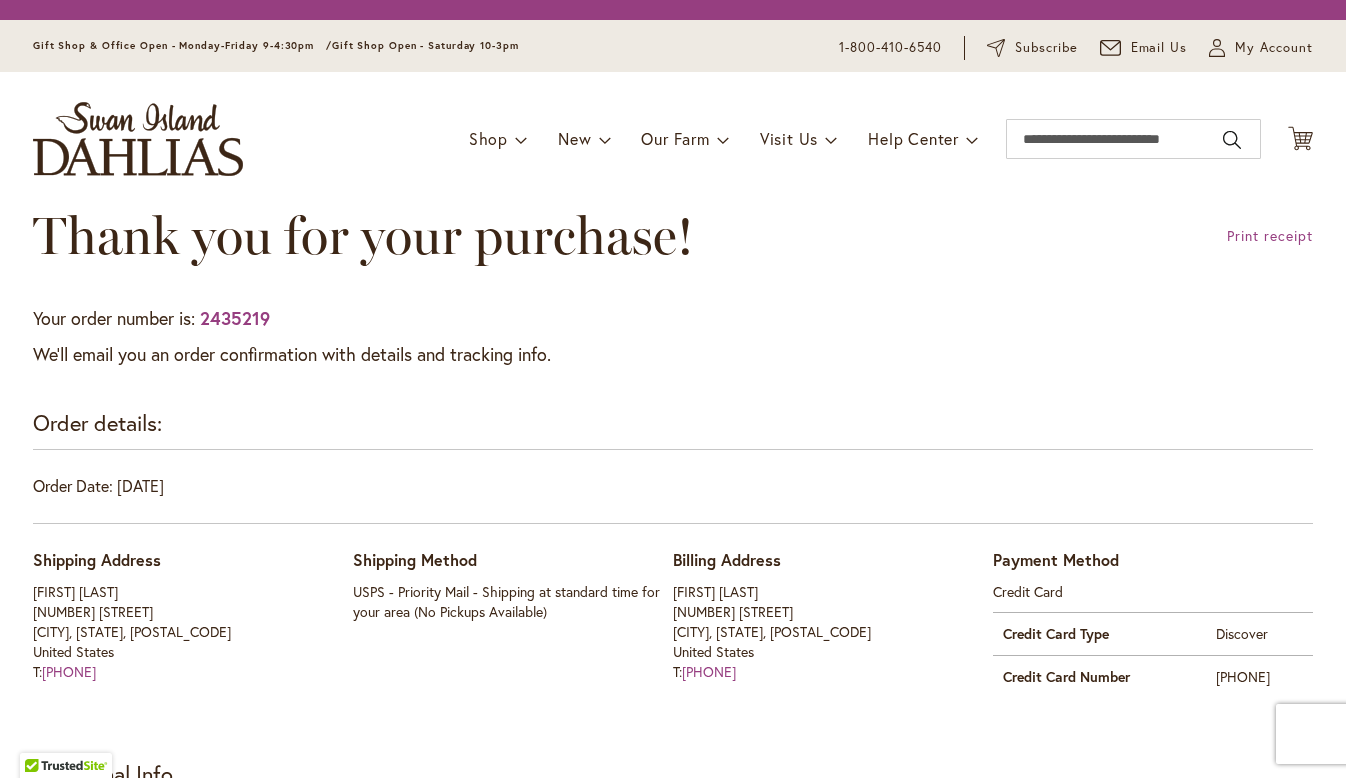 scroll, scrollTop: 0, scrollLeft: 0, axis: both 